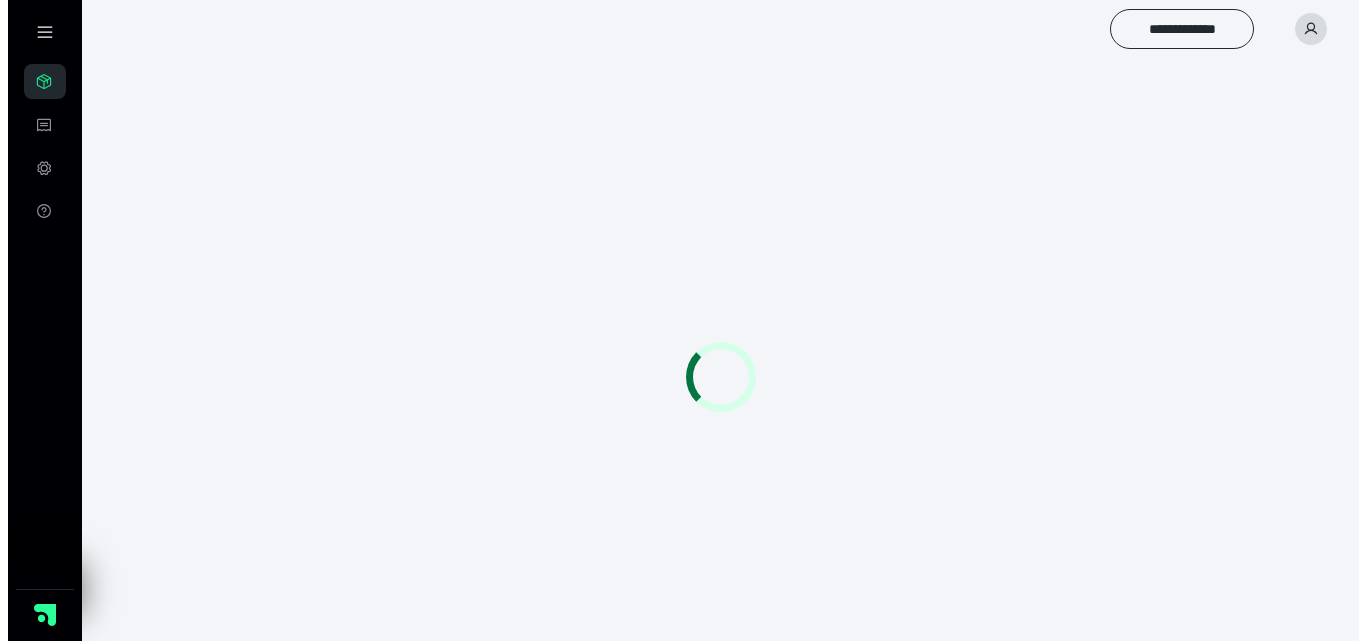 scroll, scrollTop: 0, scrollLeft: 0, axis: both 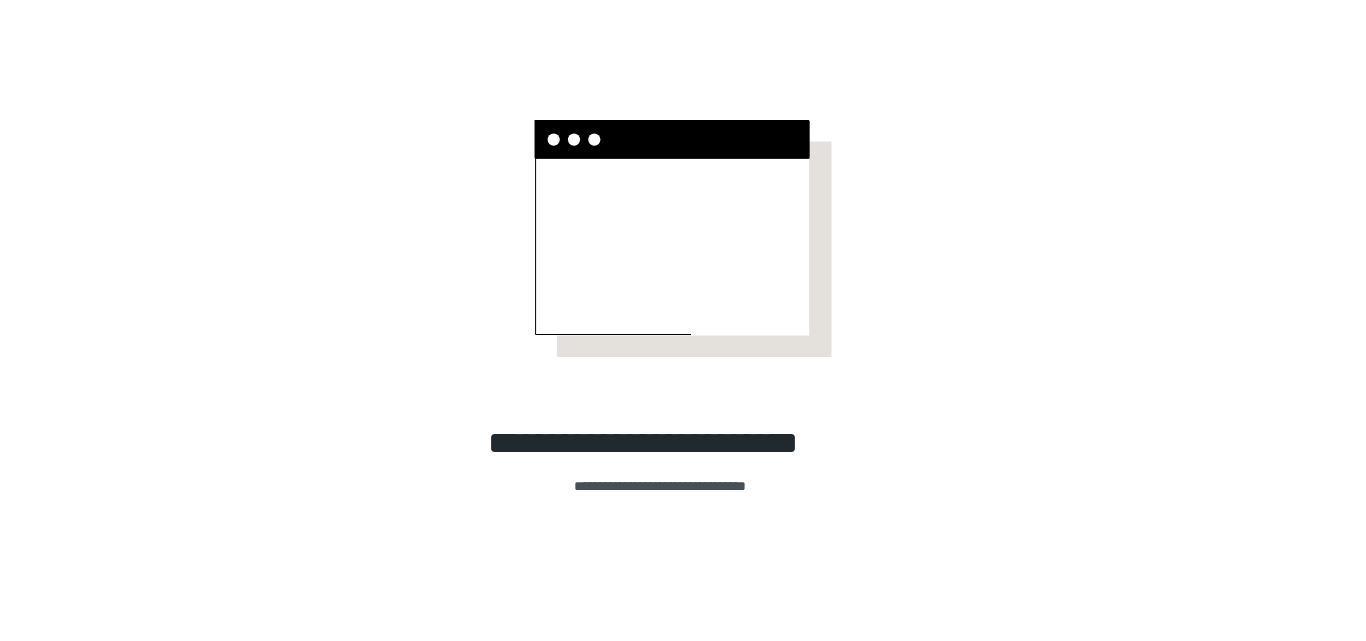 click on "**********" at bounding box center [683, 320] 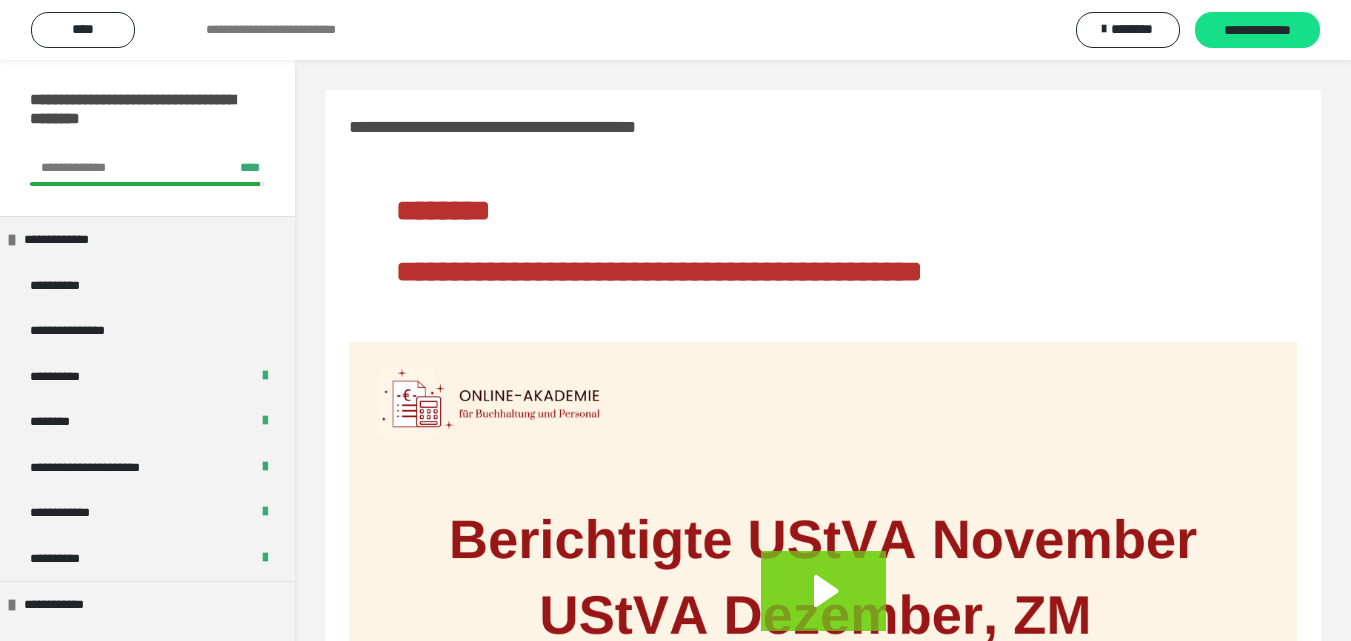 scroll, scrollTop: 288, scrollLeft: 0, axis: vertical 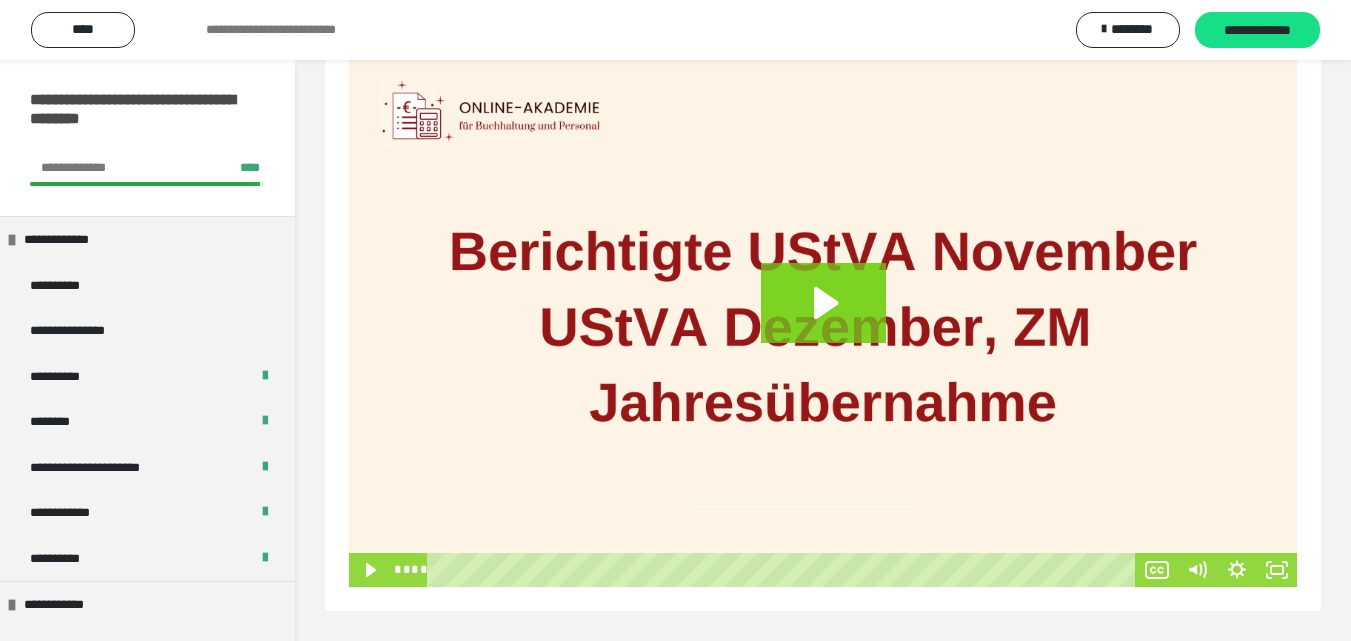 drag, startPoint x: 746, startPoint y: 567, endPoint x: 596, endPoint y: 568, distance: 150.00333 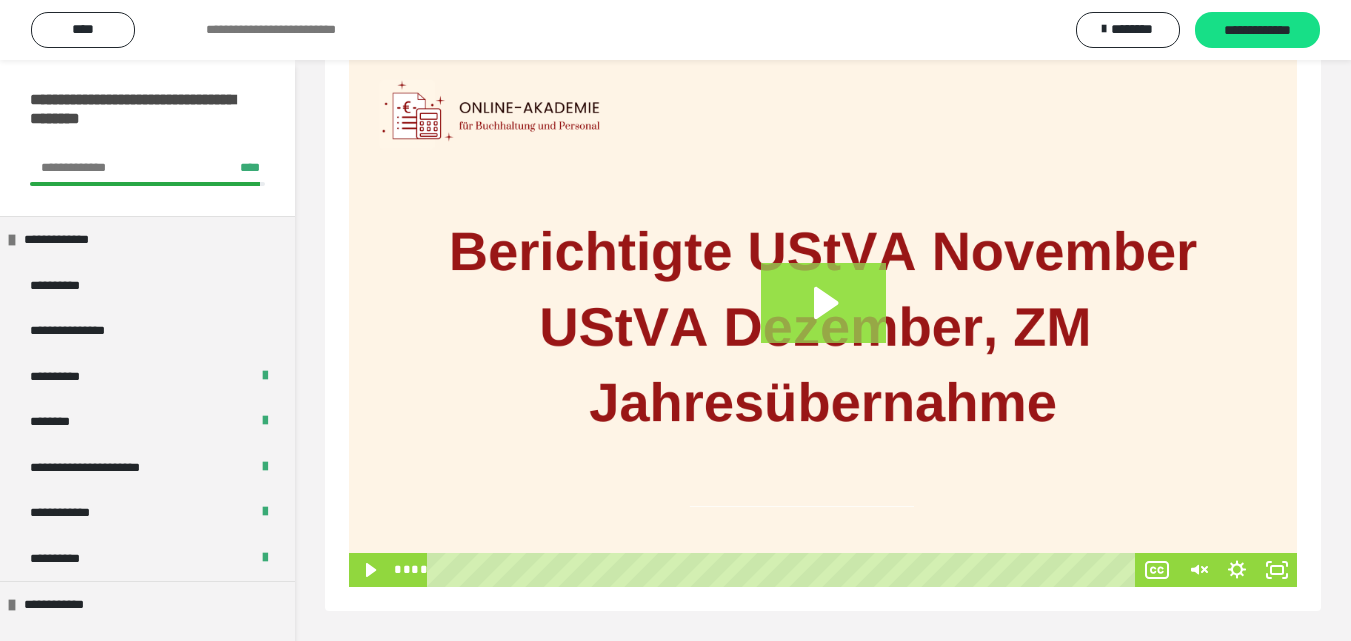 click 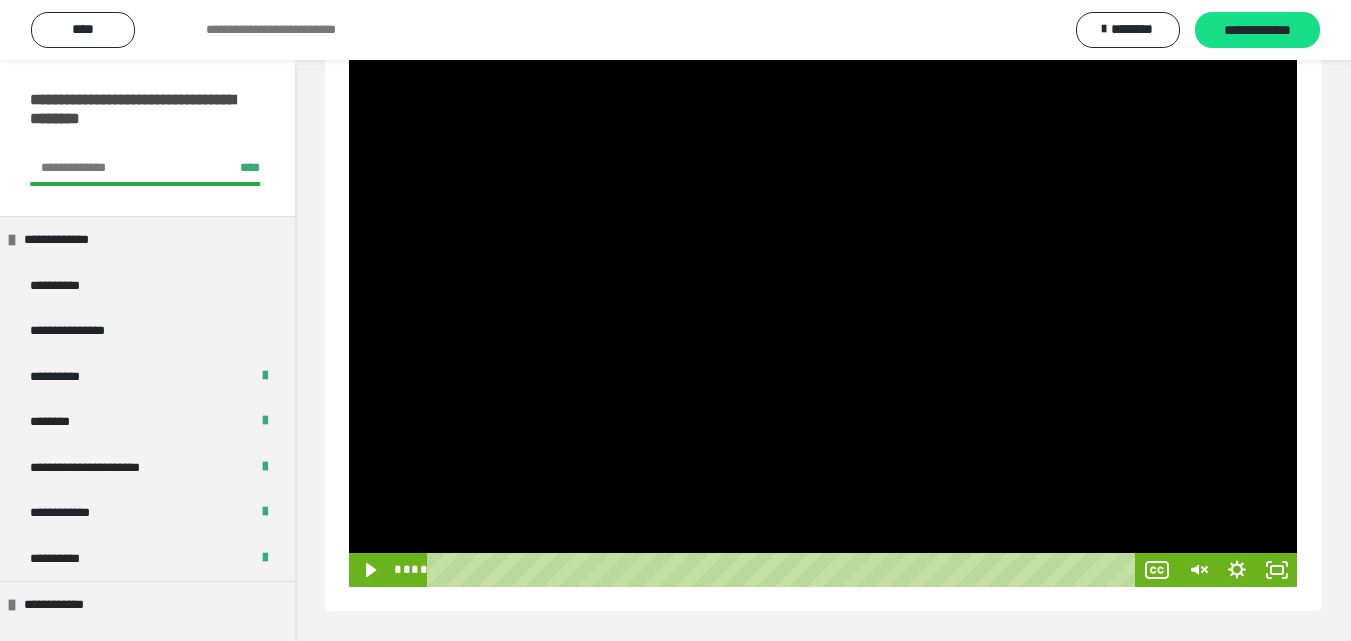 click at bounding box center (823, 320) 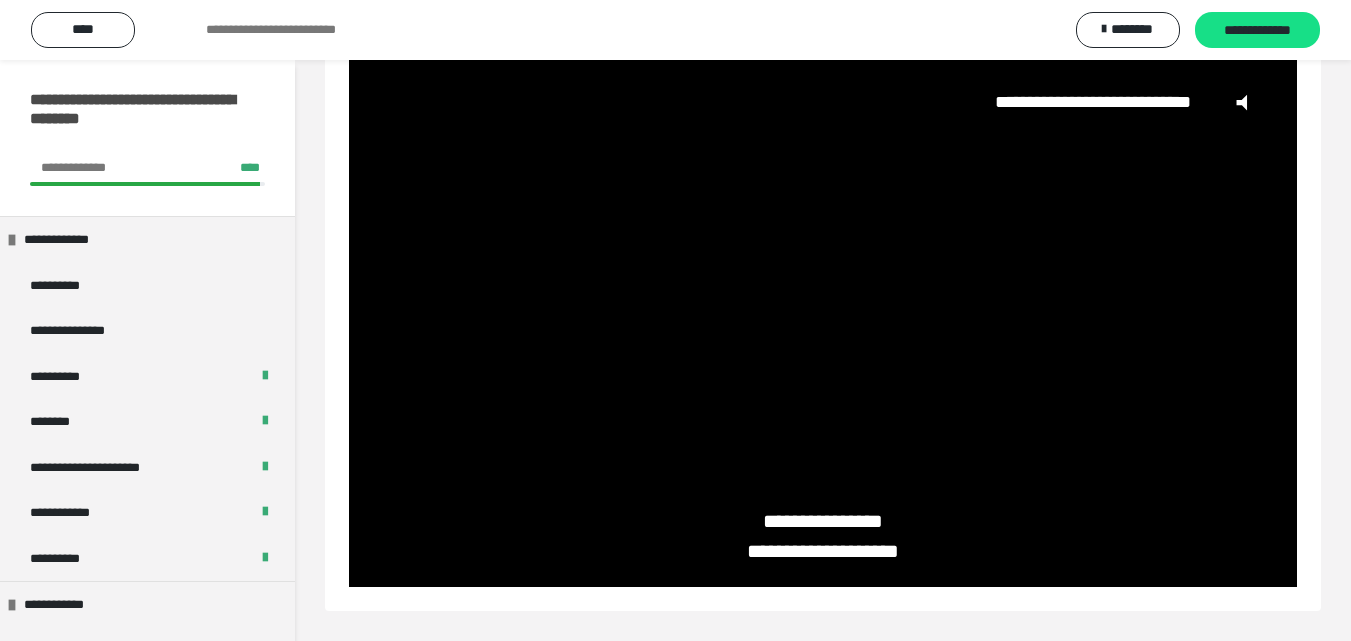 click on "**********" at bounding box center (823, 303) 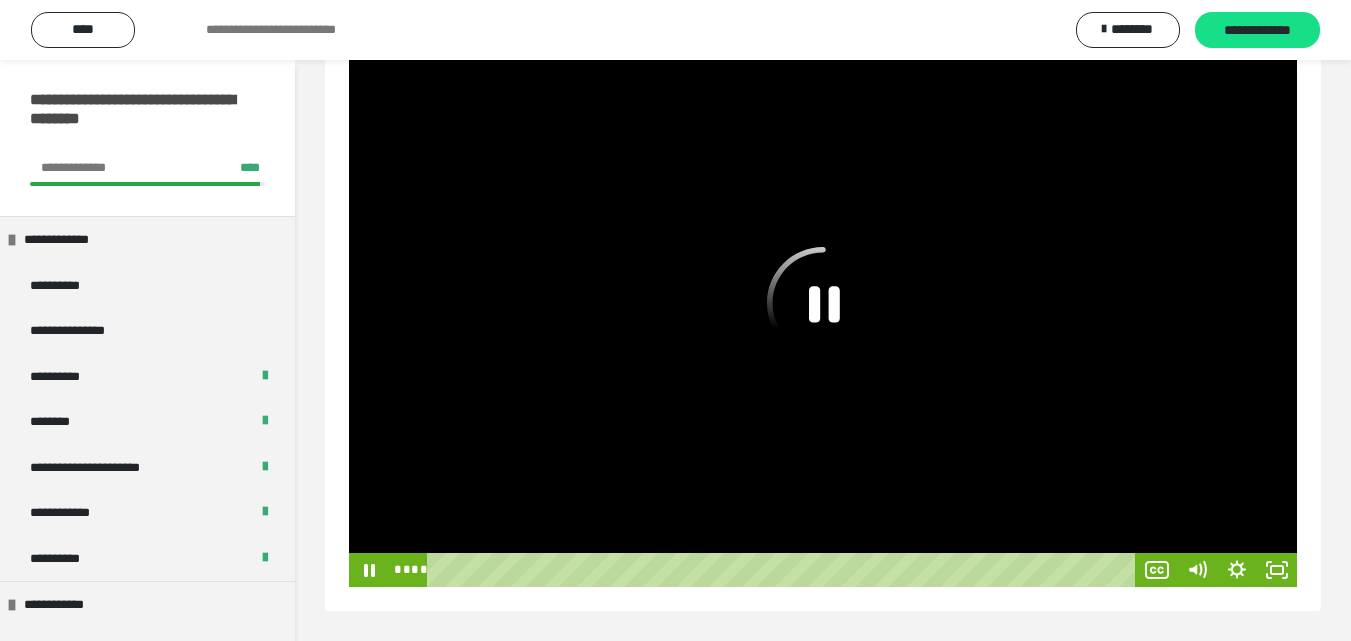 click at bounding box center [823, 320] 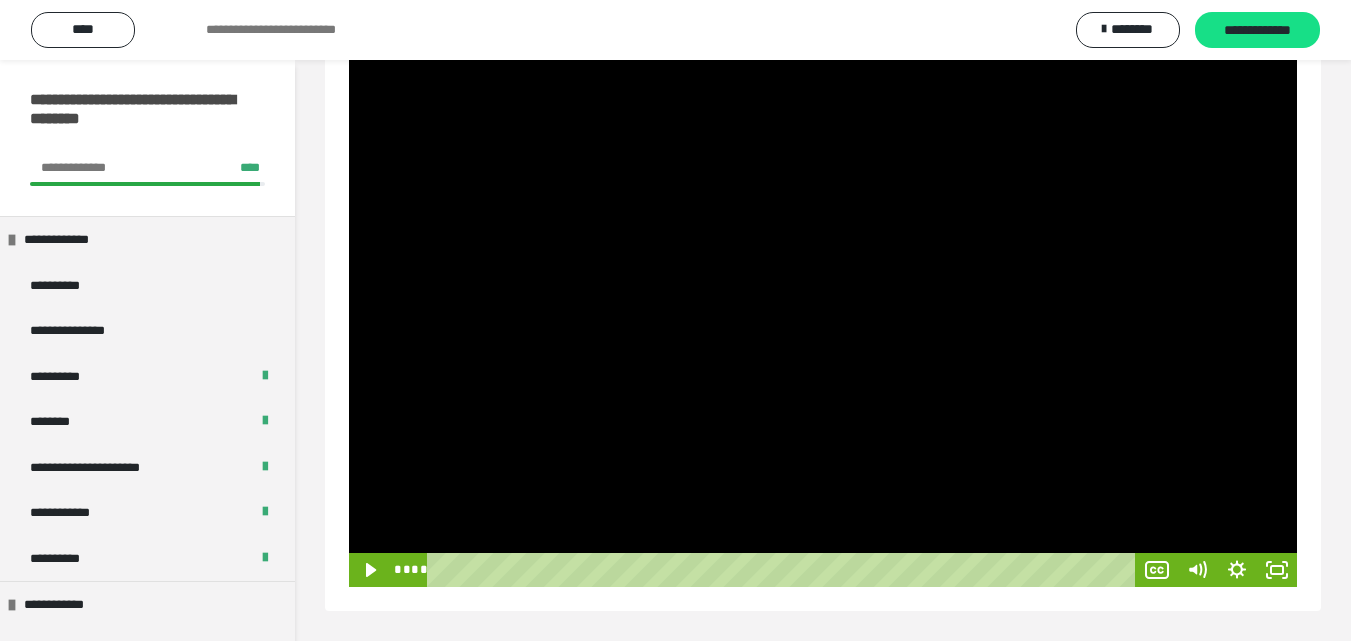 click at bounding box center [823, 320] 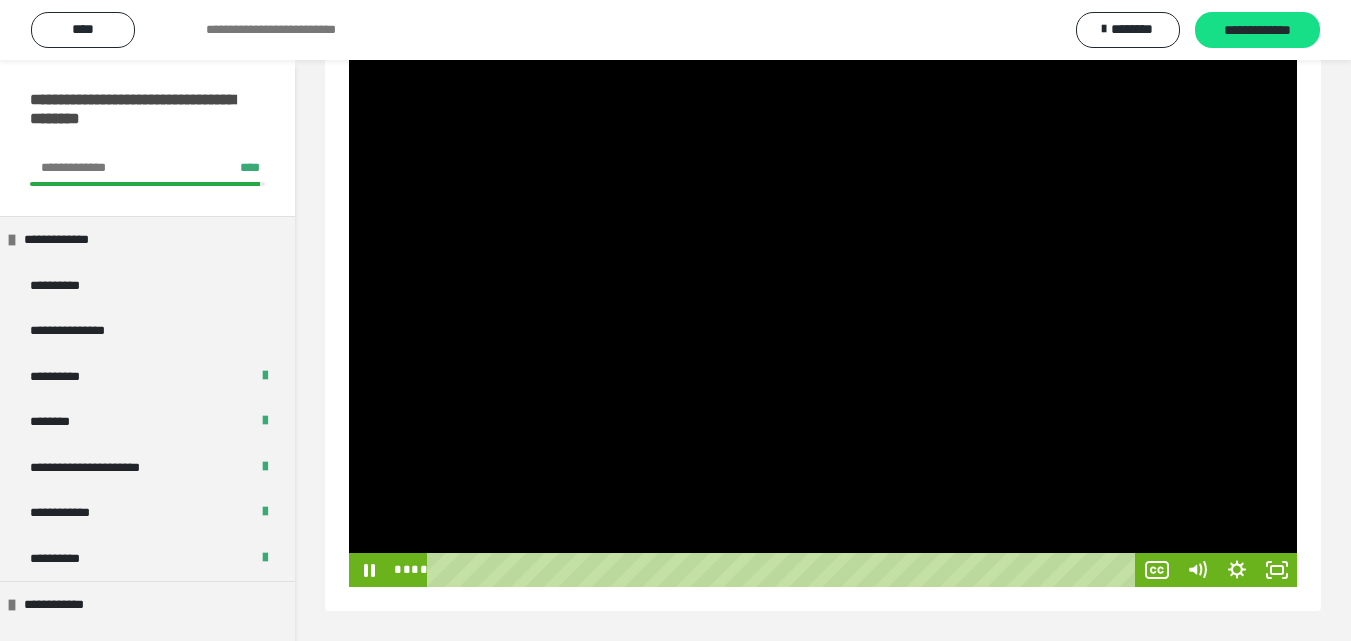 click at bounding box center (823, 320) 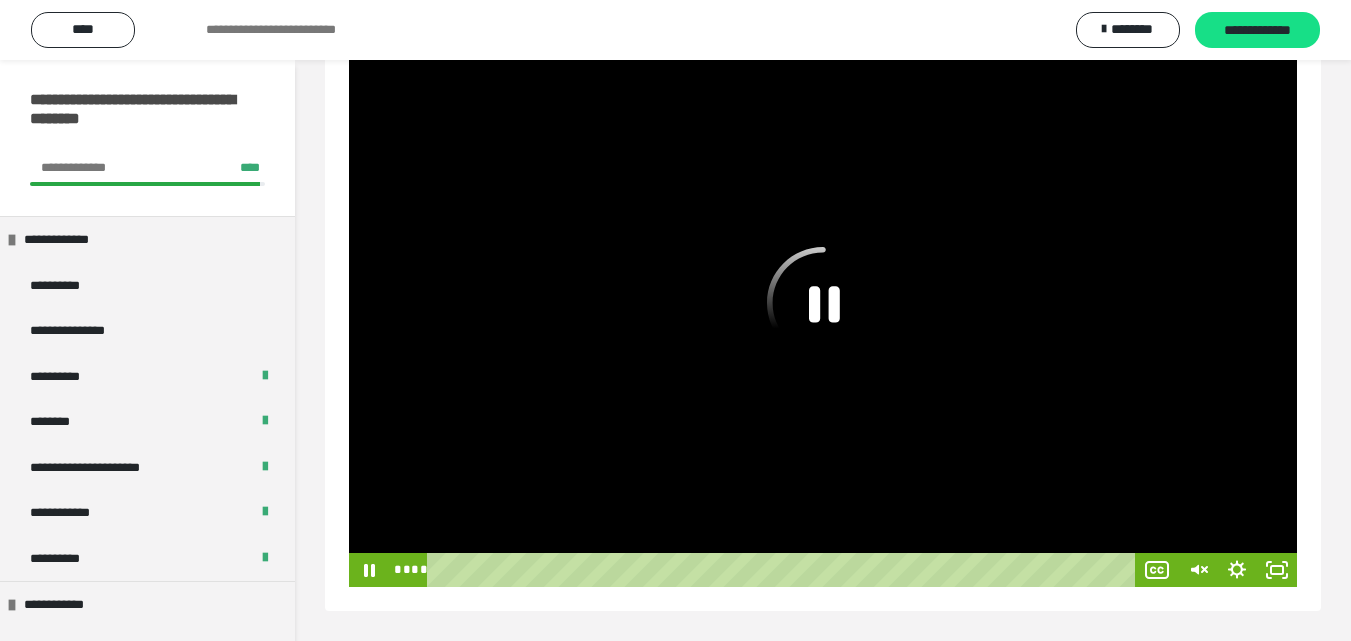click at bounding box center [823, 320] 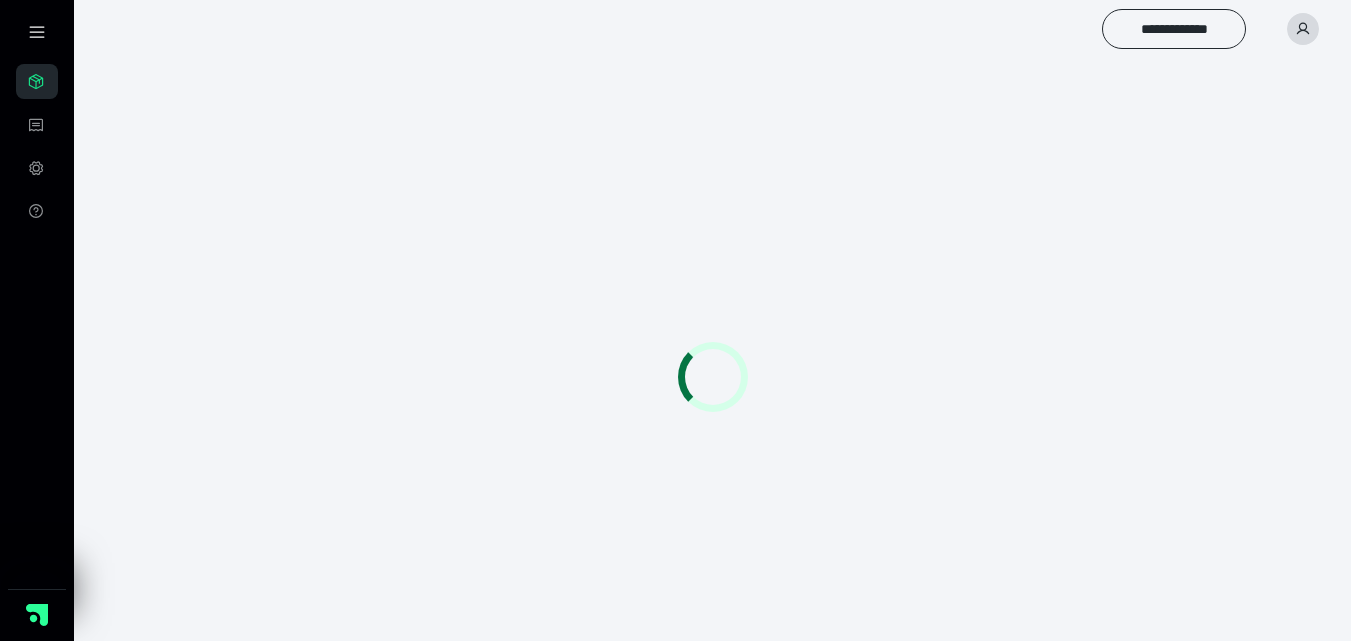scroll, scrollTop: 0, scrollLeft: 0, axis: both 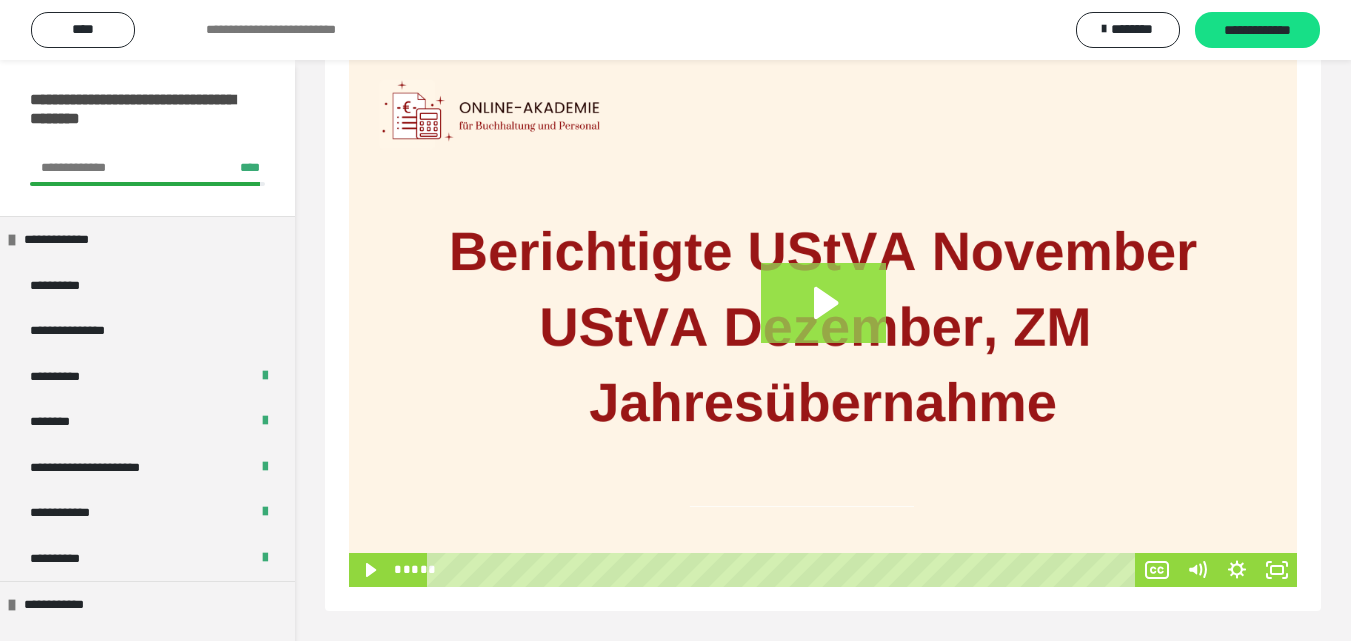 click 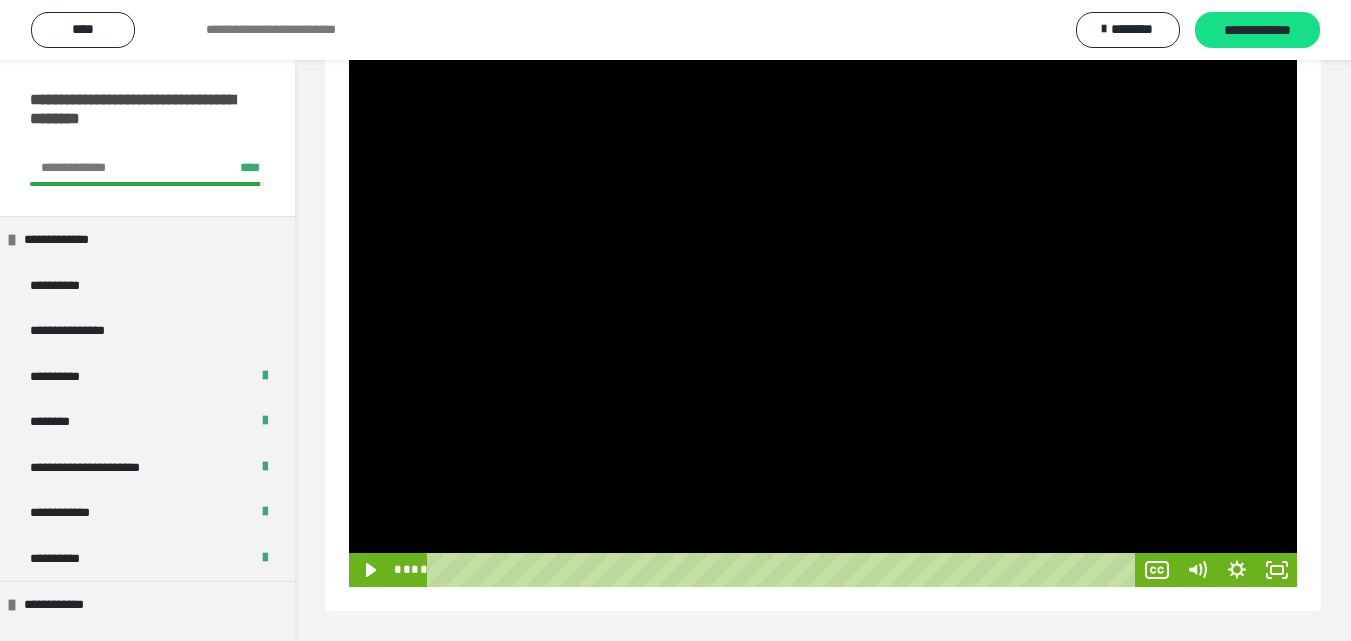 click at bounding box center (784, 570) 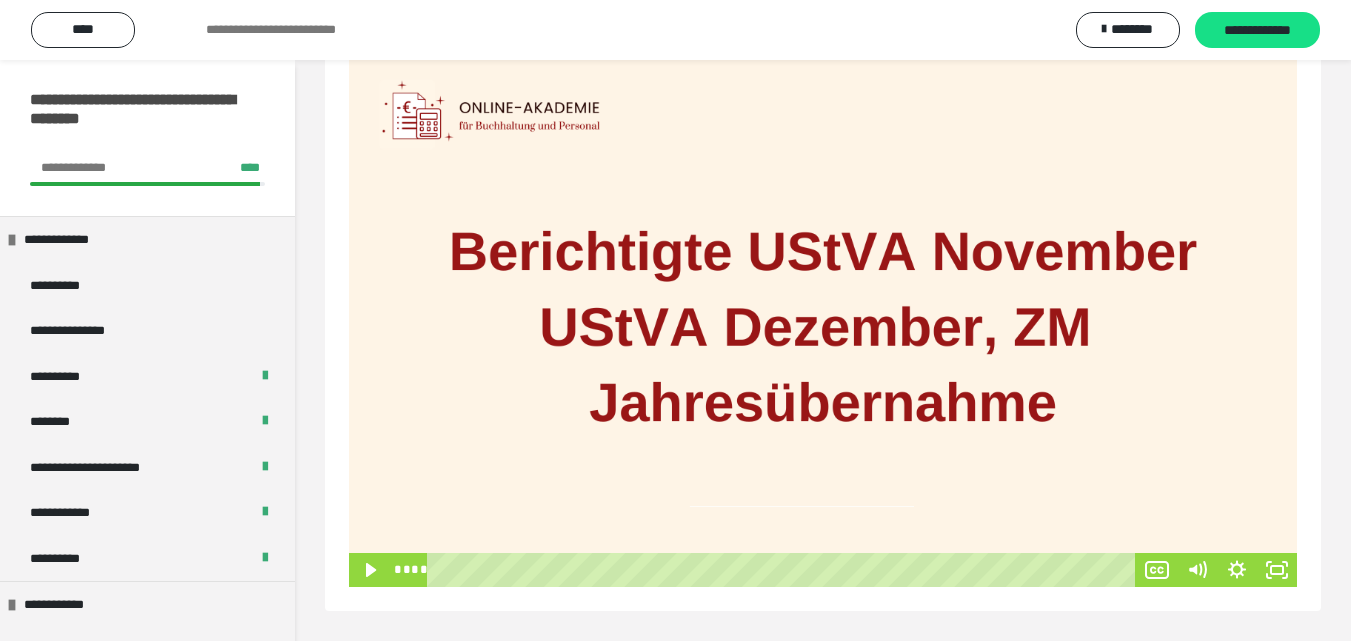 click at bounding box center (823, 320) 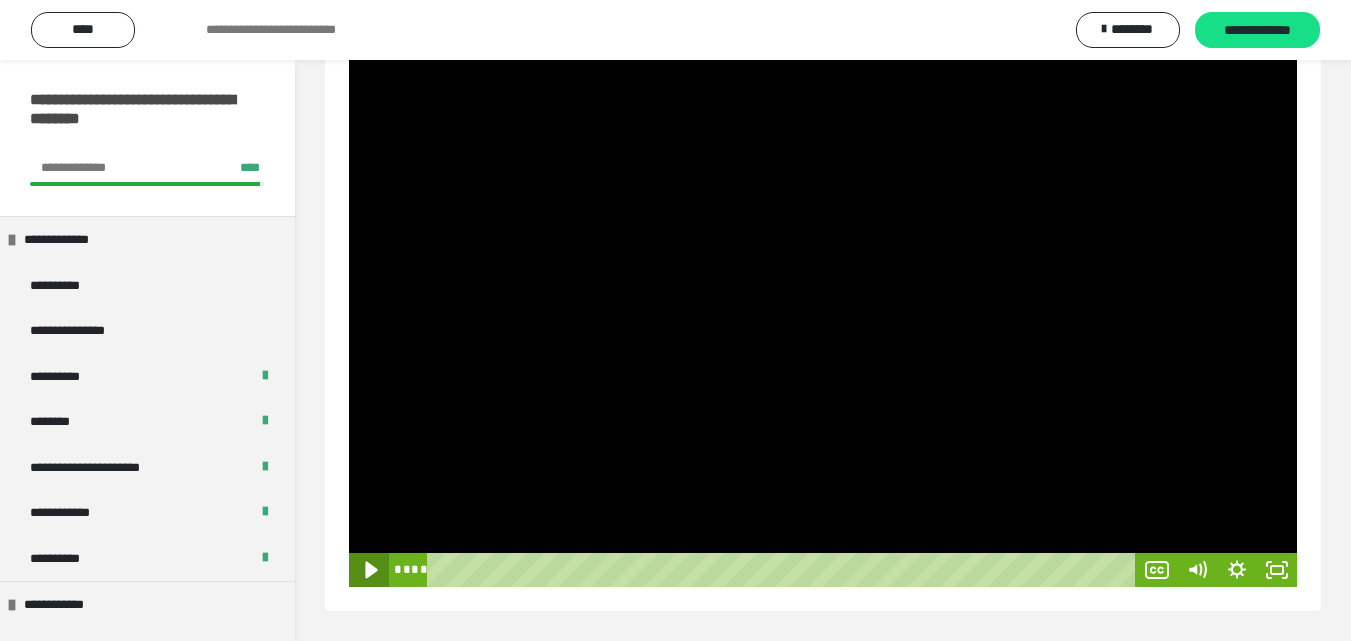 click 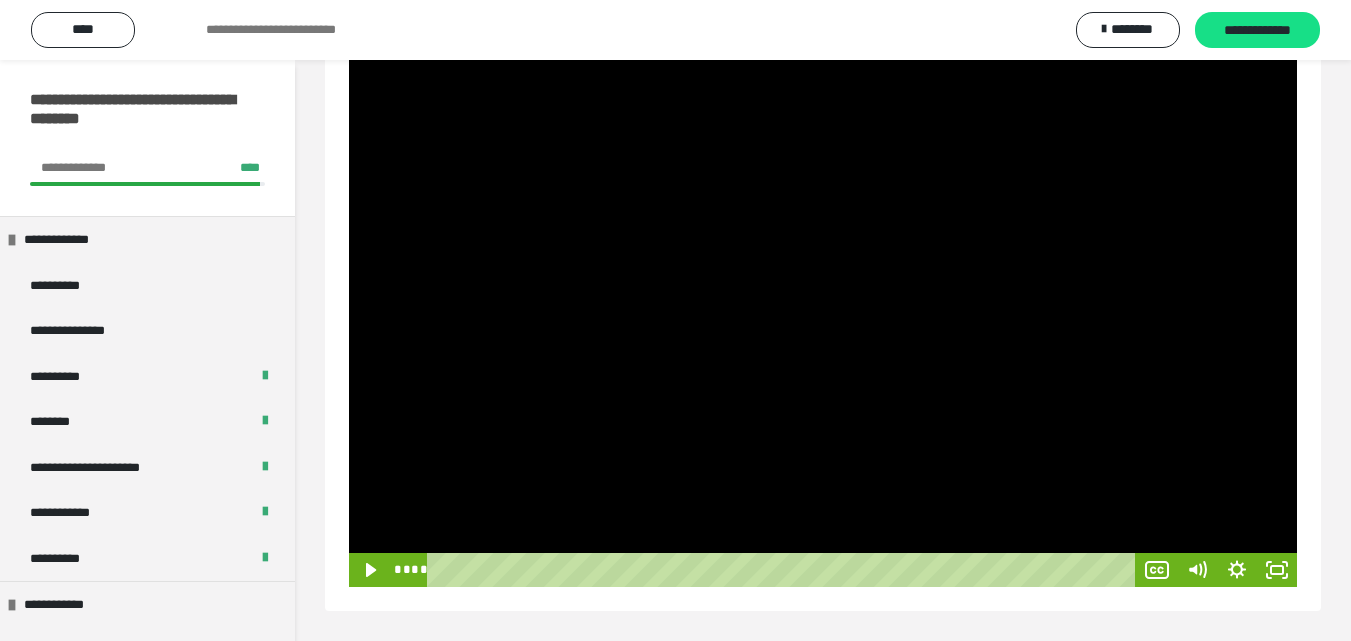 drag, startPoint x: 441, startPoint y: 597, endPoint x: 443, endPoint y: 568, distance: 29.068884 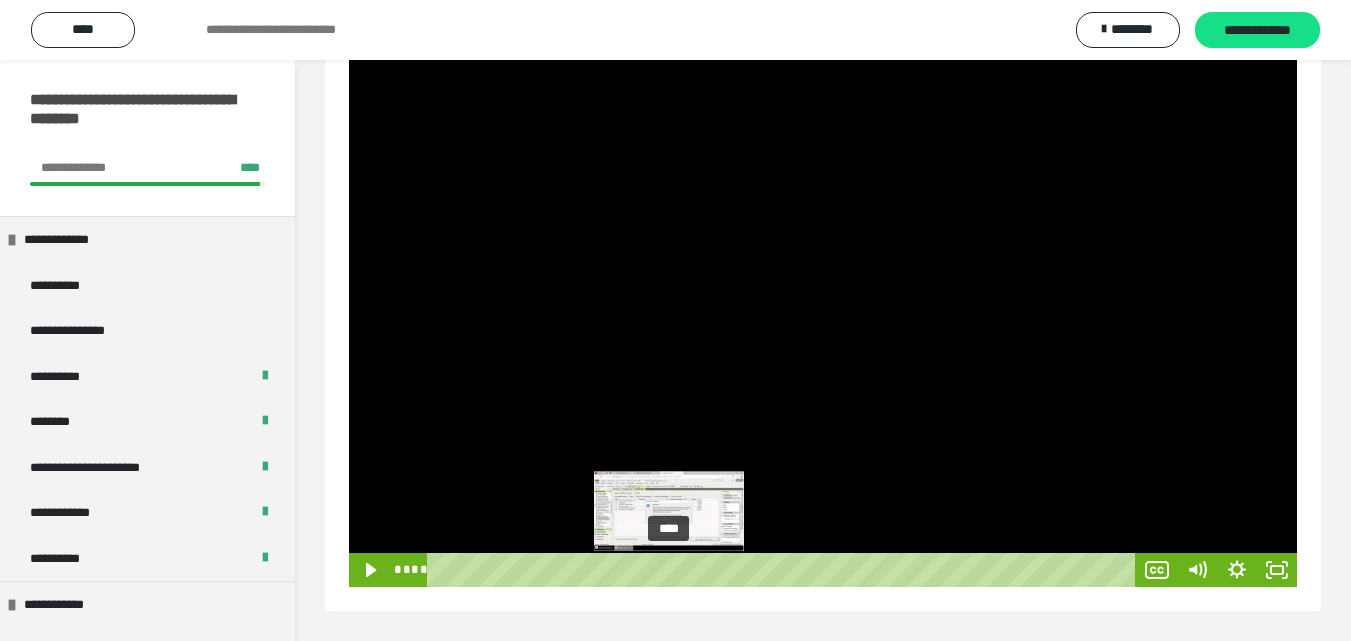 click on "****" at bounding box center (784, 570) 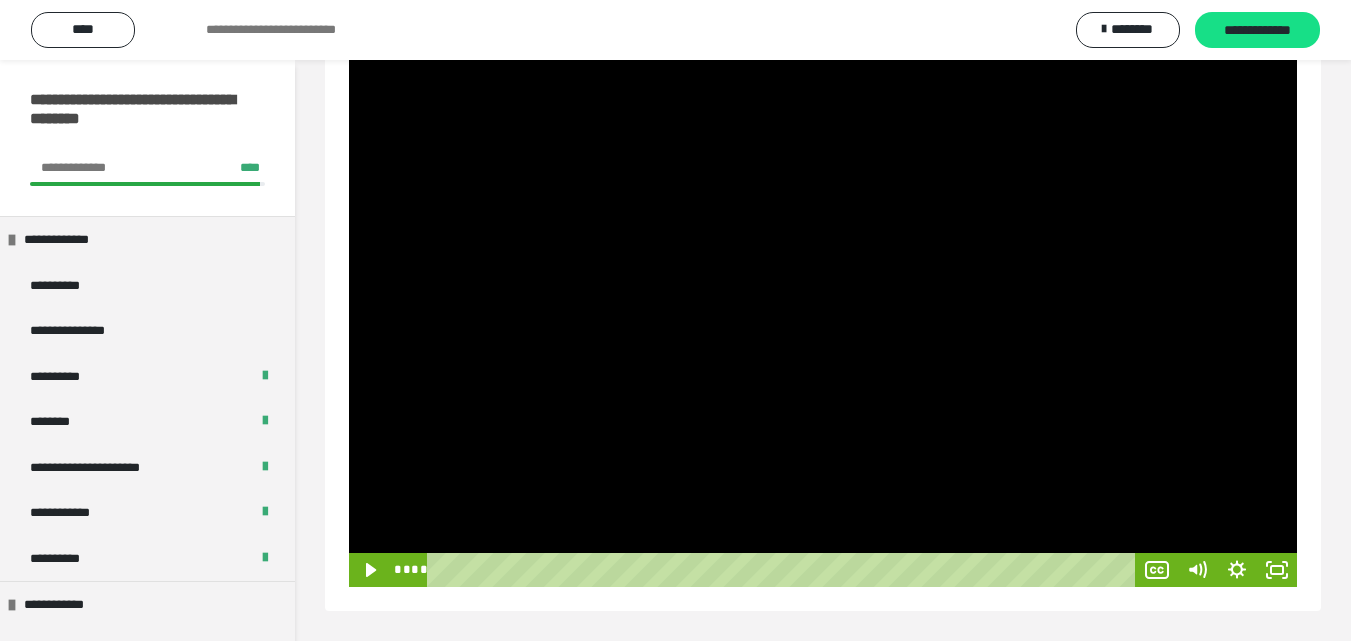 click at bounding box center [823, 320] 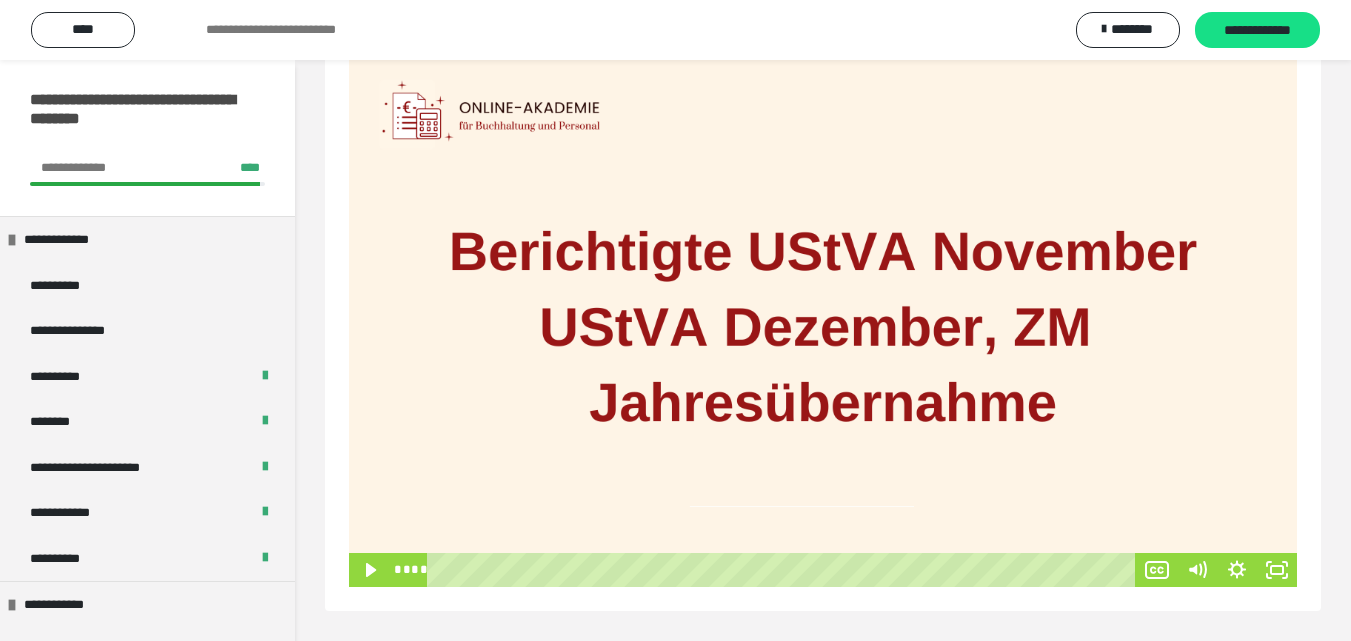 click at bounding box center (823, 320) 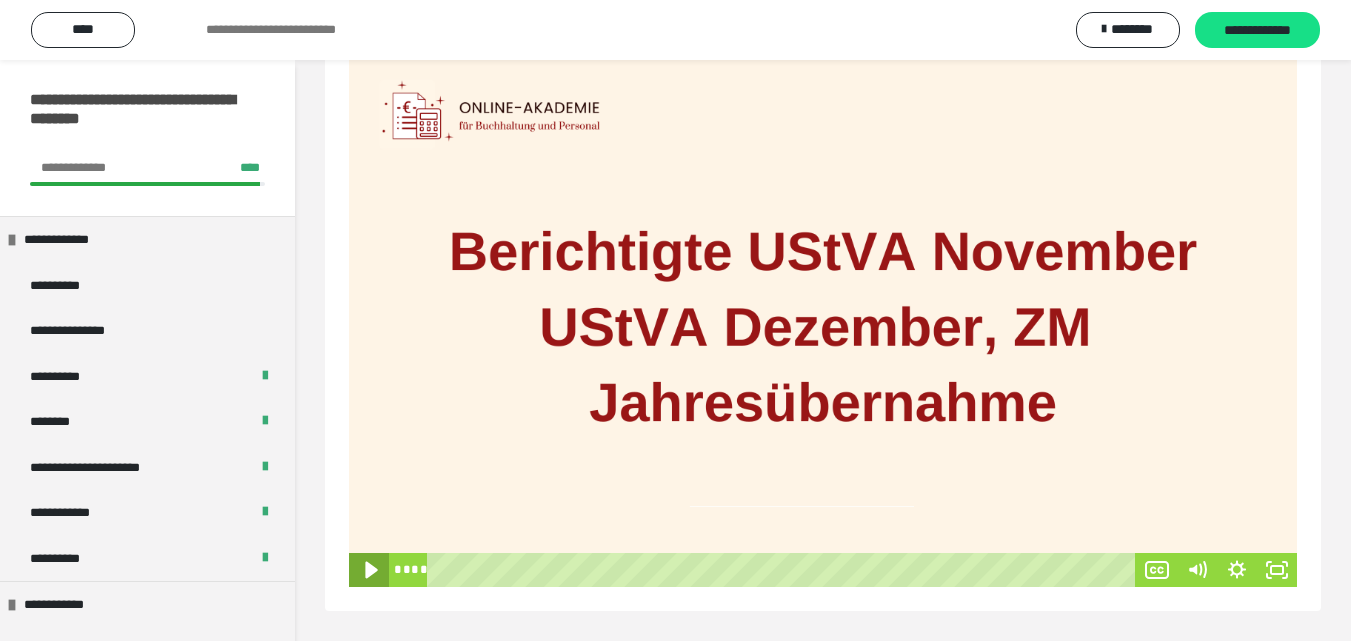 click 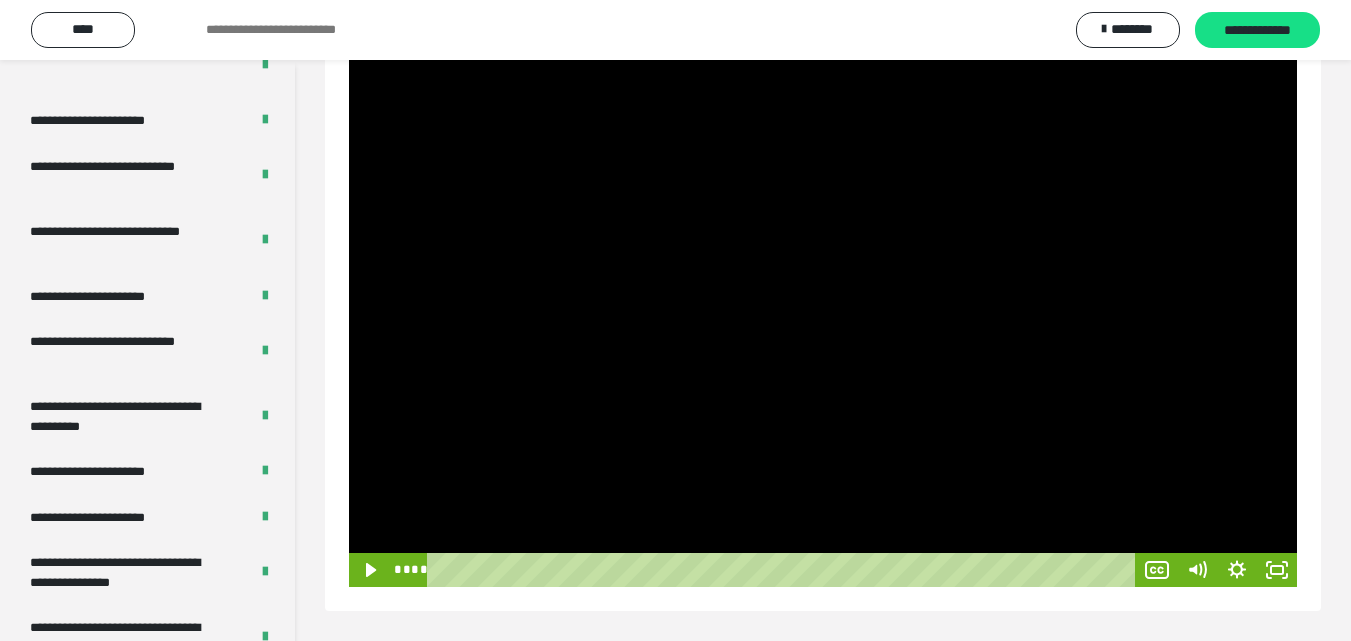 scroll, scrollTop: 4049, scrollLeft: 0, axis: vertical 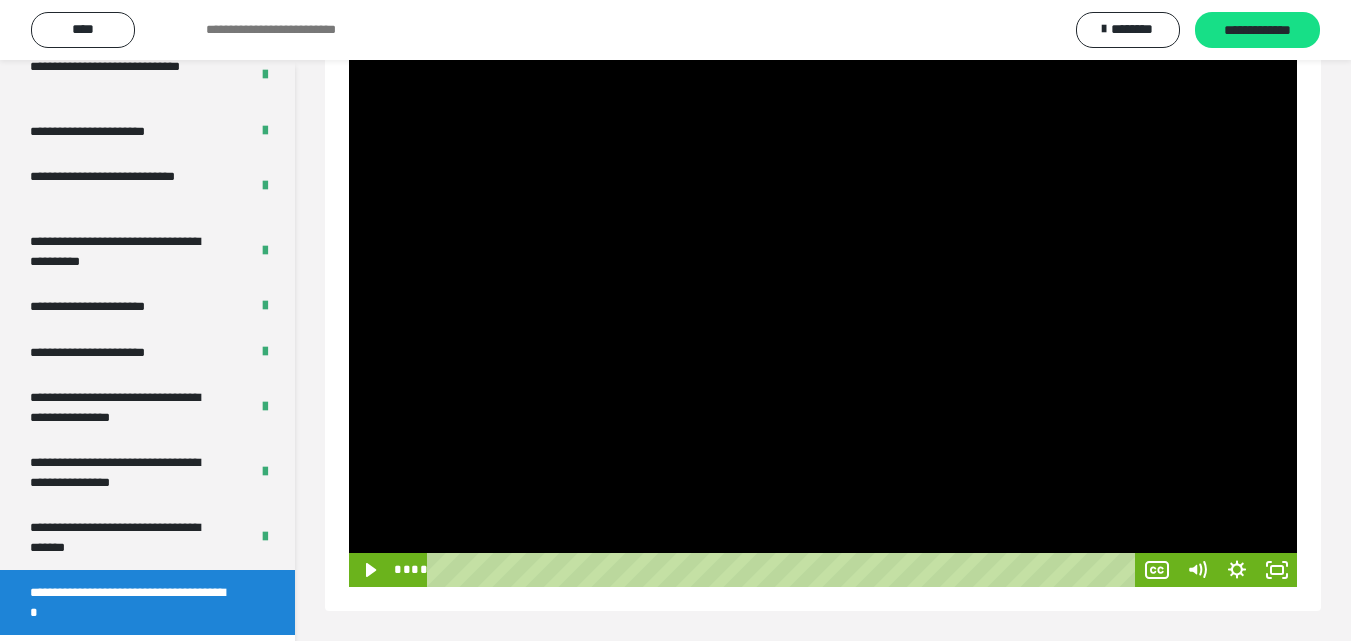 click on "**********" at bounding box center (132, 602) 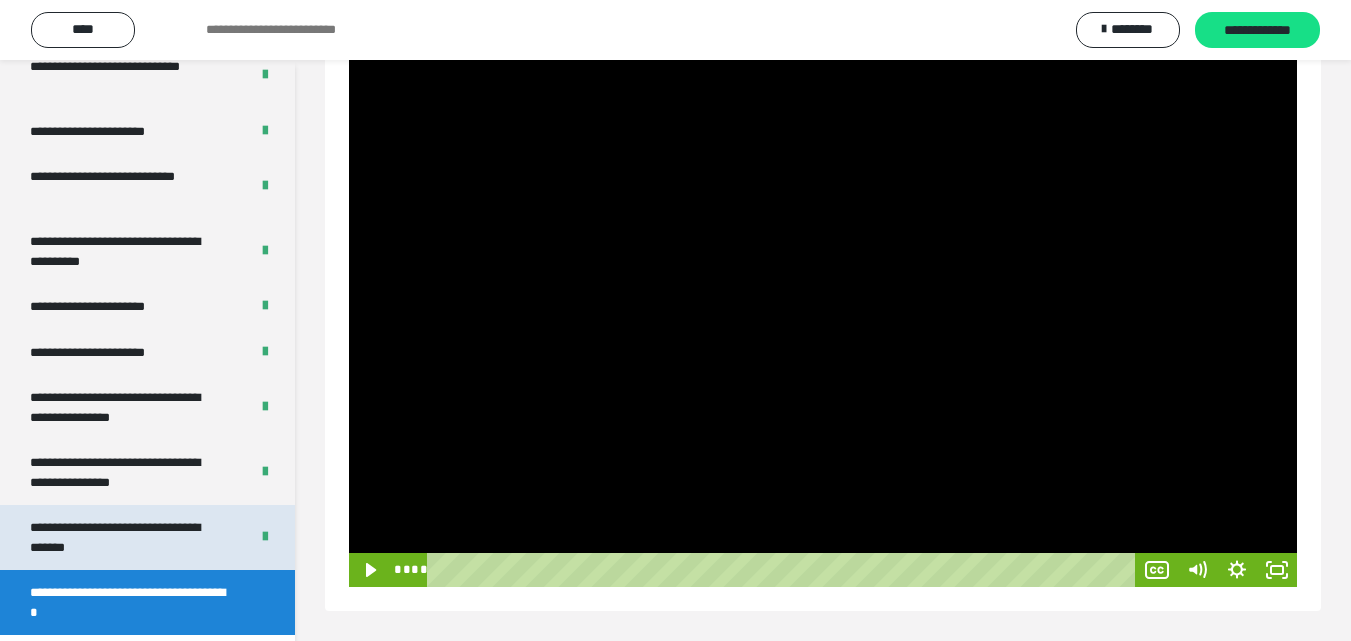 click on "**********" at bounding box center (124, 537) 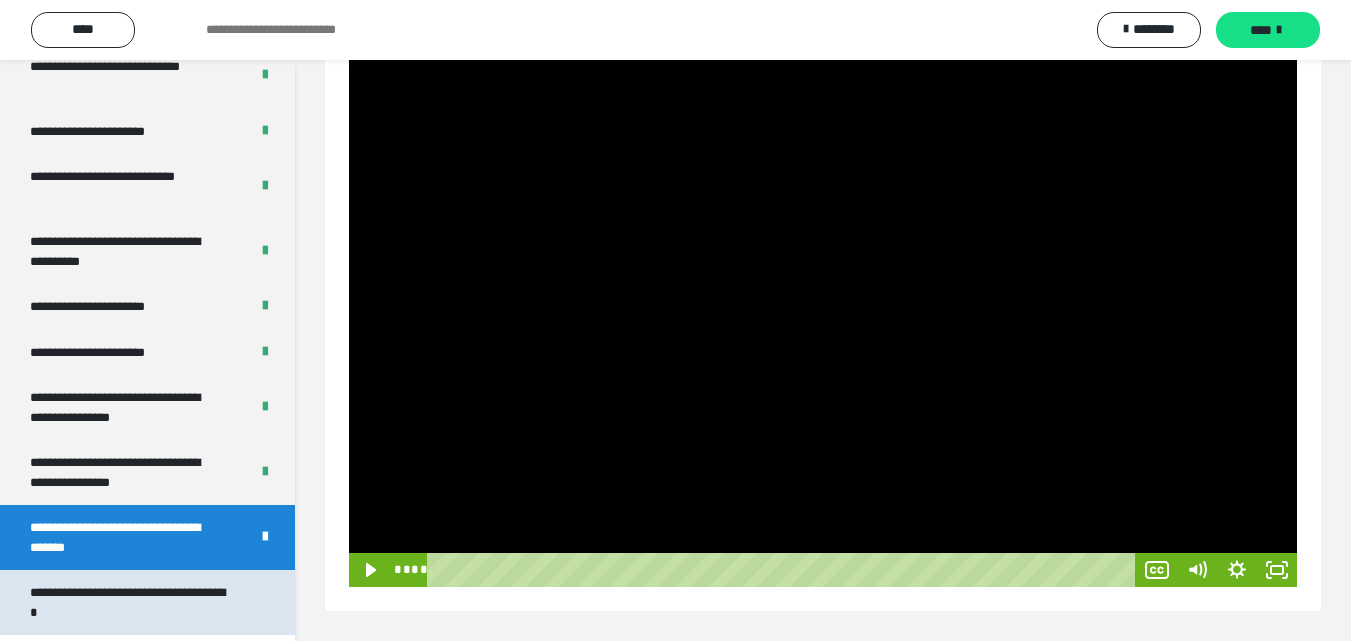 click on "**********" at bounding box center (132, 602) 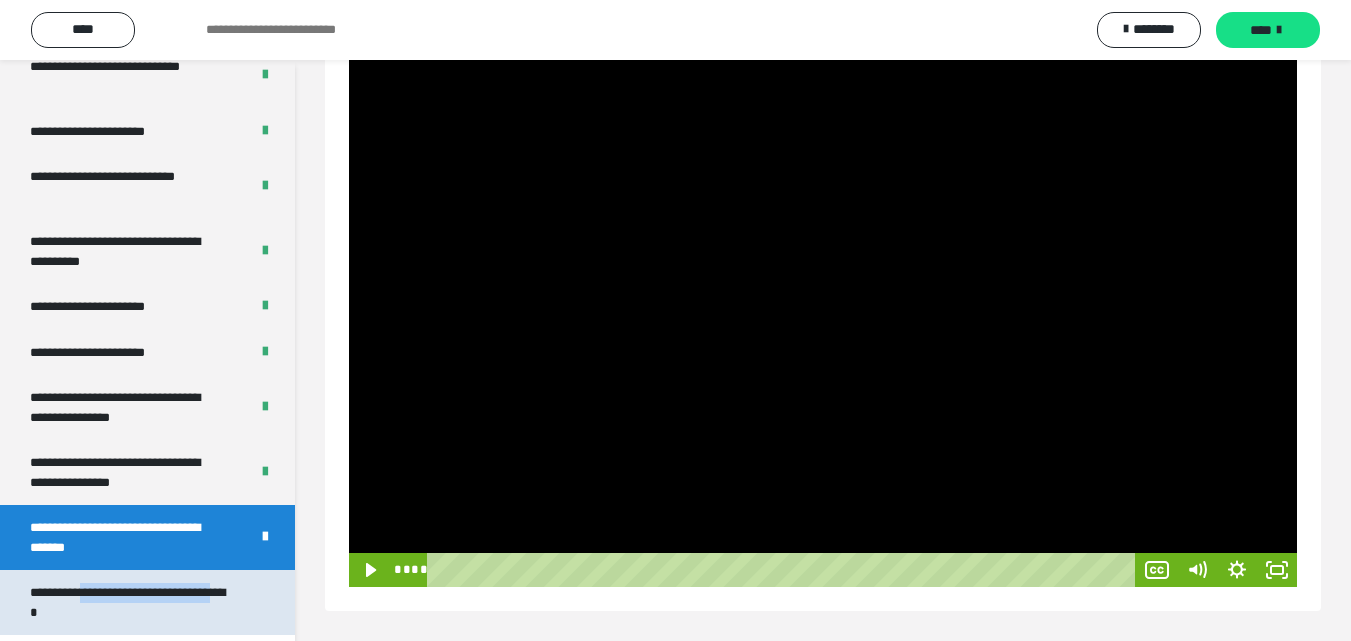 scroll, scrollTop: 60, scrollLeft: 0, axis: vertical 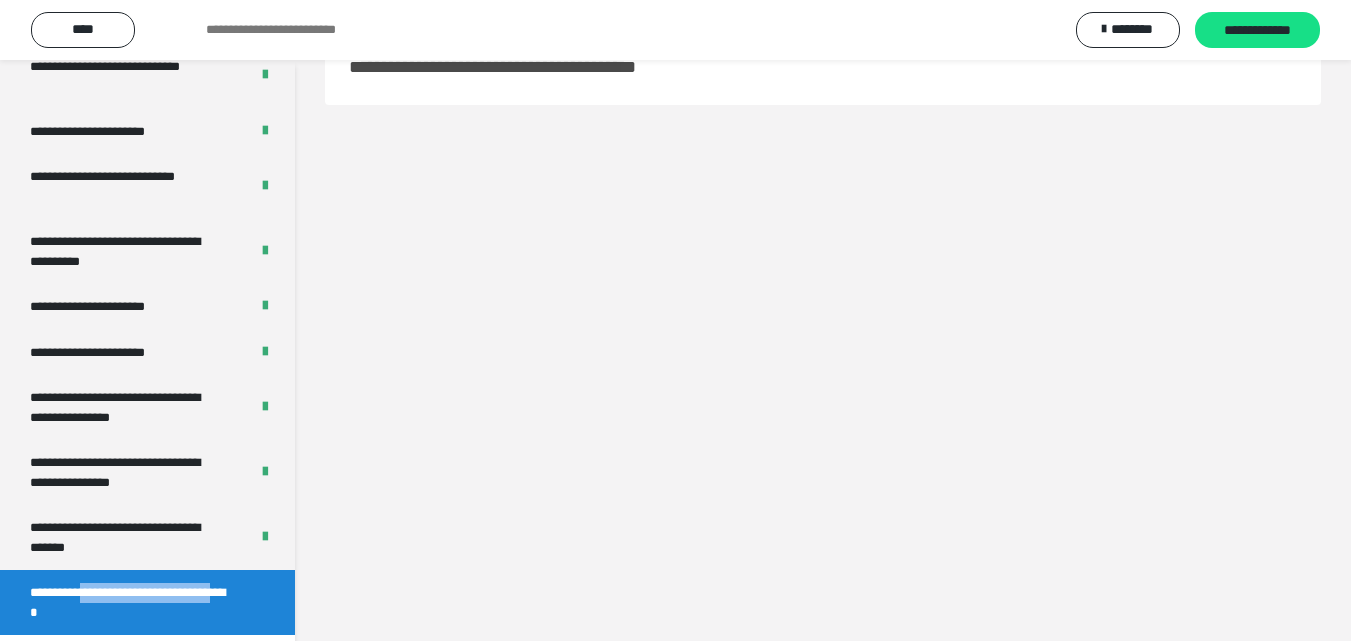 click on "**********" at bounding box center (132, 602) 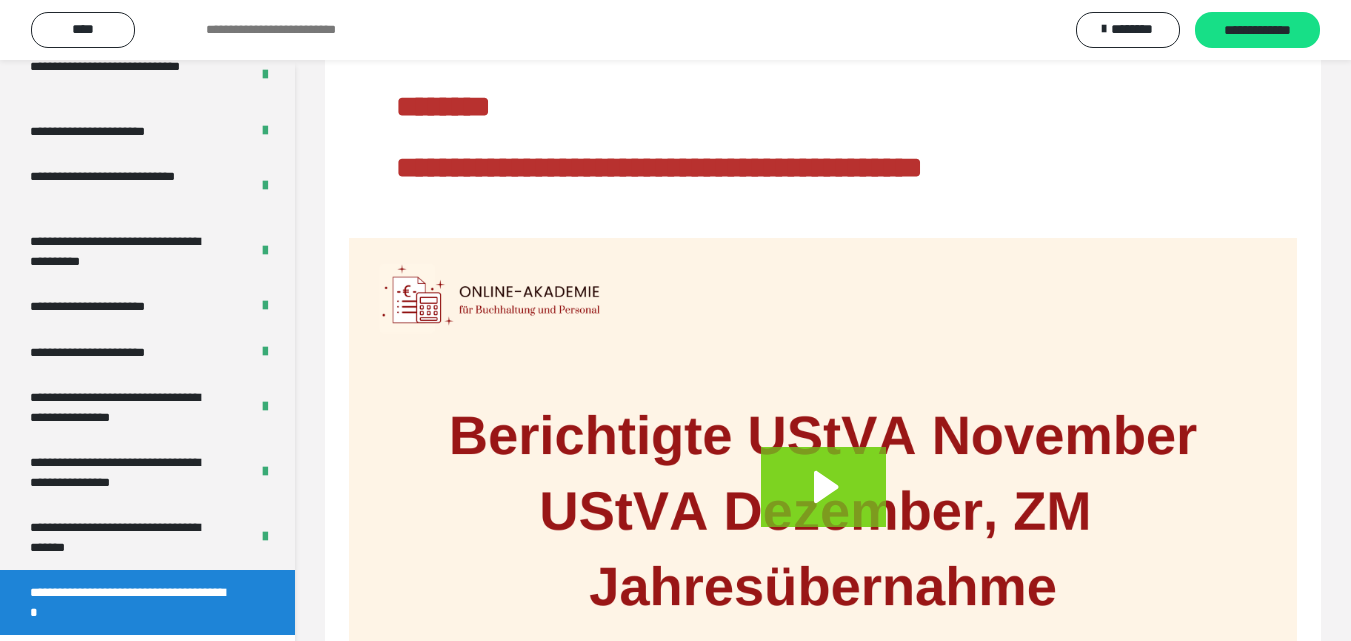 scroll, scrollTop: 288, scrollLeft: 0, axis: vertical 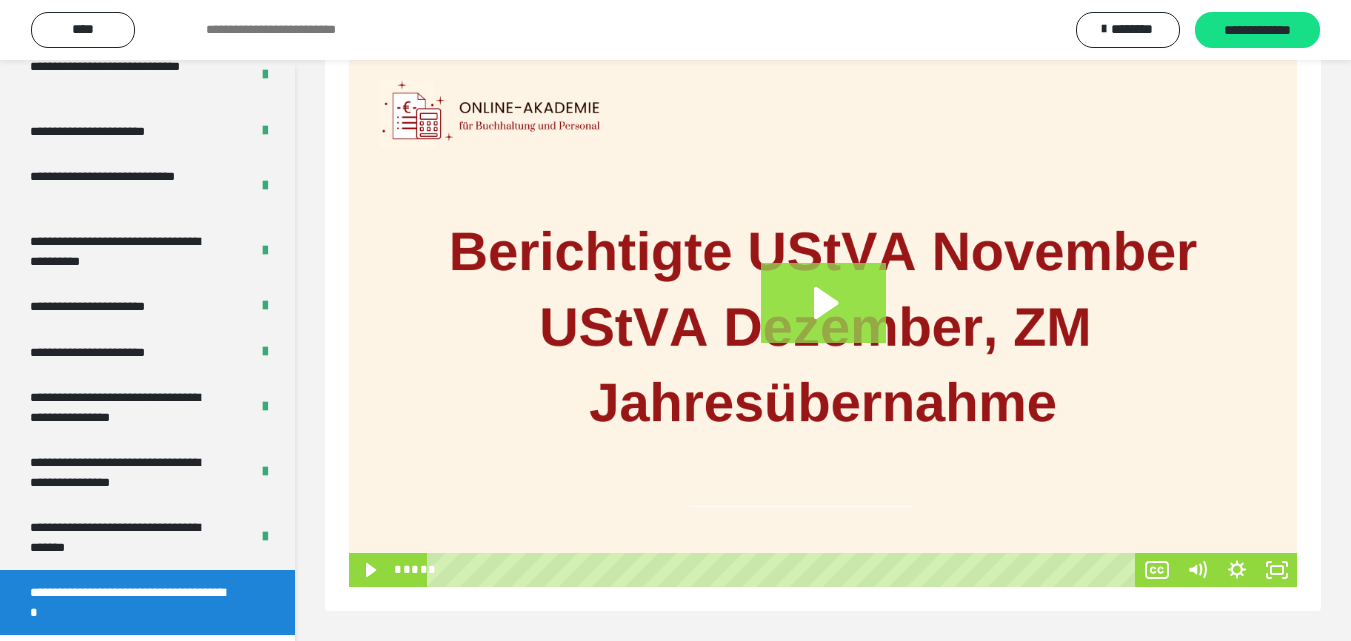 click 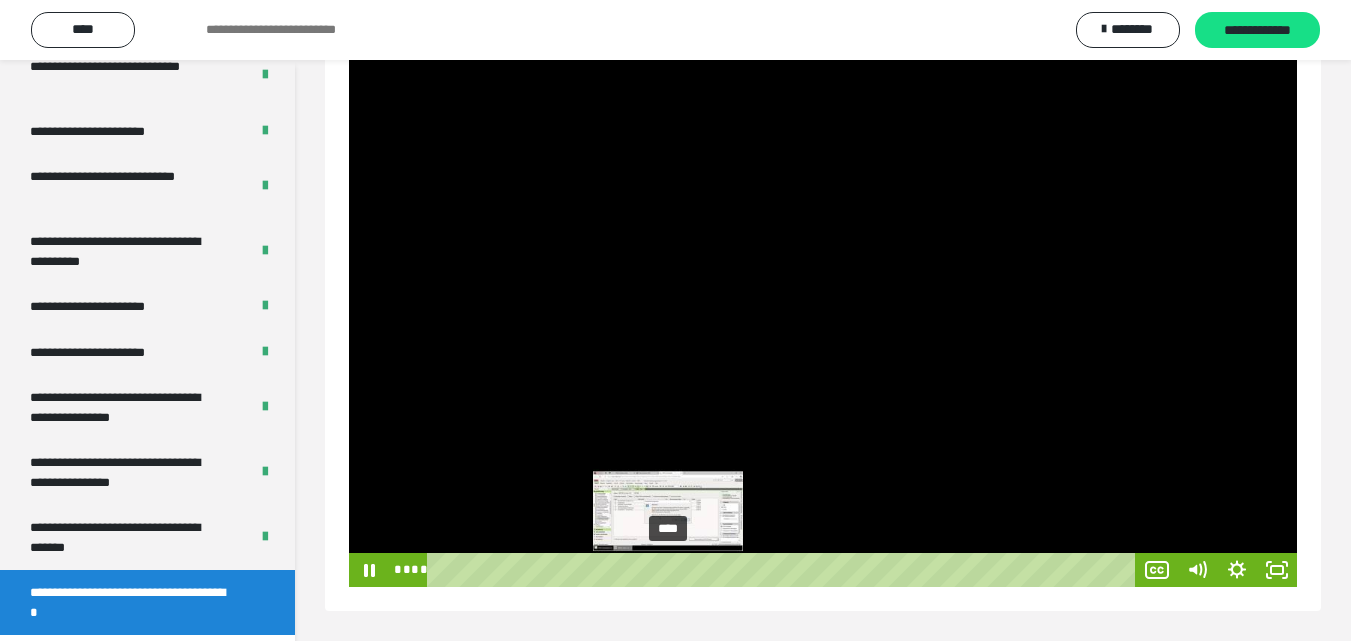 drag, startPoint x: 745, startPoint y: 566, endPoint x: 668, endPoint y: 566, distance: 77 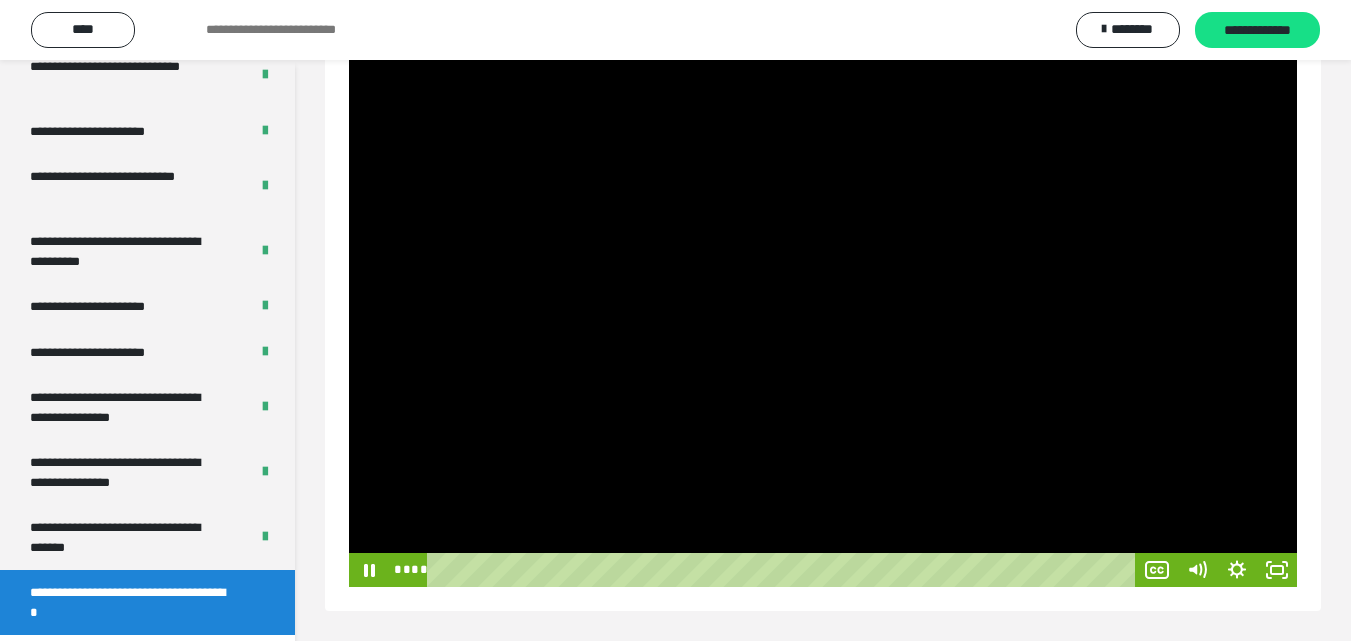 click at bounding box center [823, 320] 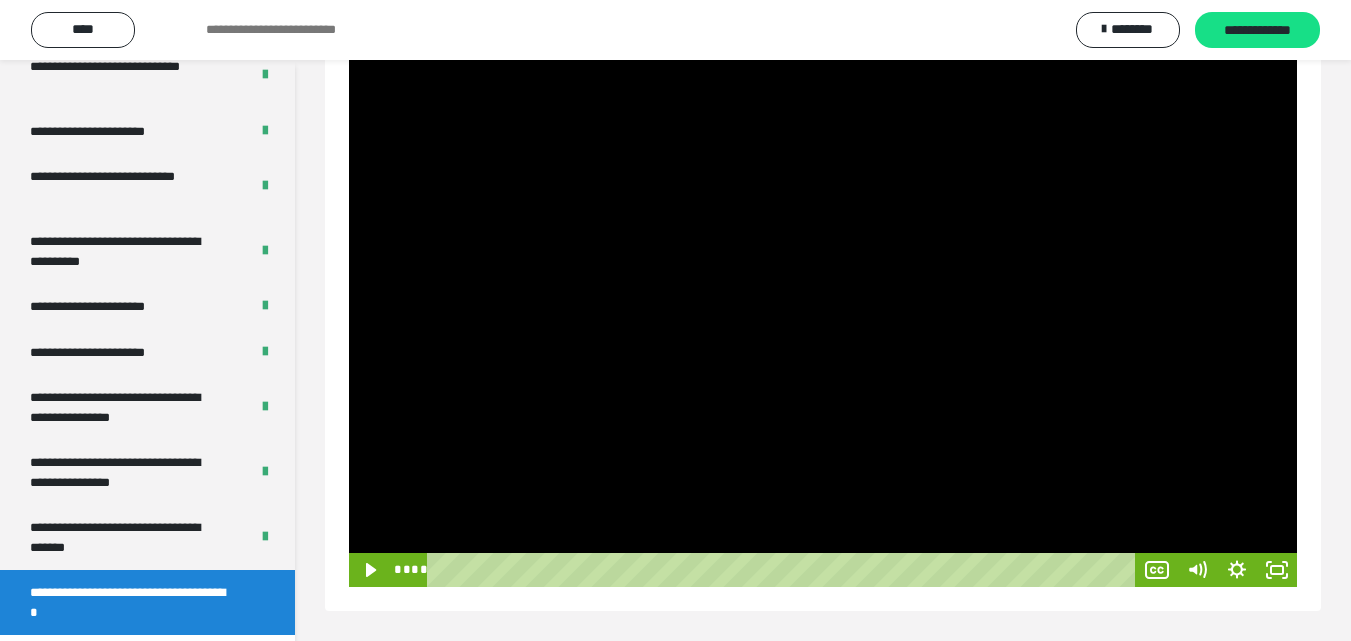 click at bounding box center (823, 320) 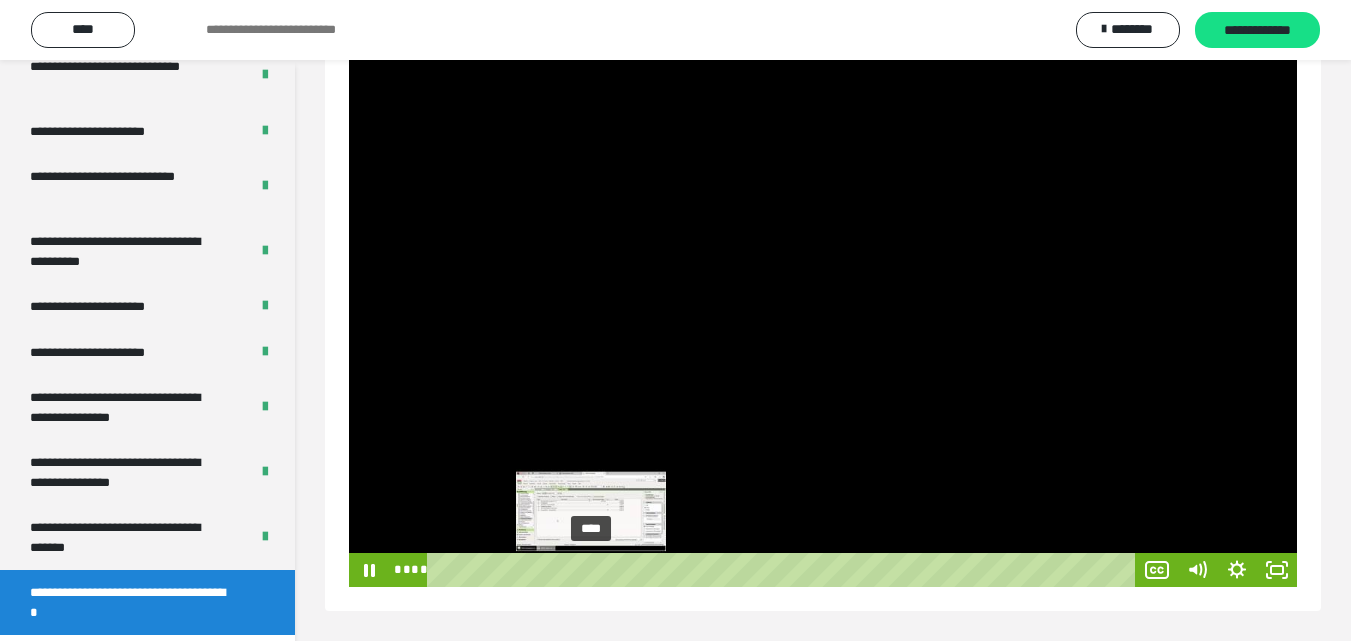 click on "****" at bounding box center (784, 570) 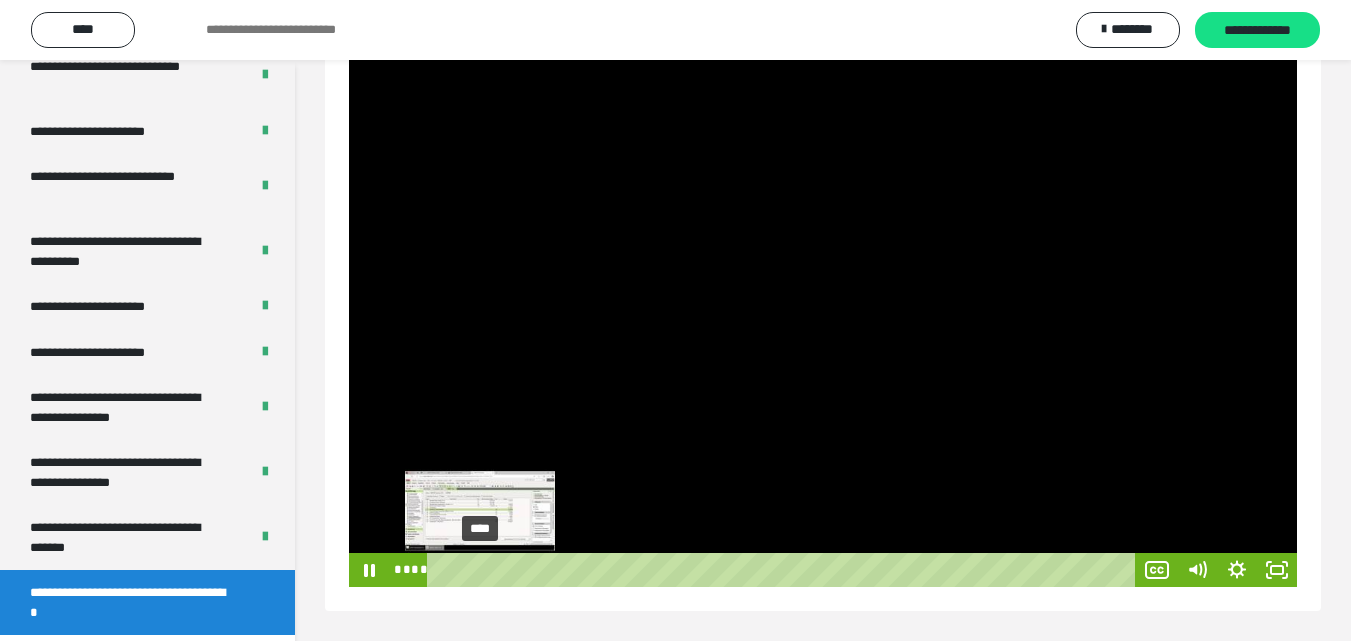 click on "****" at bounding box center [784, 570] 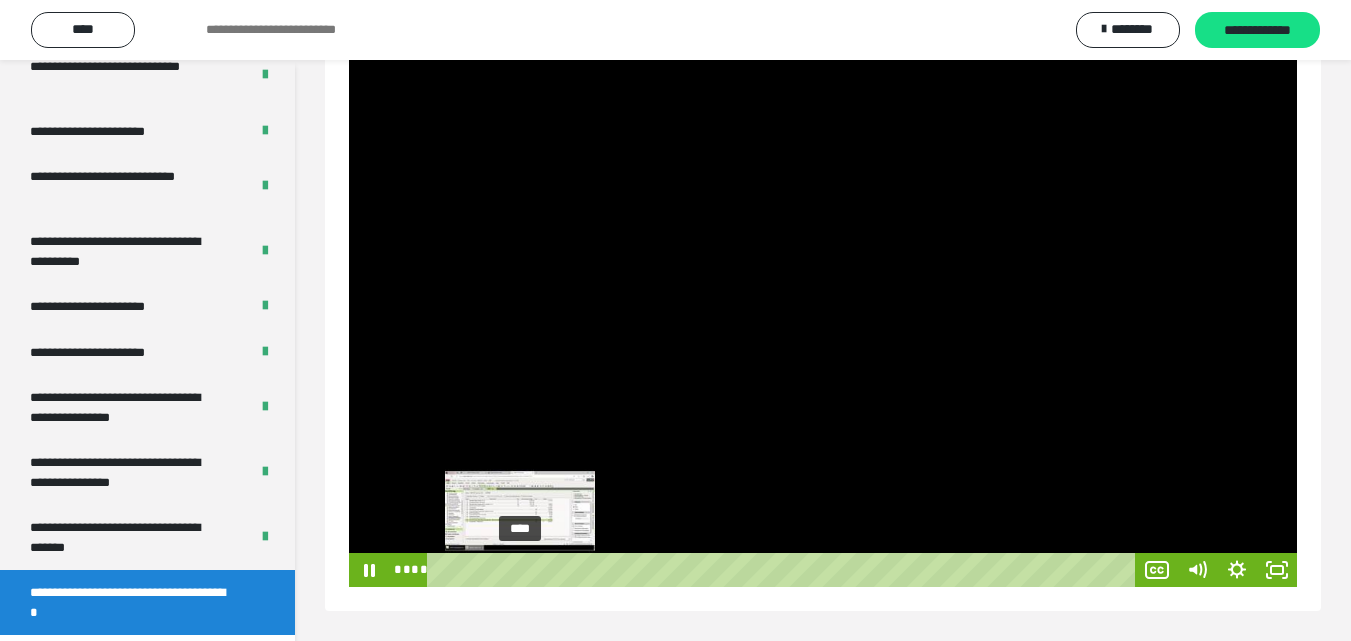 click on "****" at bounding box center (784, 570) 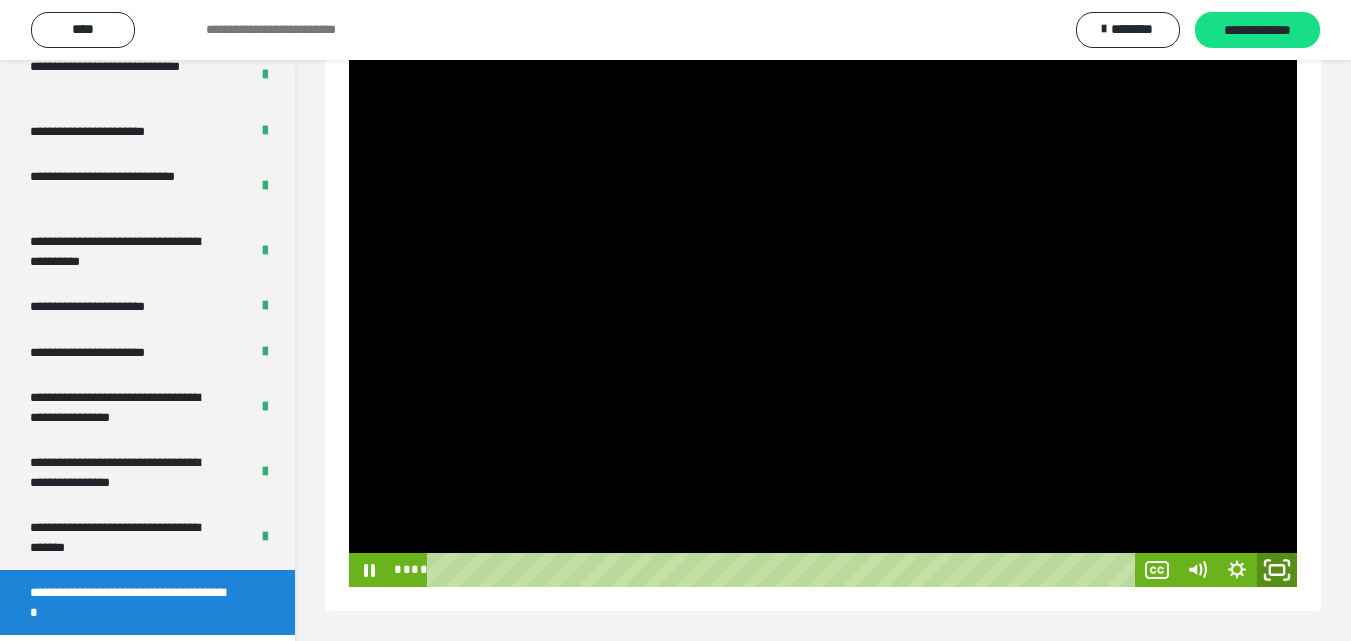 click 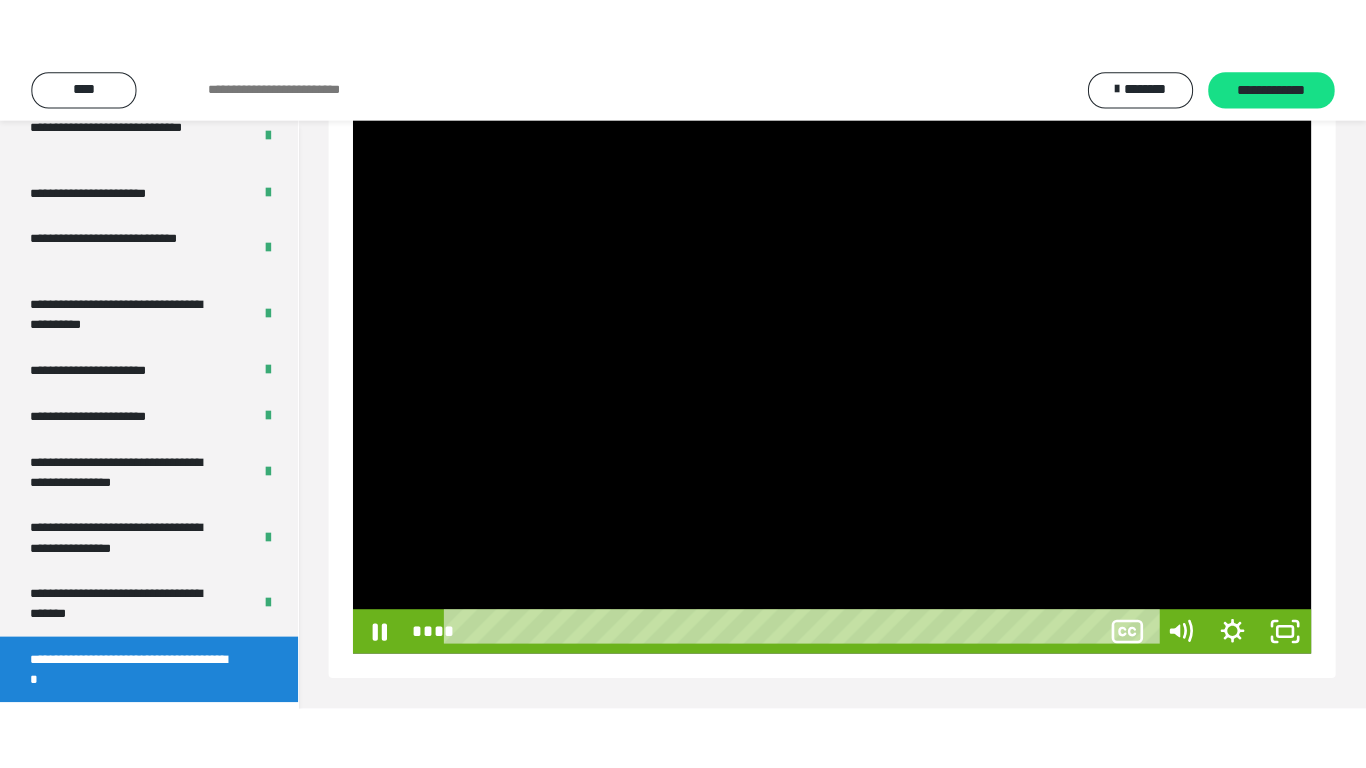 scroll, scrollTop: 171, scrollLeft: 0, axis: vertical 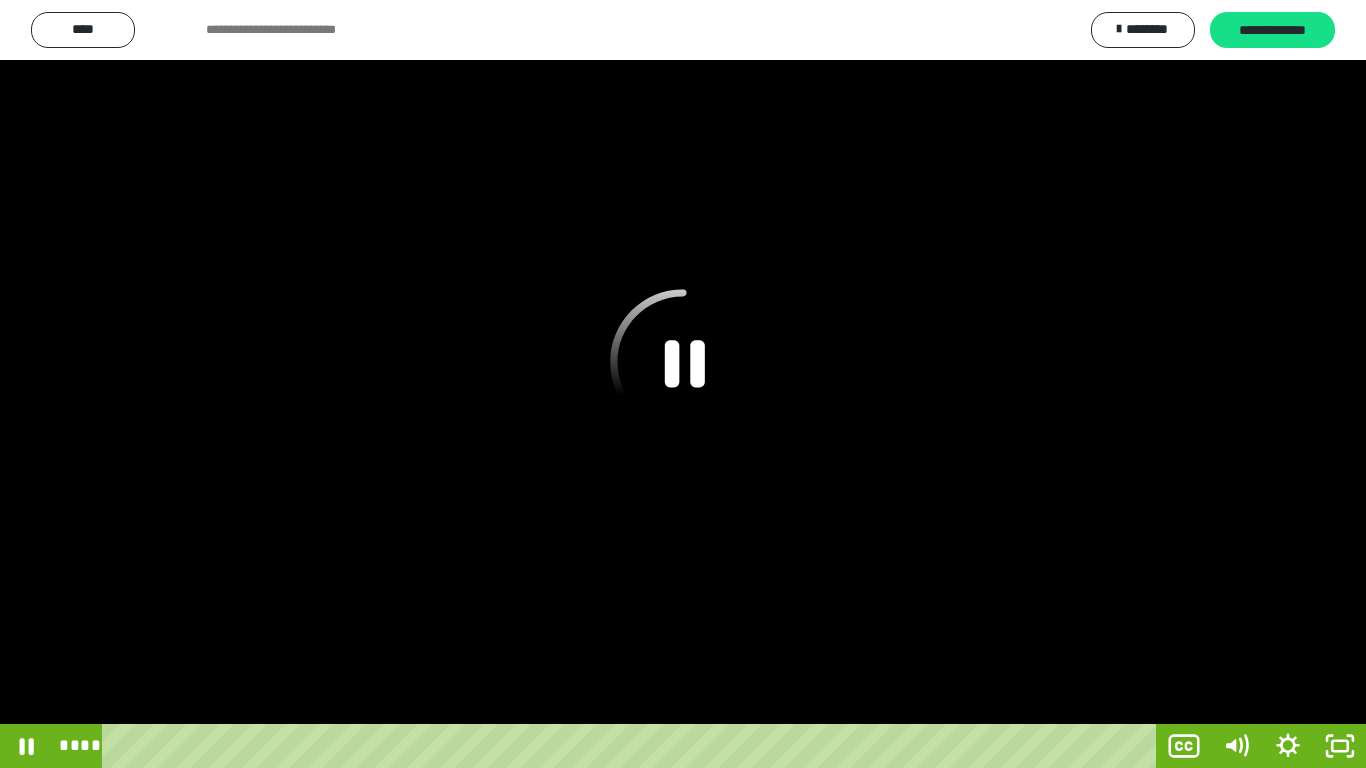 click at bounding box center [683, 384] 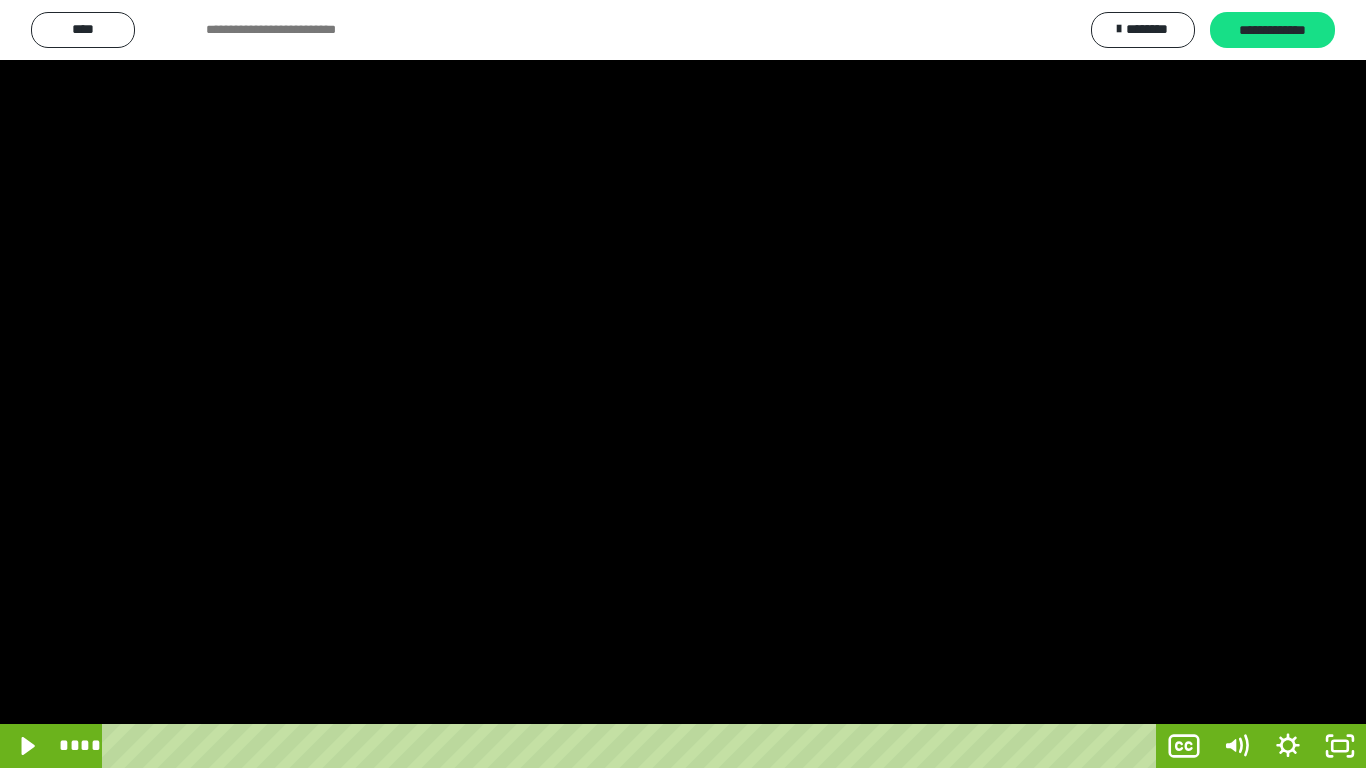 click at bounding box center [683, 384] 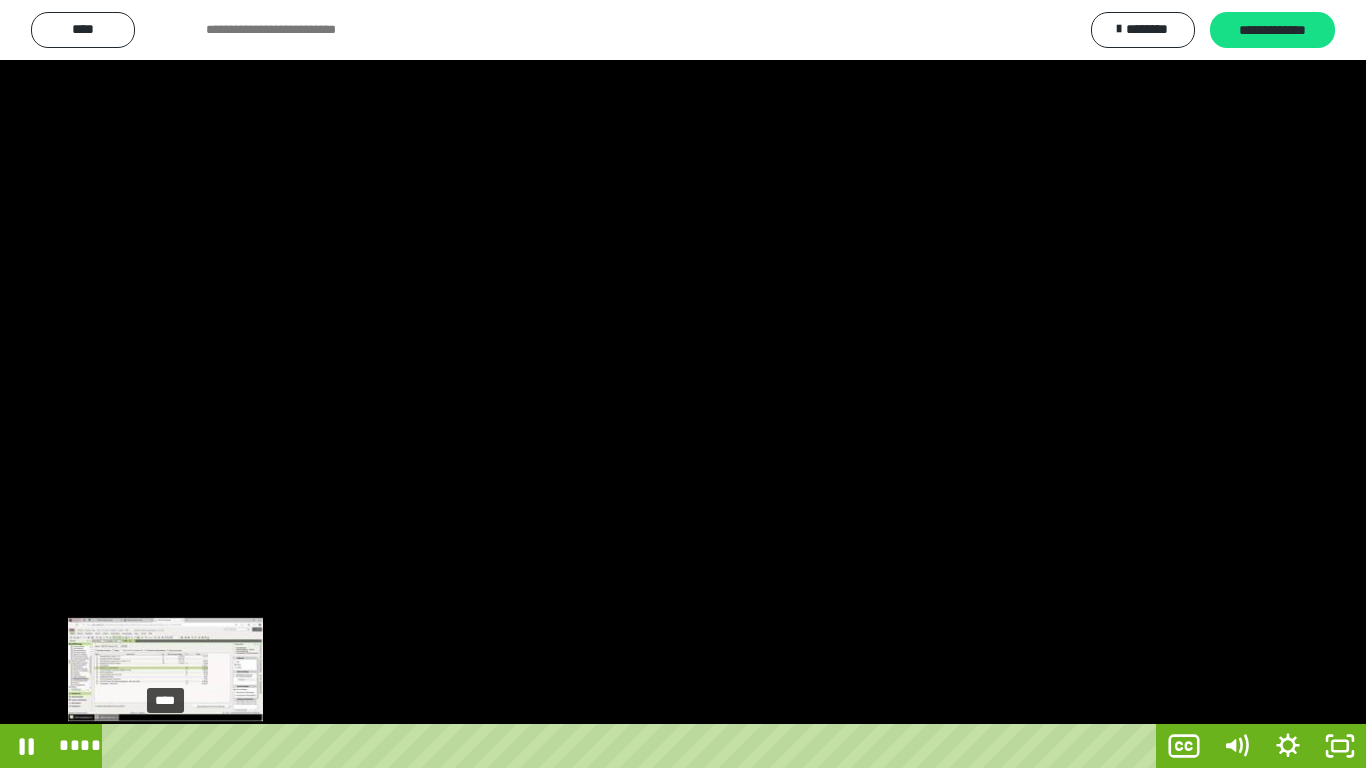 click on "****" at bounding box center (633, 746) 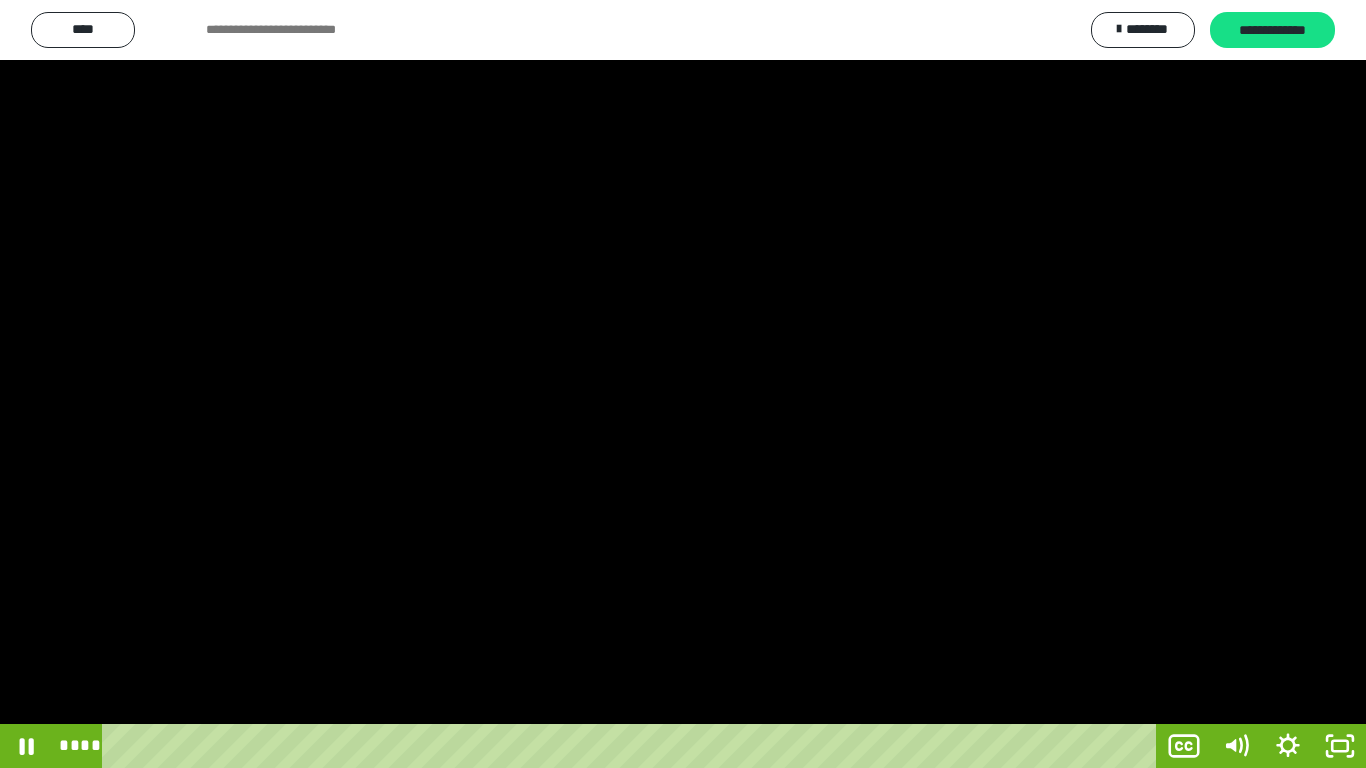 click at bounding box center [683, 384] 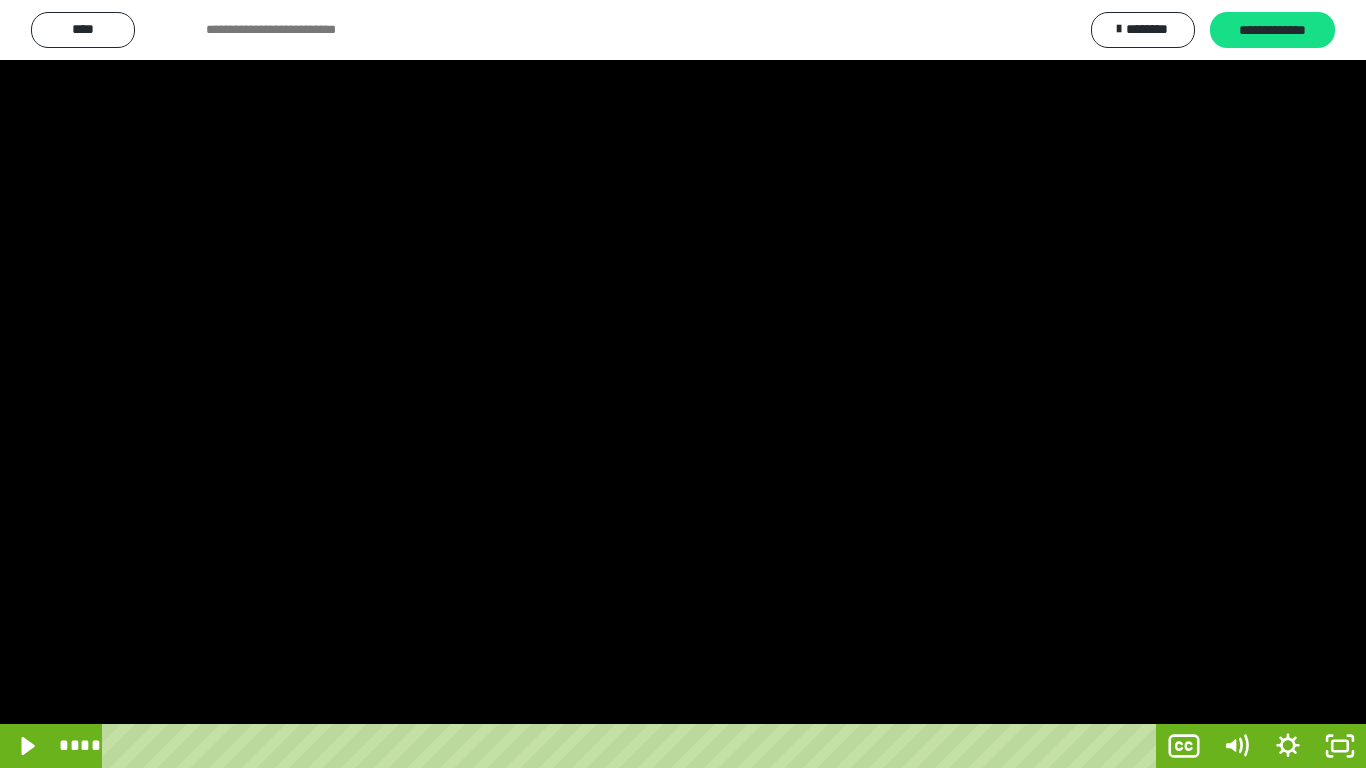 click at bounding box center (683, 384) 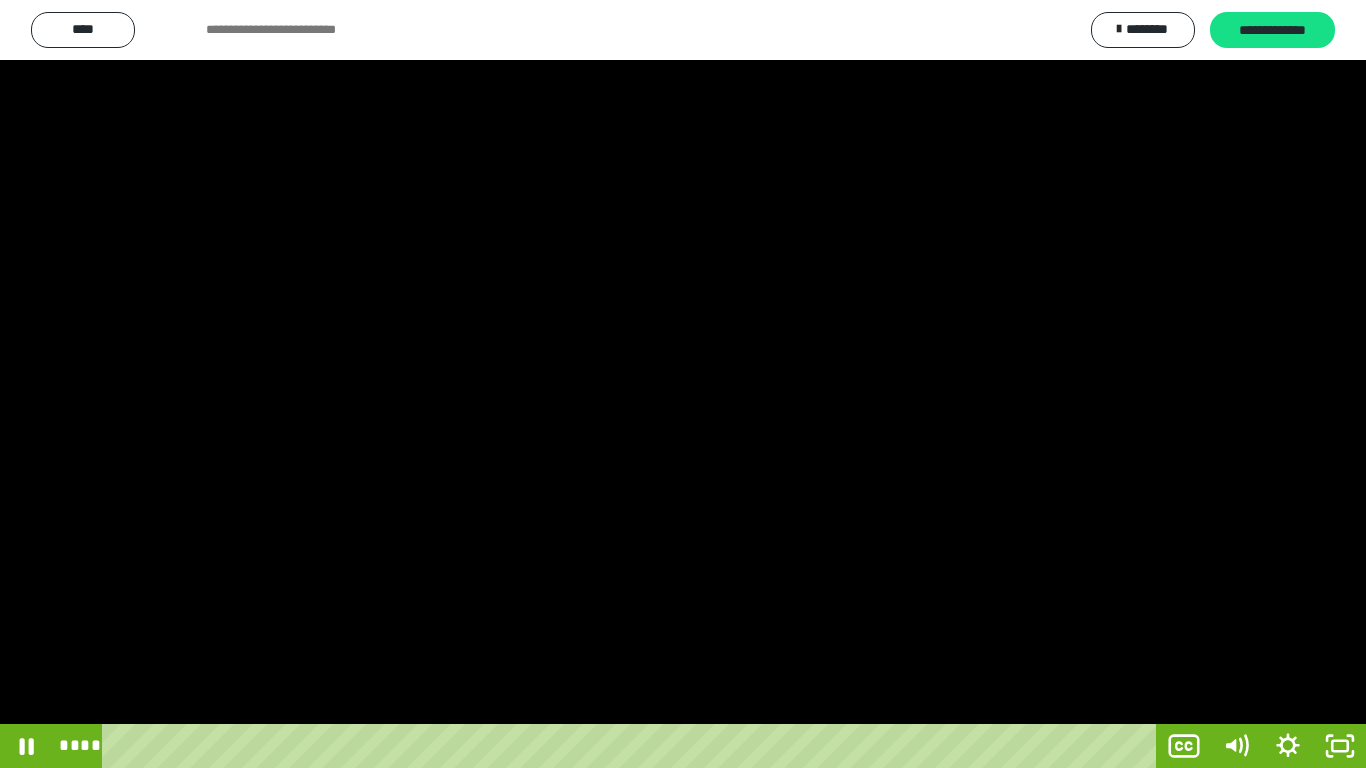 click at bounding box center (683, 384) 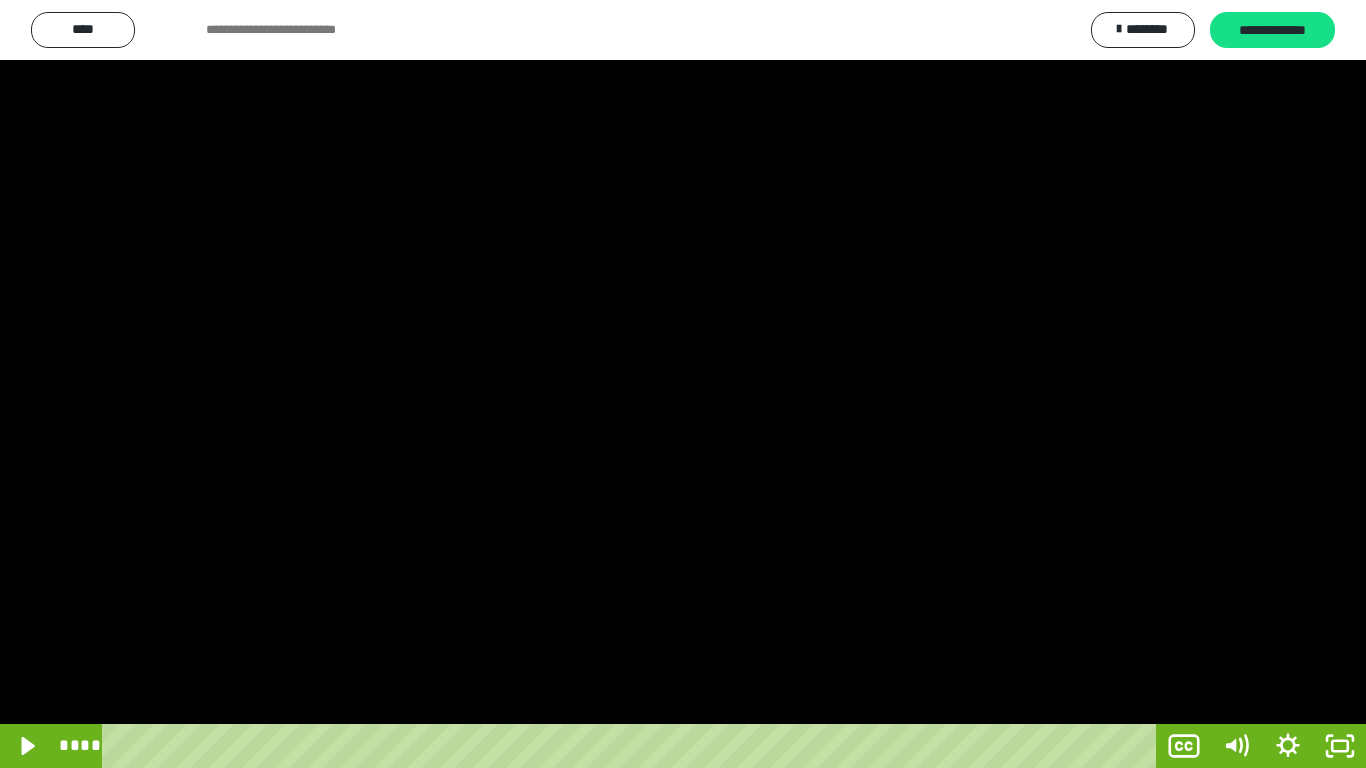 click at bounding box center [683, 384] 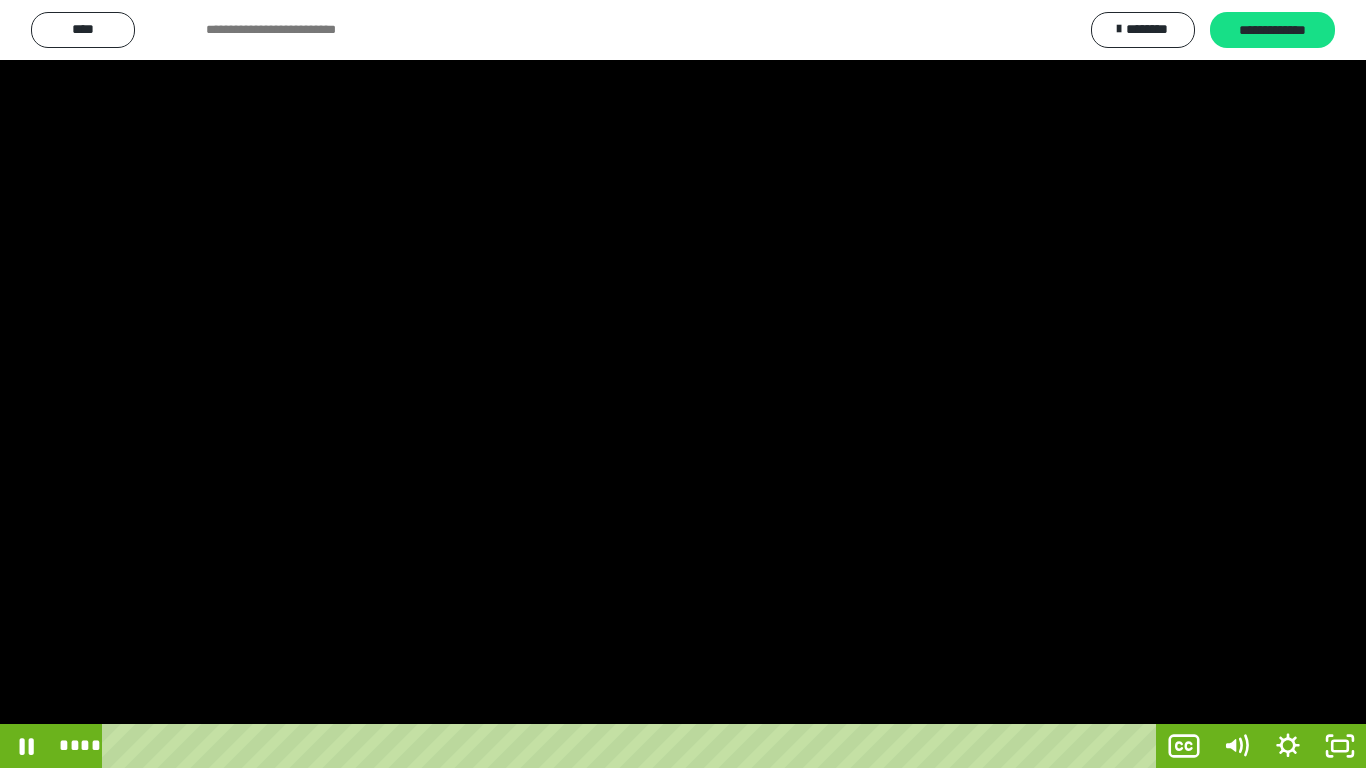click at bounding box center [683, 384] 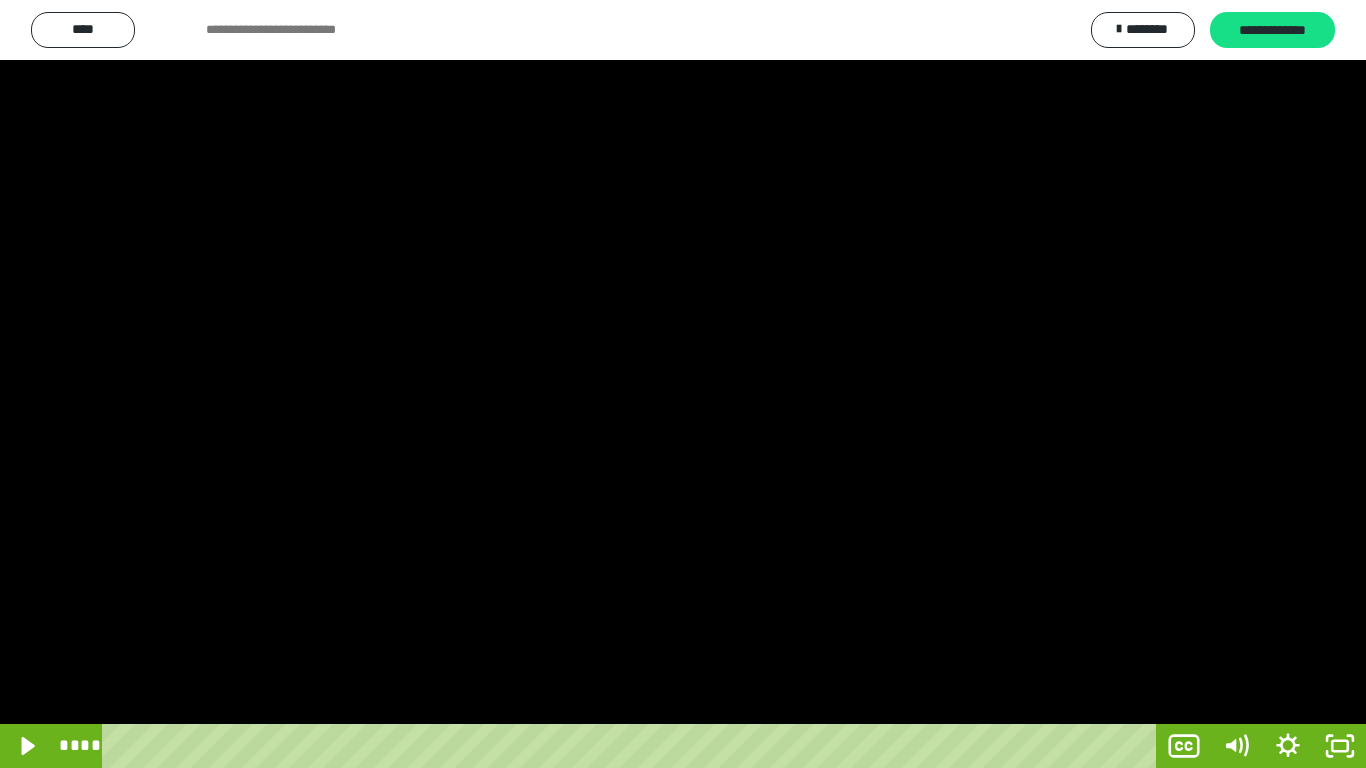 click at bounding box center [683, 384] 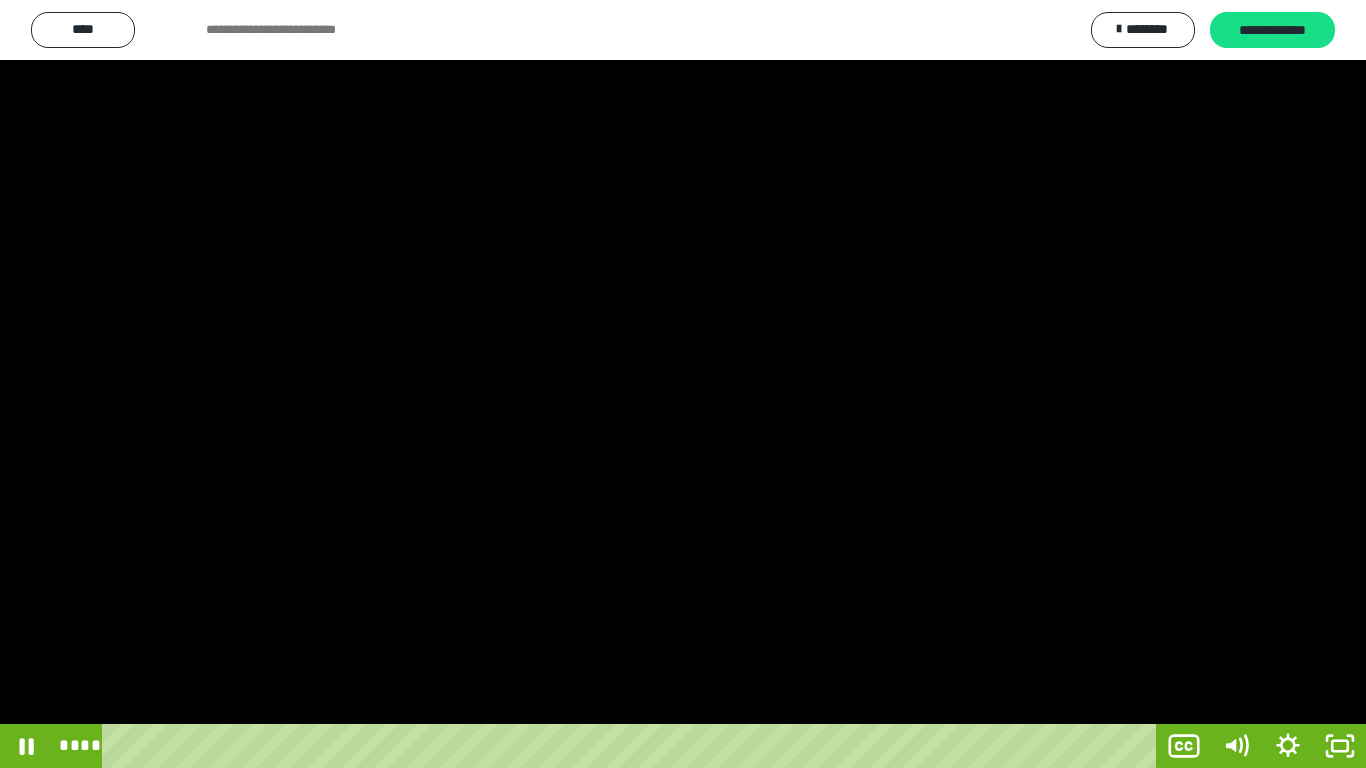 click at bounding box center (683, 384) 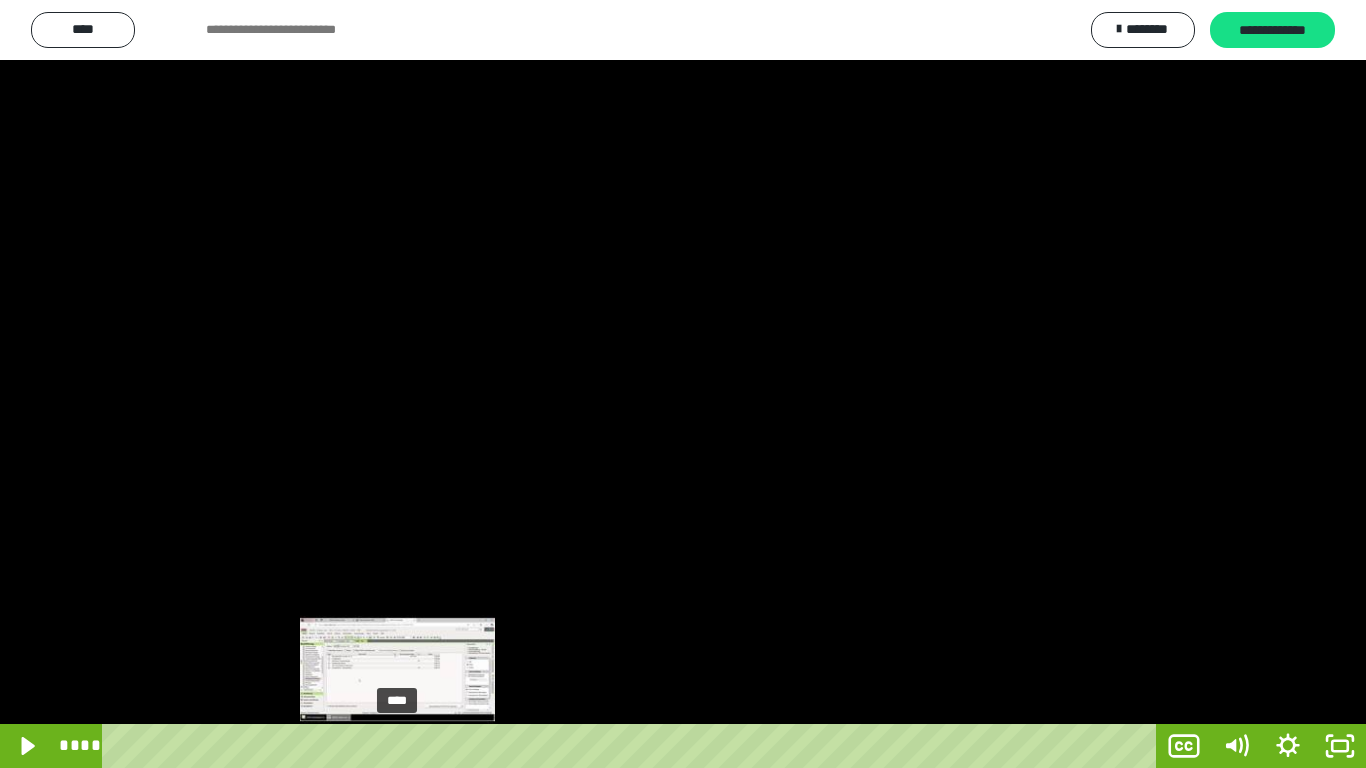 click on "****" at bounding box center (633, 746) 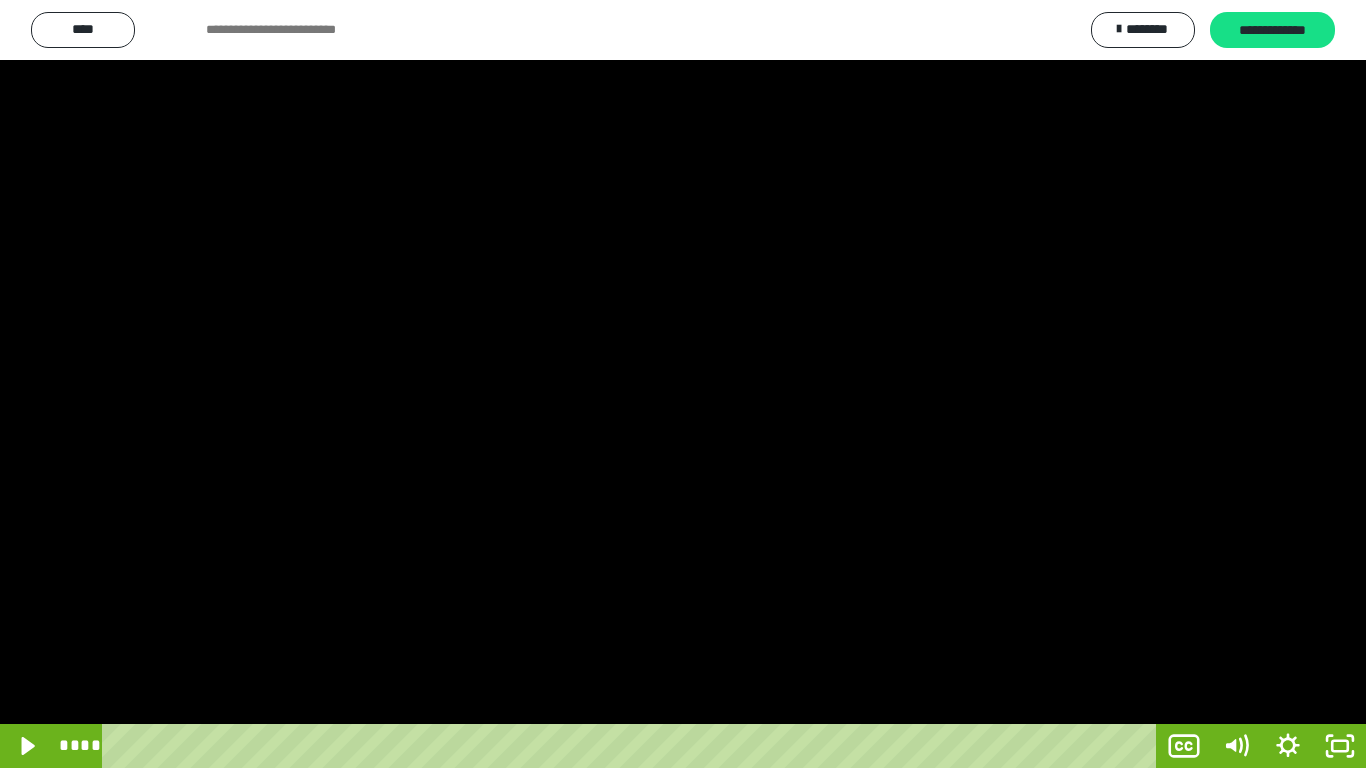 click at bounding box center [683, 384] 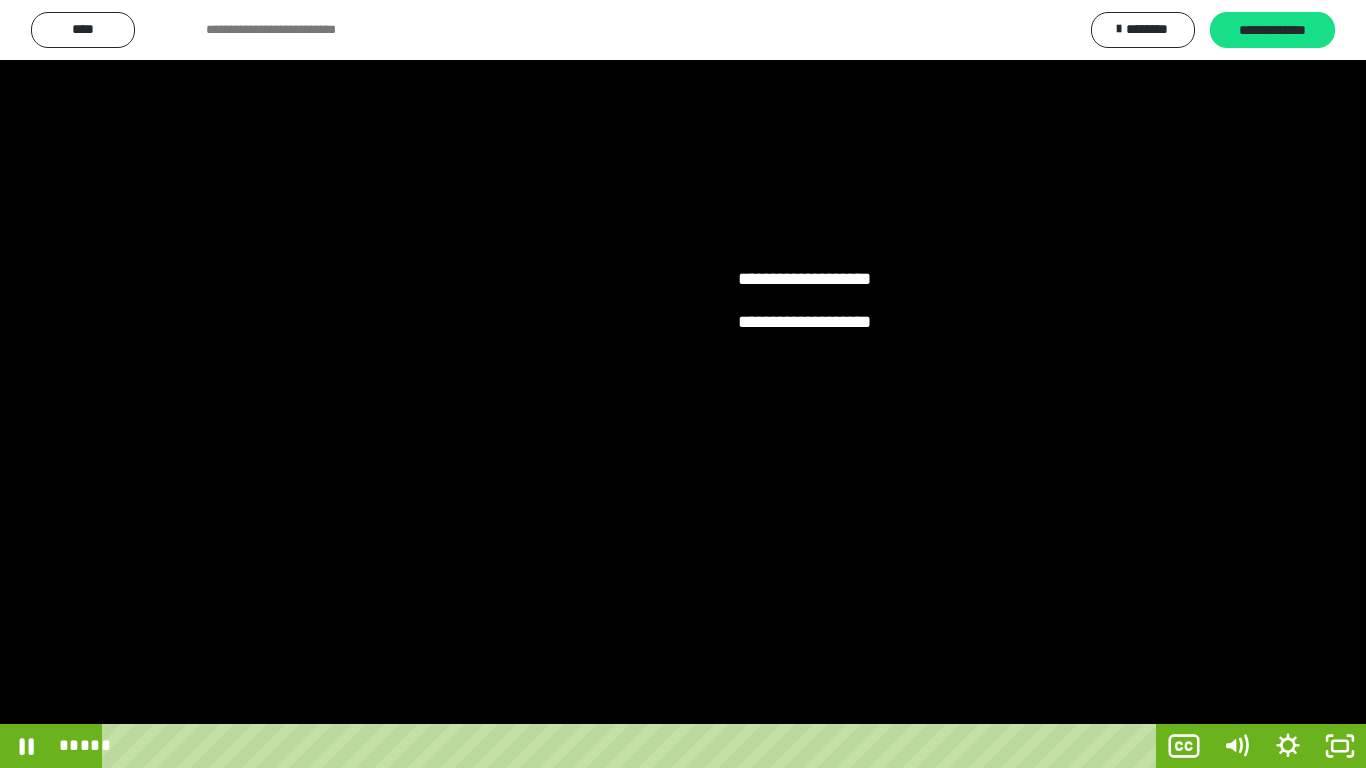 click at bounding box center [683, 384] 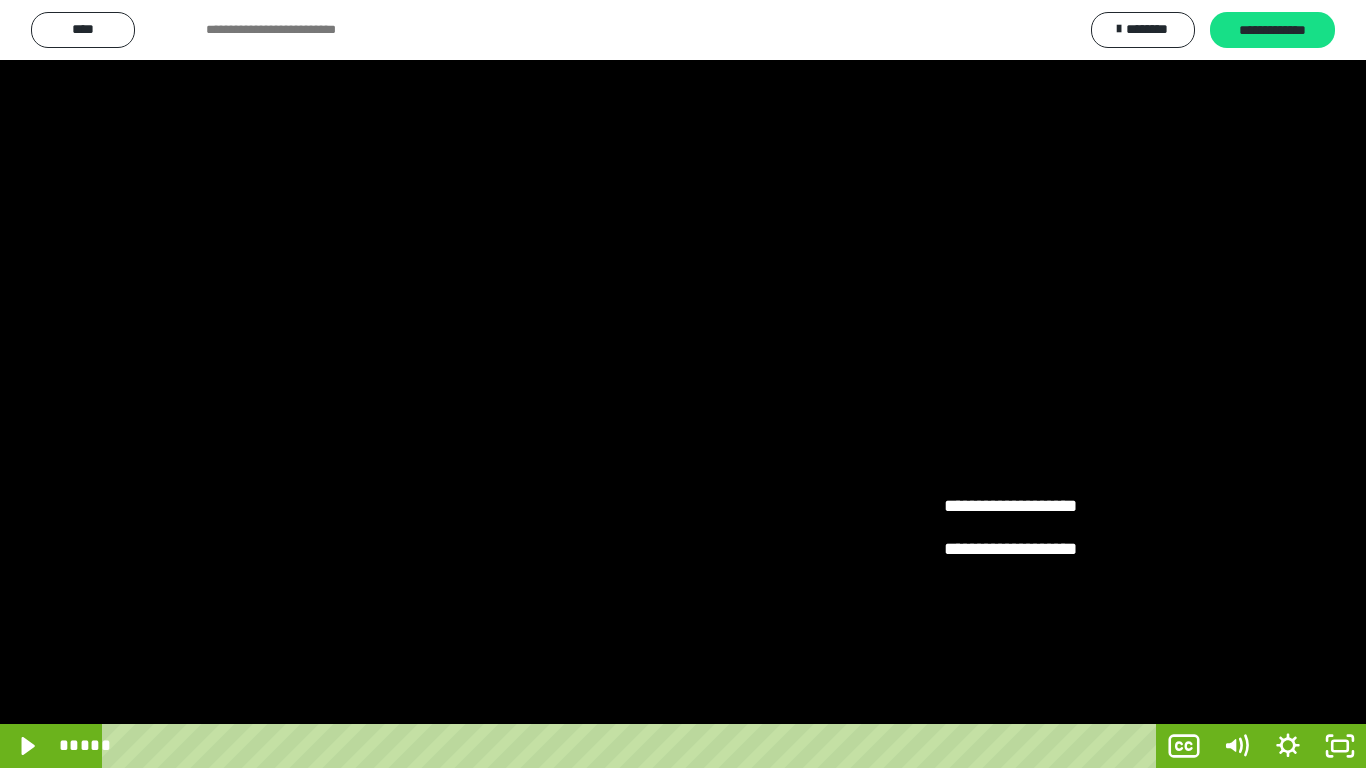 click at bounding box center (683, 384) 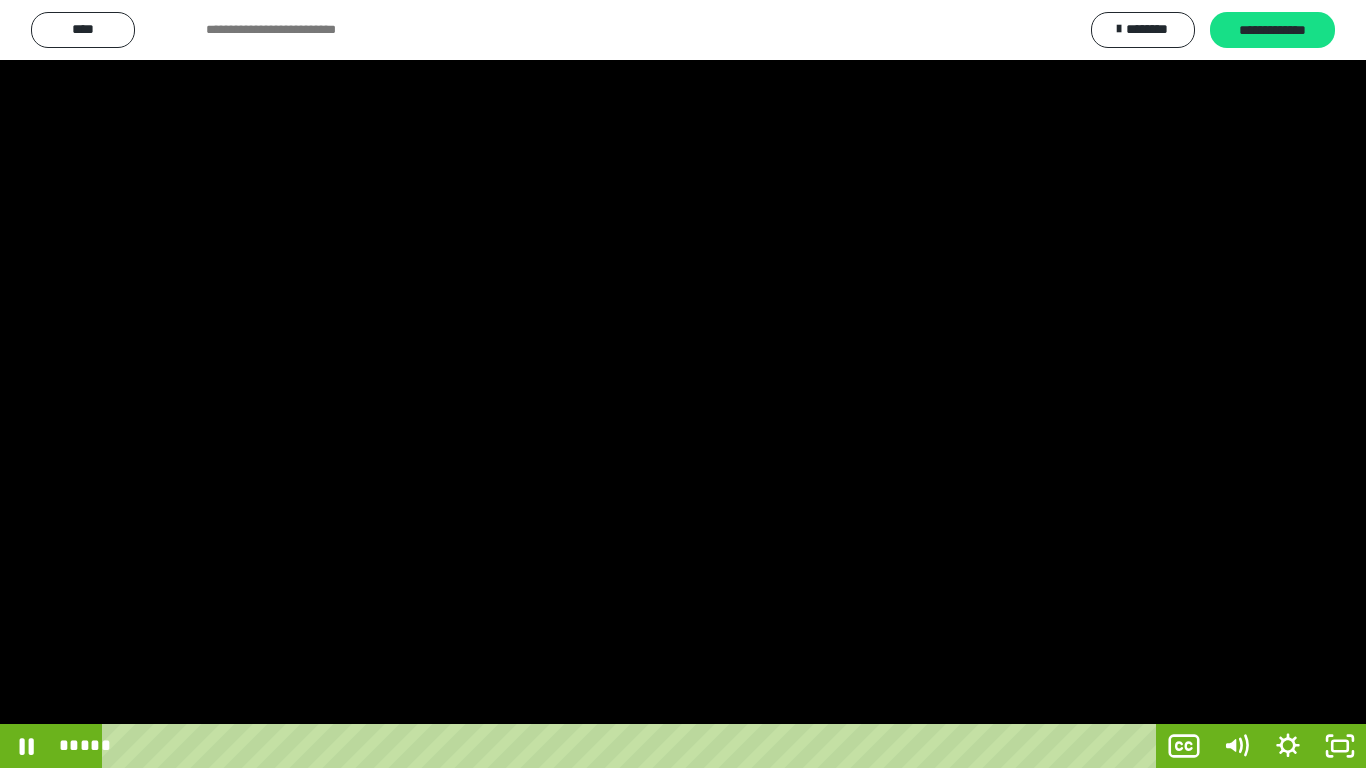 click at bounding box center [683, 384] 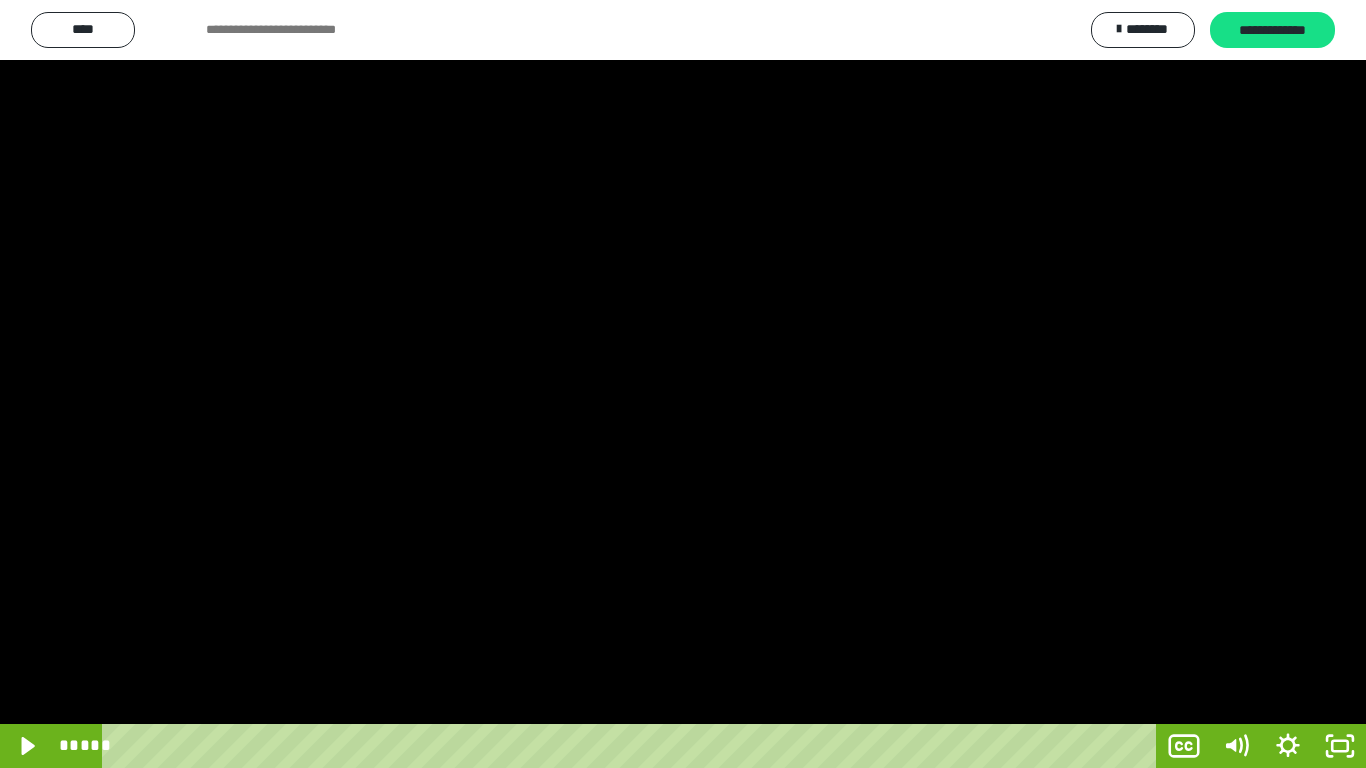click at bounding box center [683, 384] 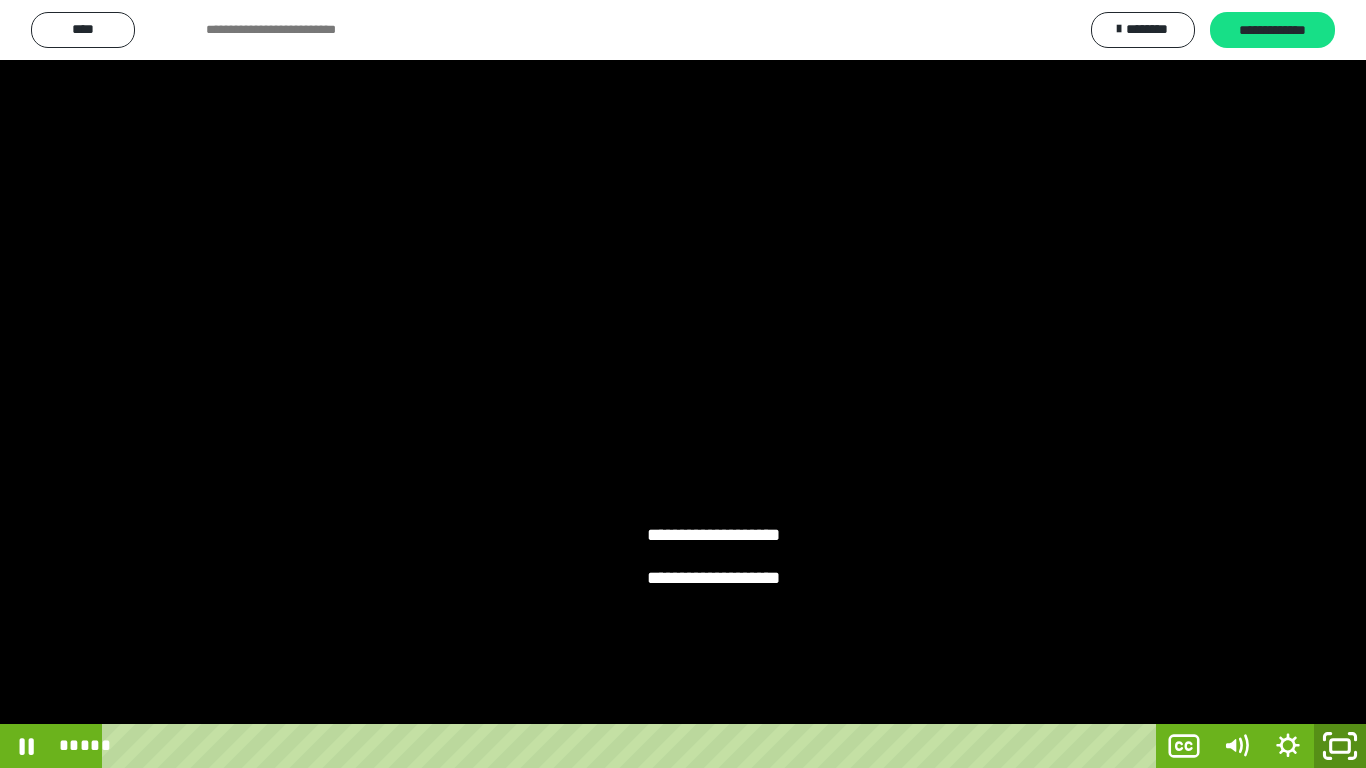 click 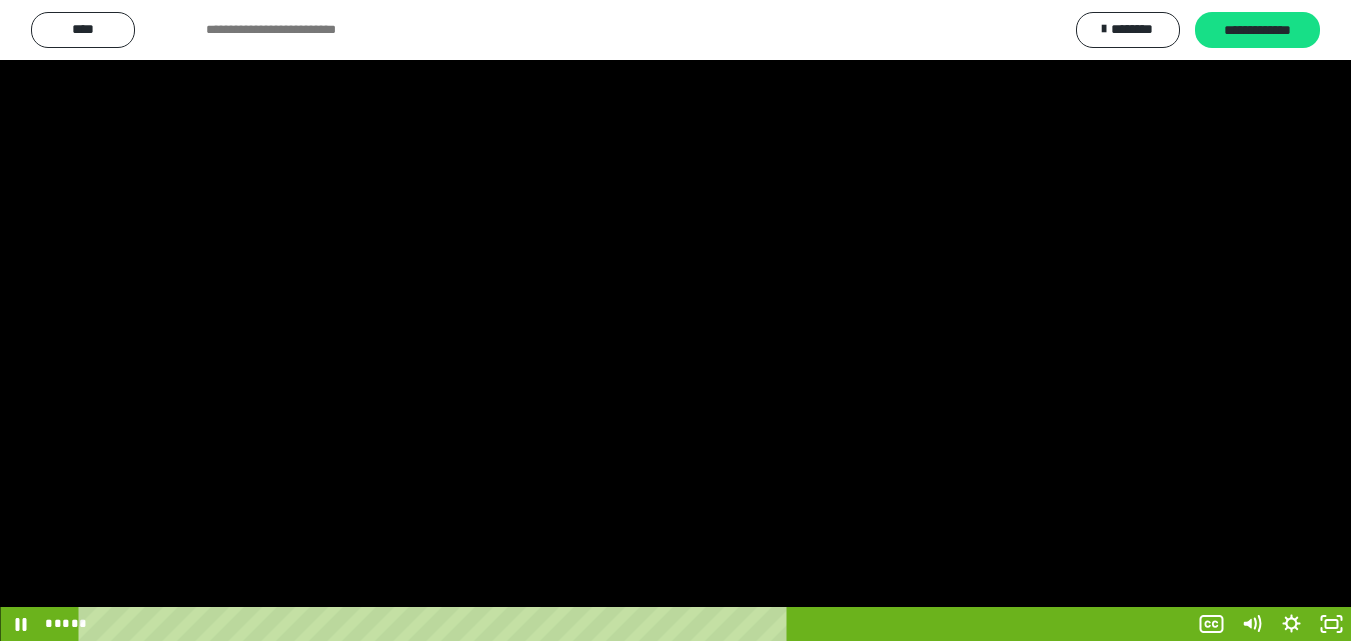 scroll, scrollTop: 4049, scrollLeft: 0, axis: vertical 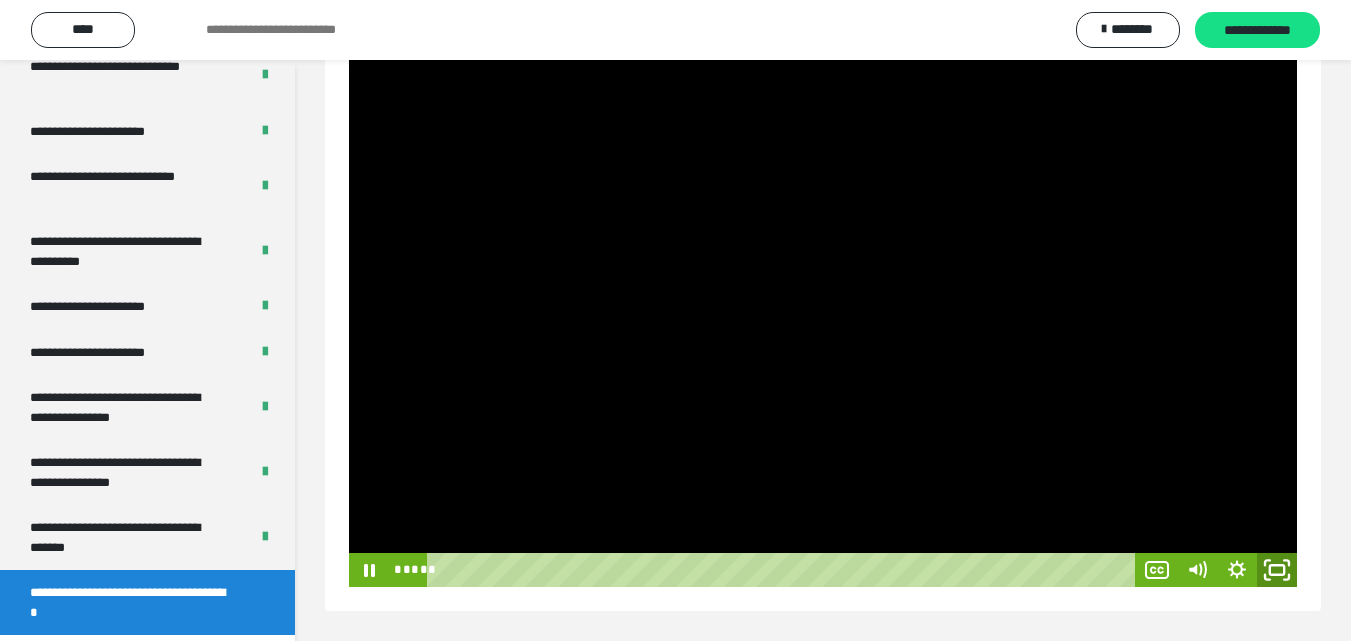 click 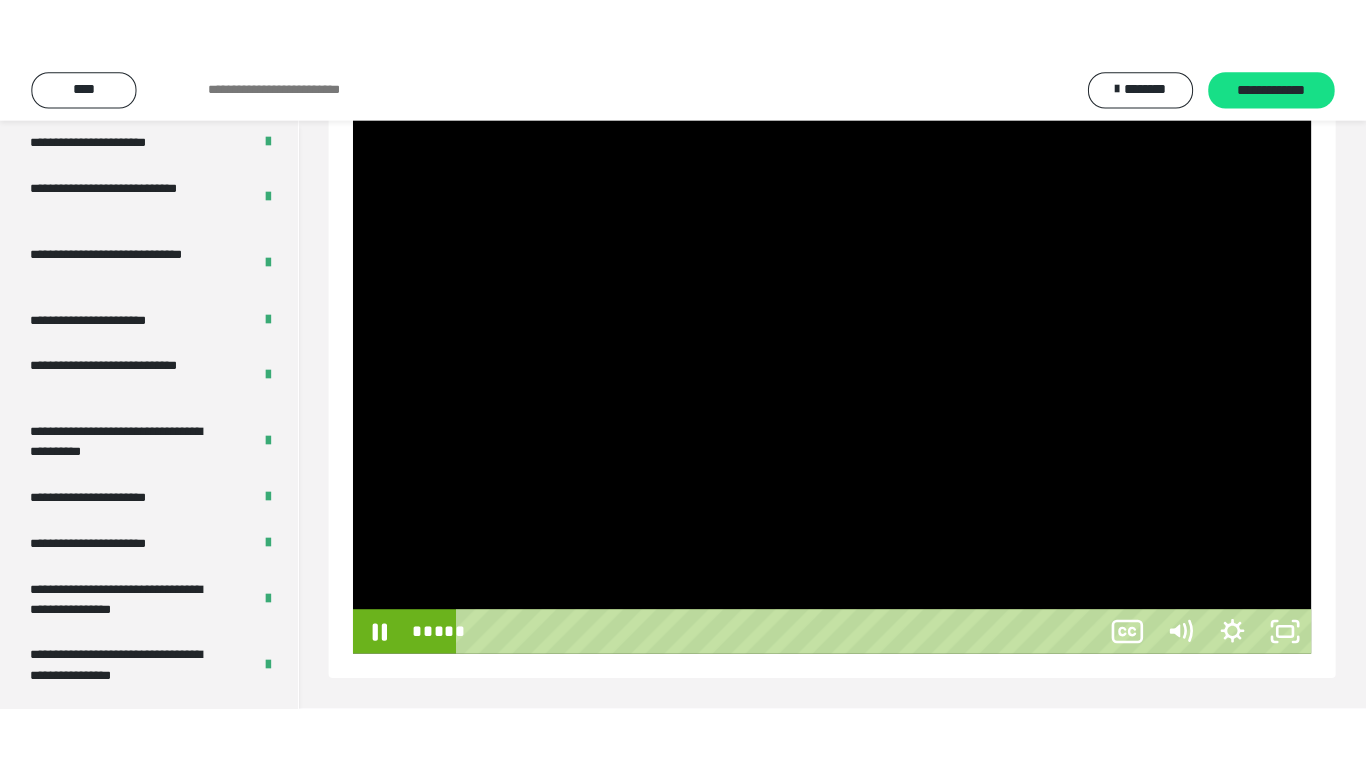 scroll, scrollTop: 171, scrollLeft: 0, axis: vertical 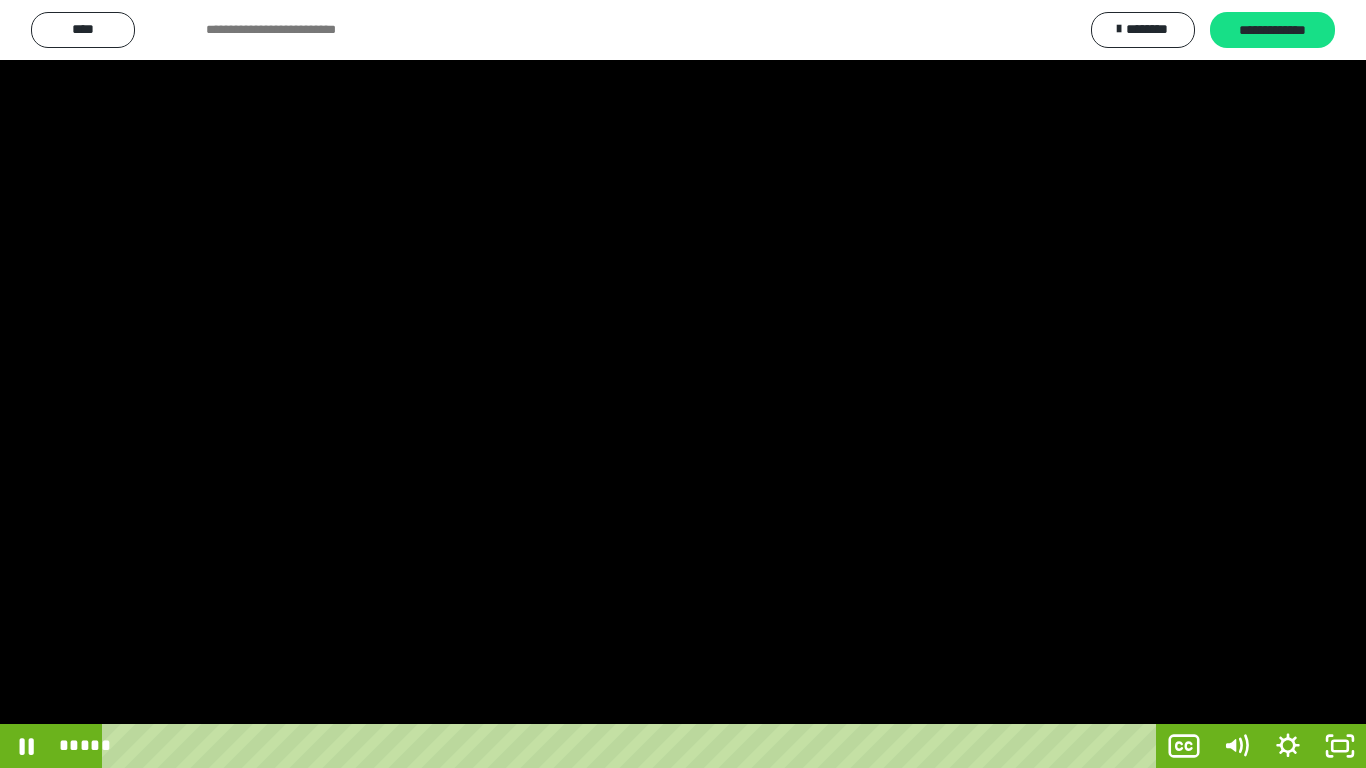 click at bounding box center [683, 384] 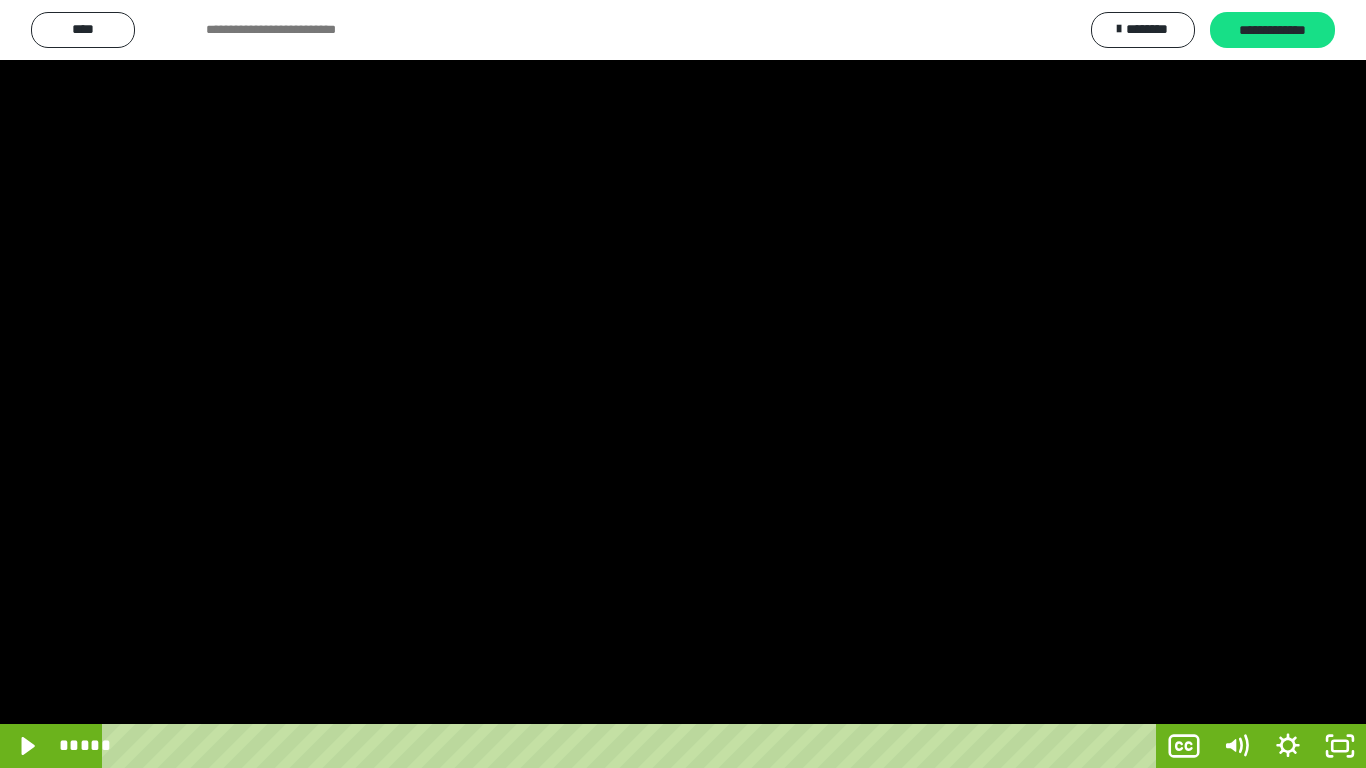 click at bounding box center (683, 384) 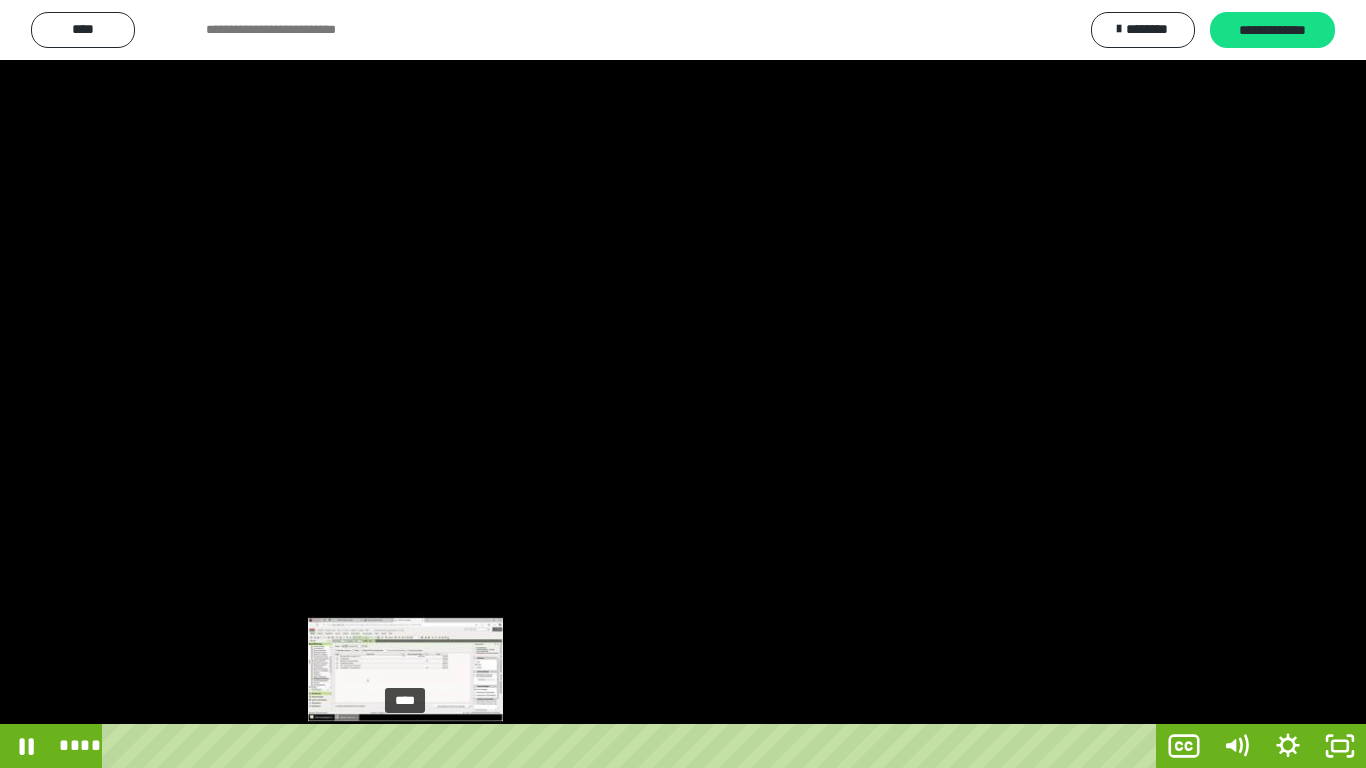 click on "****" at bounding box center (633, 746) 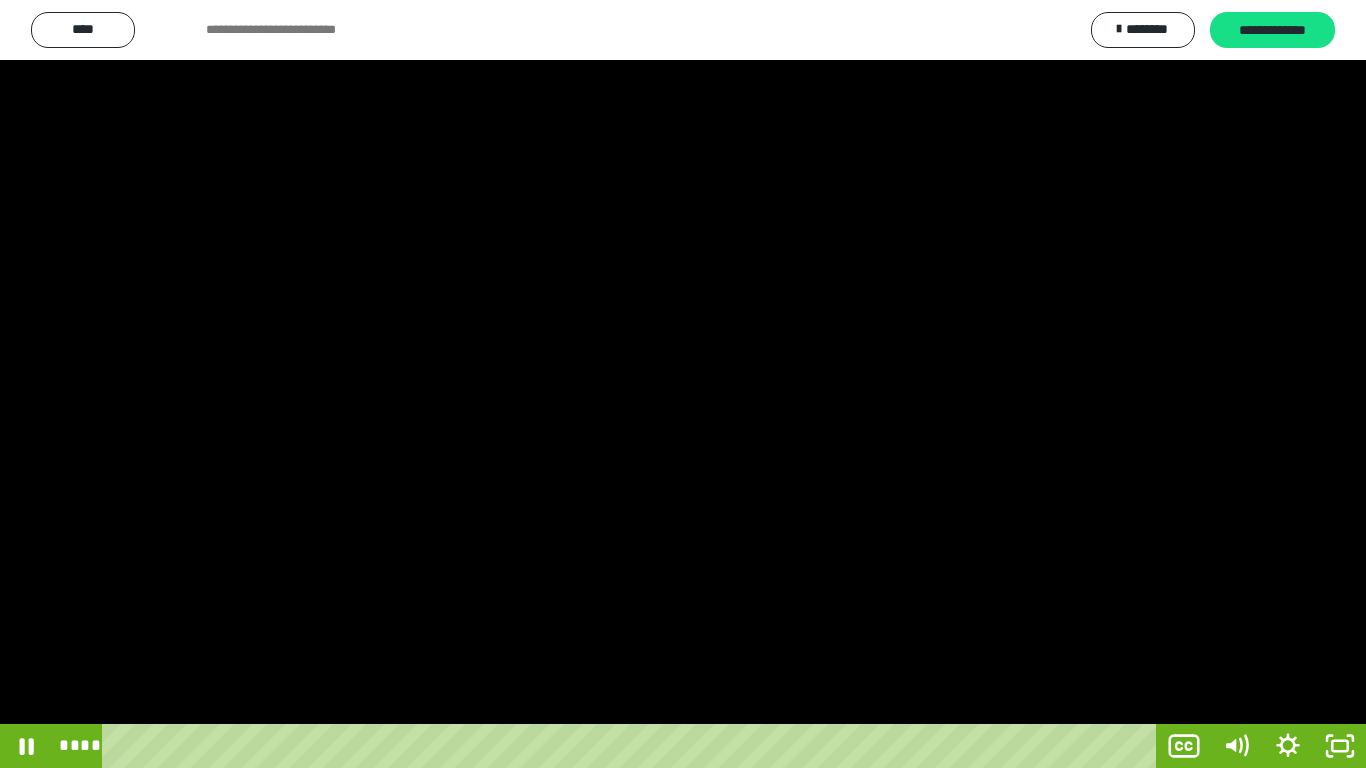 click at bounding box center [683, 384] 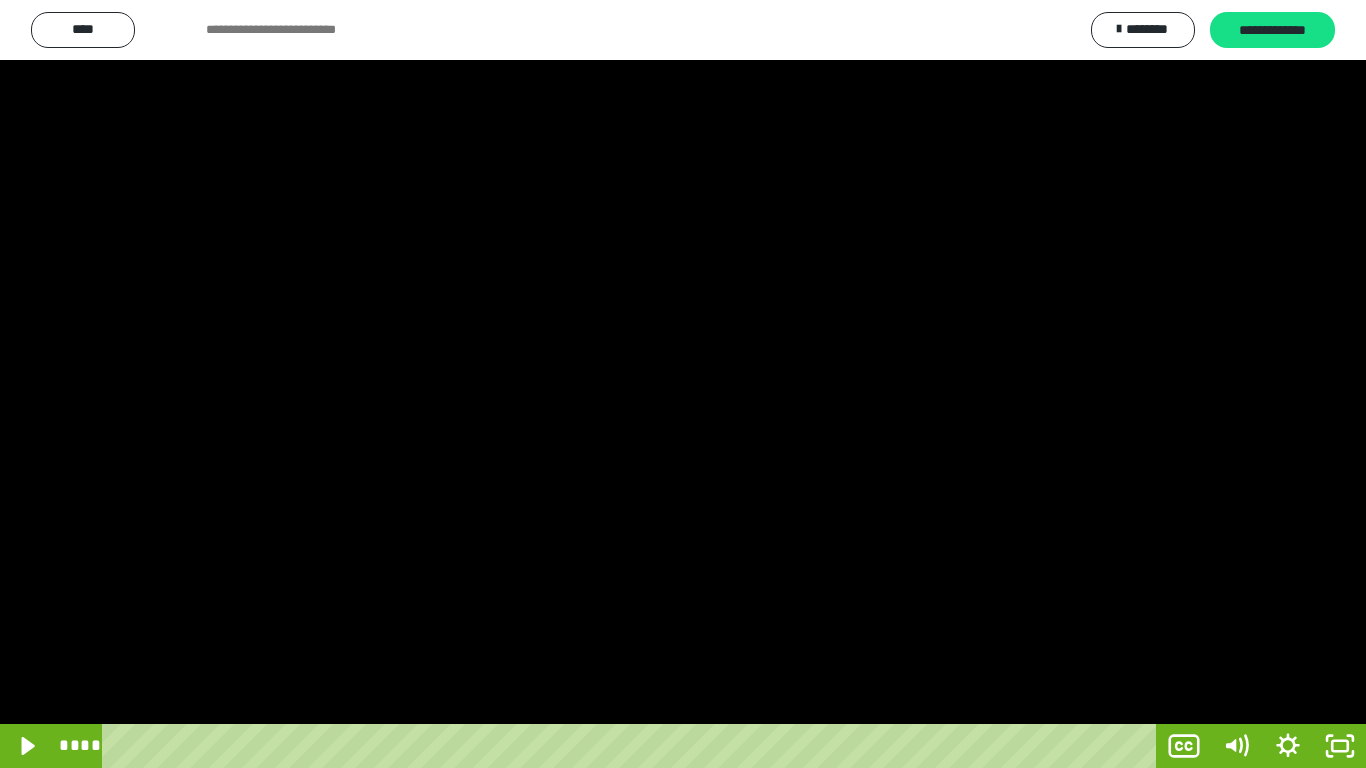 click at bounding box center [683, 384] 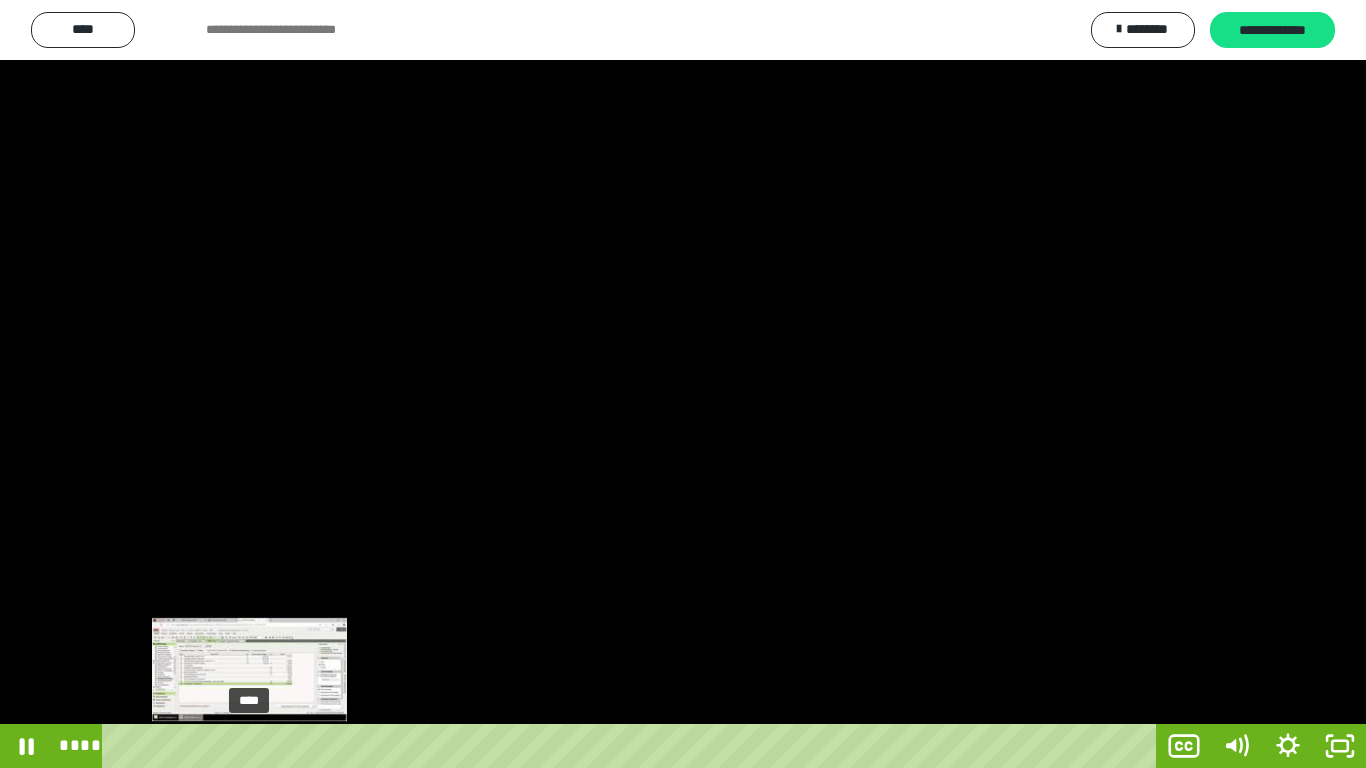 click on "****" at bounding box center (633, 746) 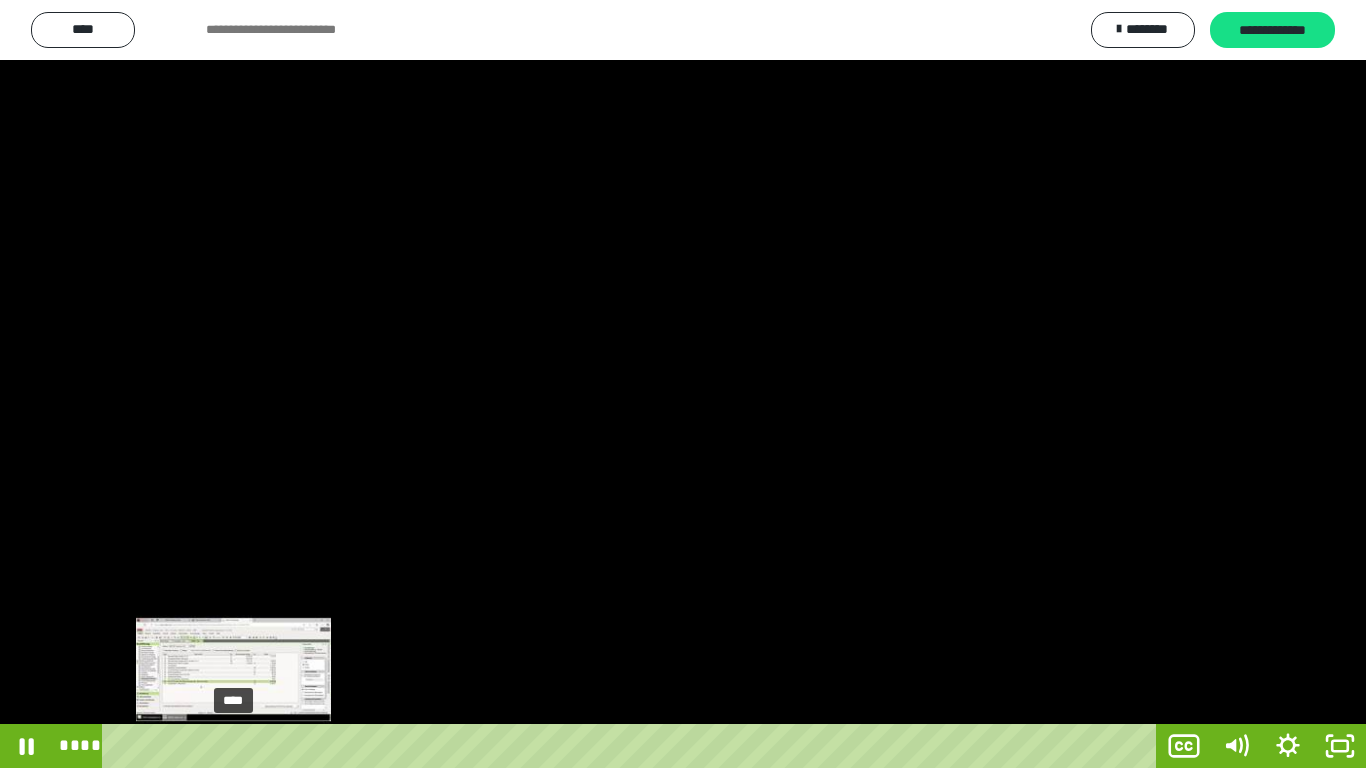 click on "****" at bounding box center (633, 746) 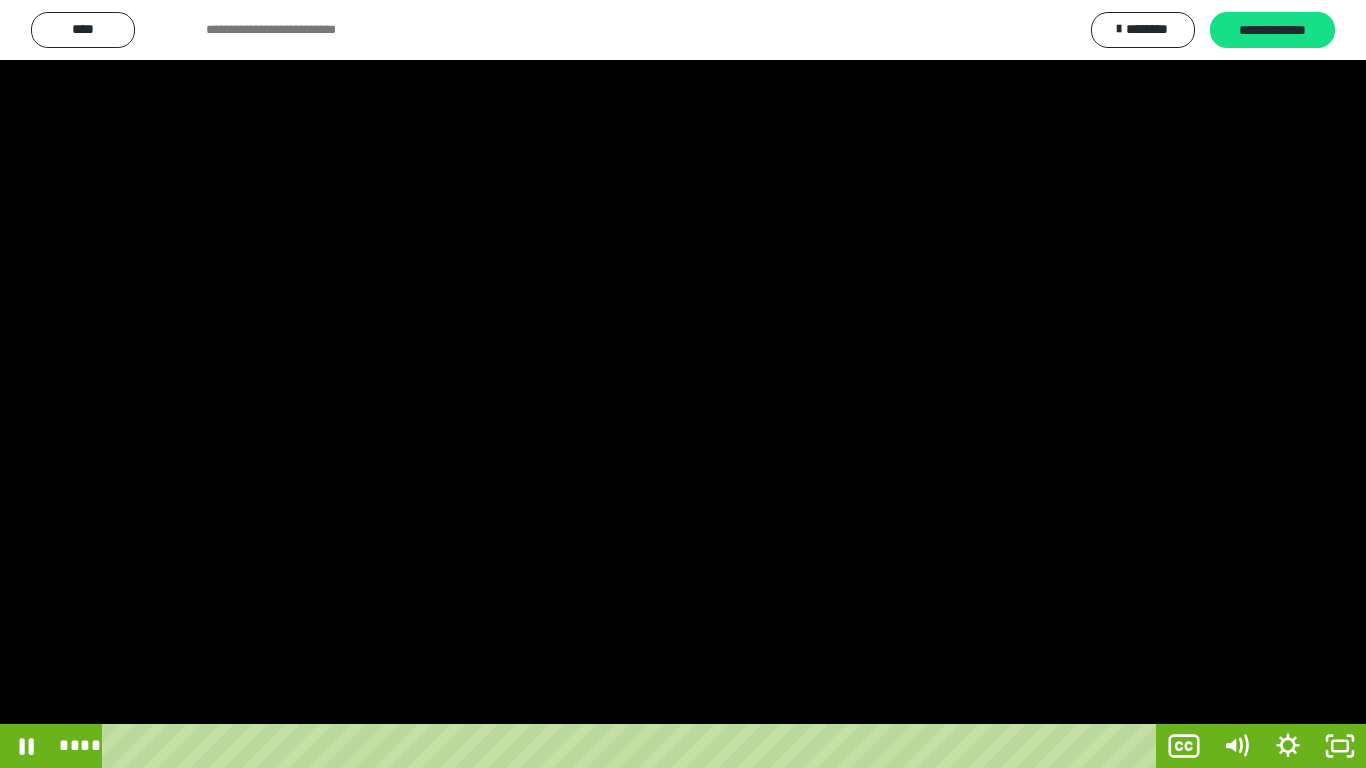 click at bounding box center (683, 384) 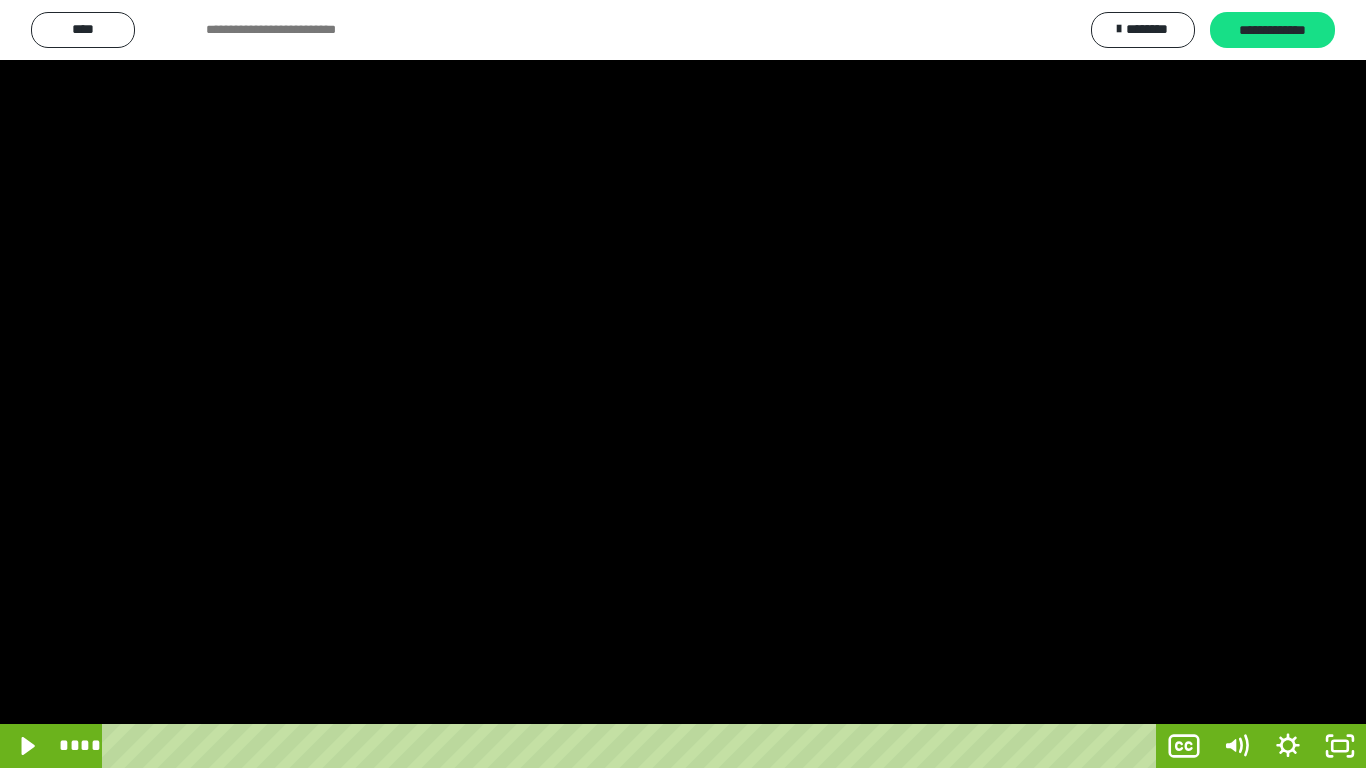 click at bounding box center [683, 384] 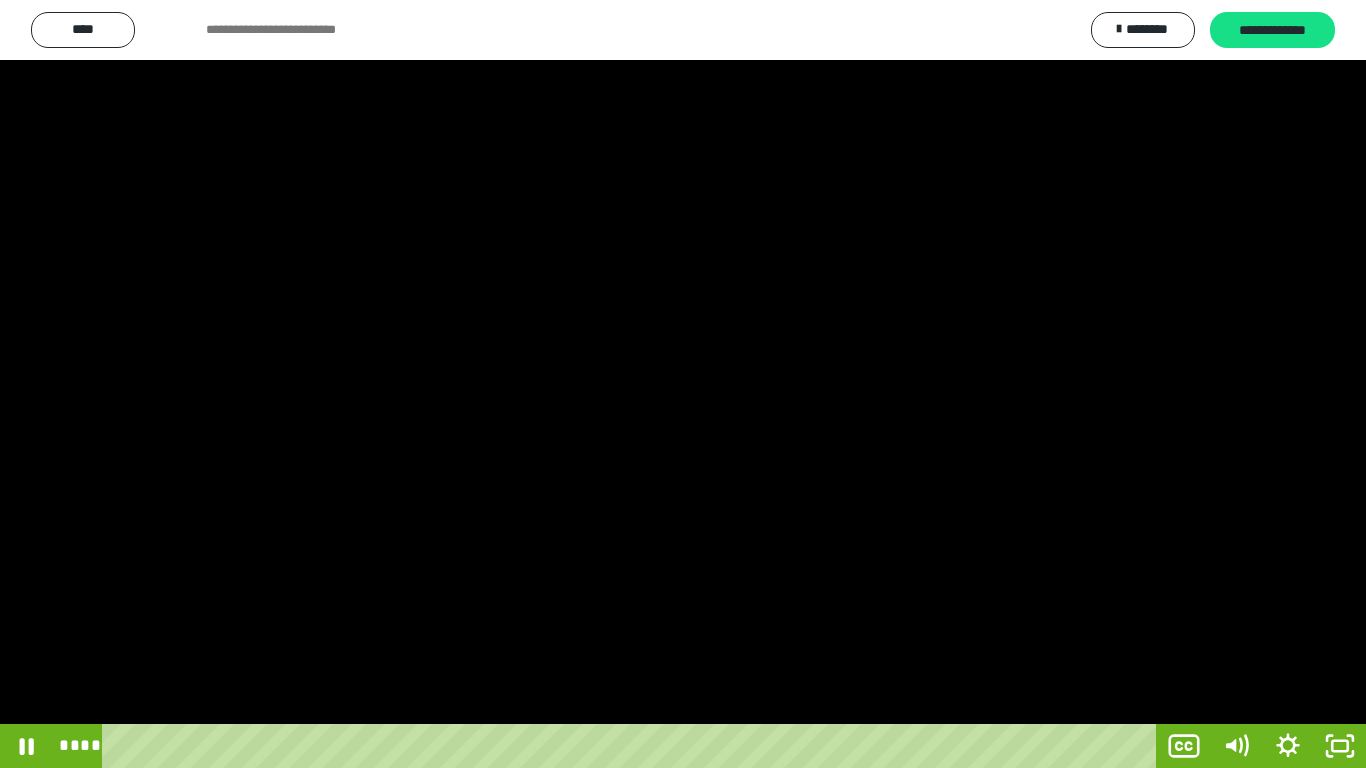 click at bounding box center (683, 384) 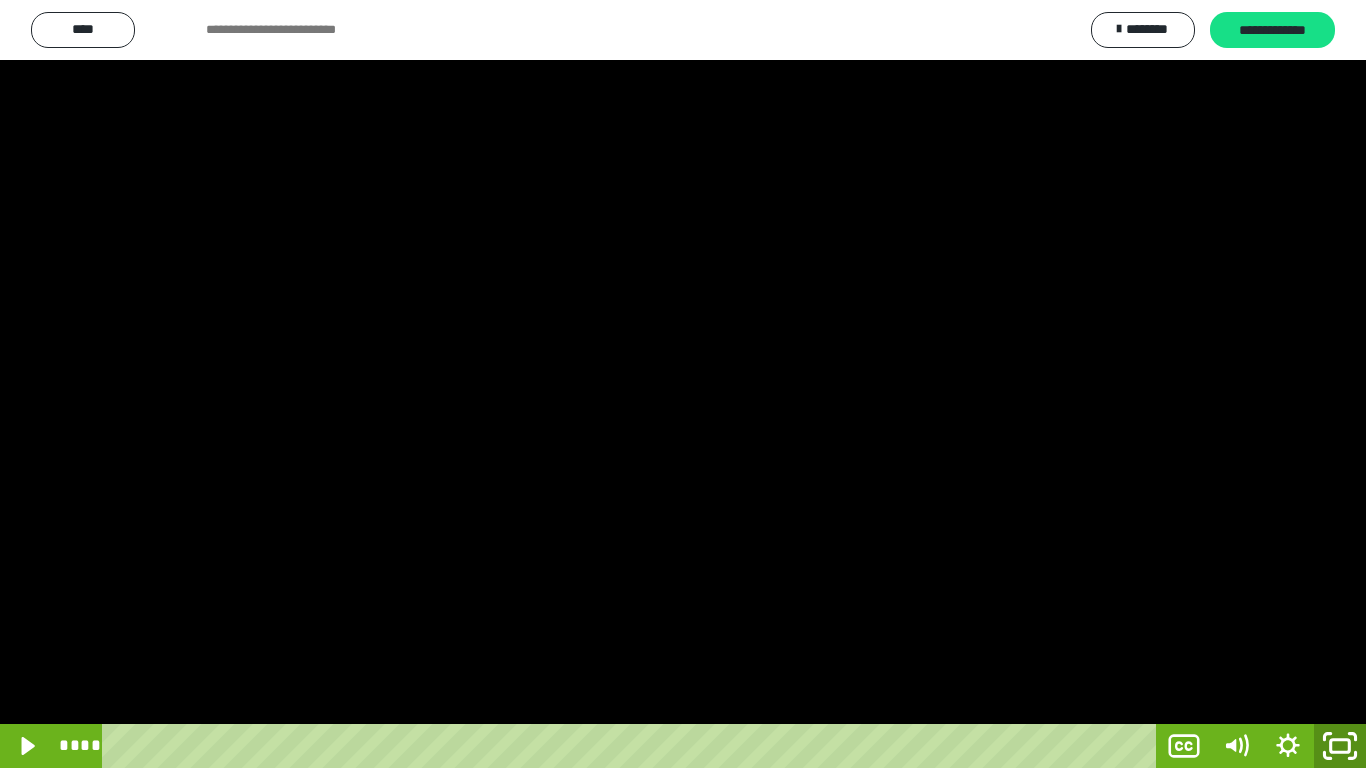 click 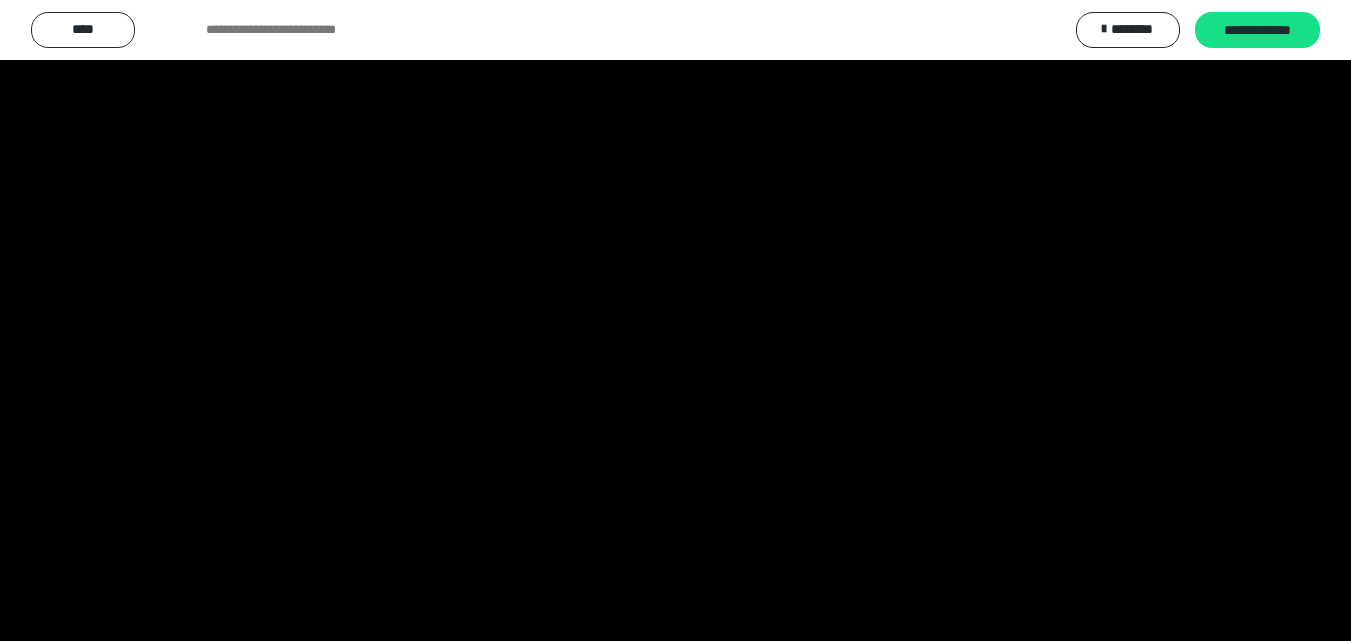 scroll, scrollTop: 4049, scrollLeft: 0, axis: vertical 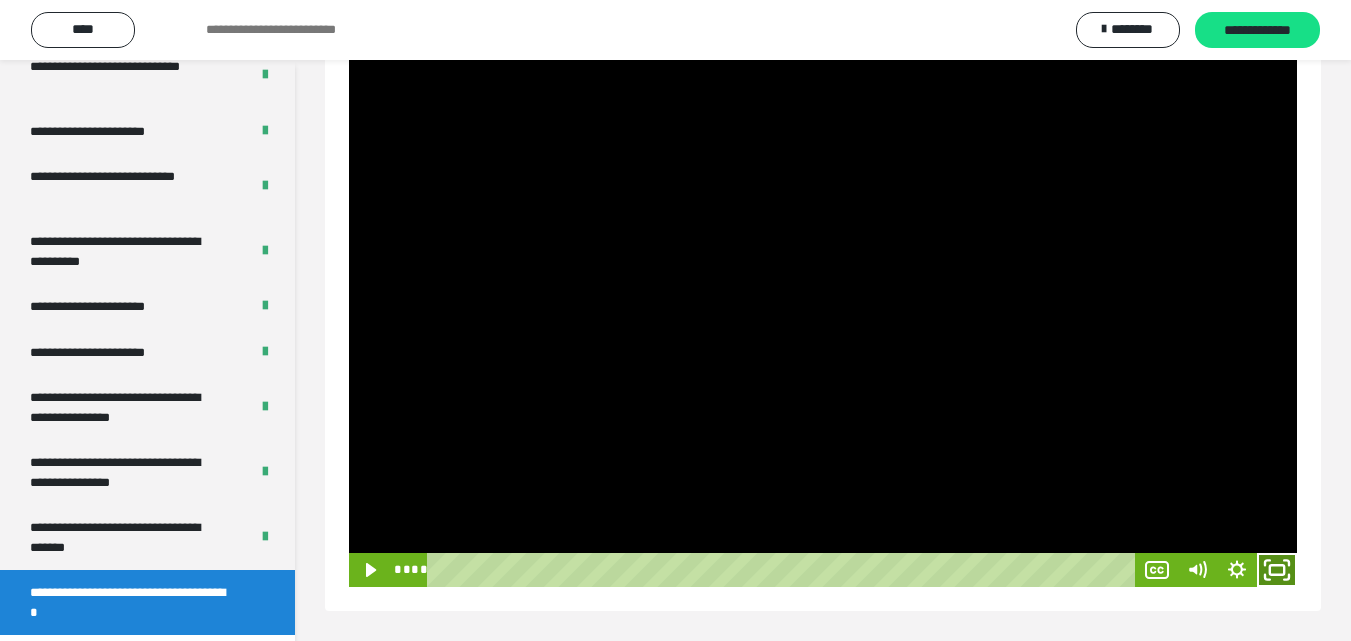 click 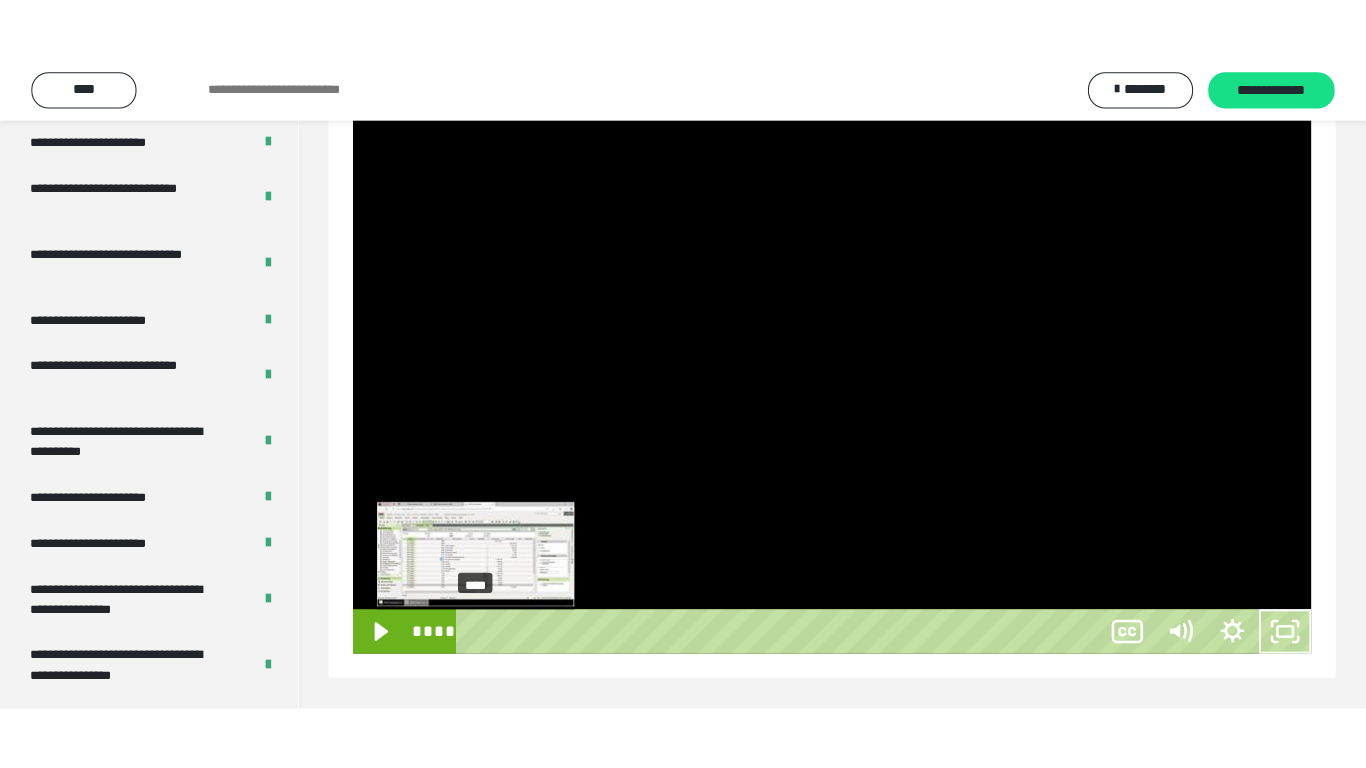 scroll, scrollTop: 171, scrollLeft: 0, axis: vertical 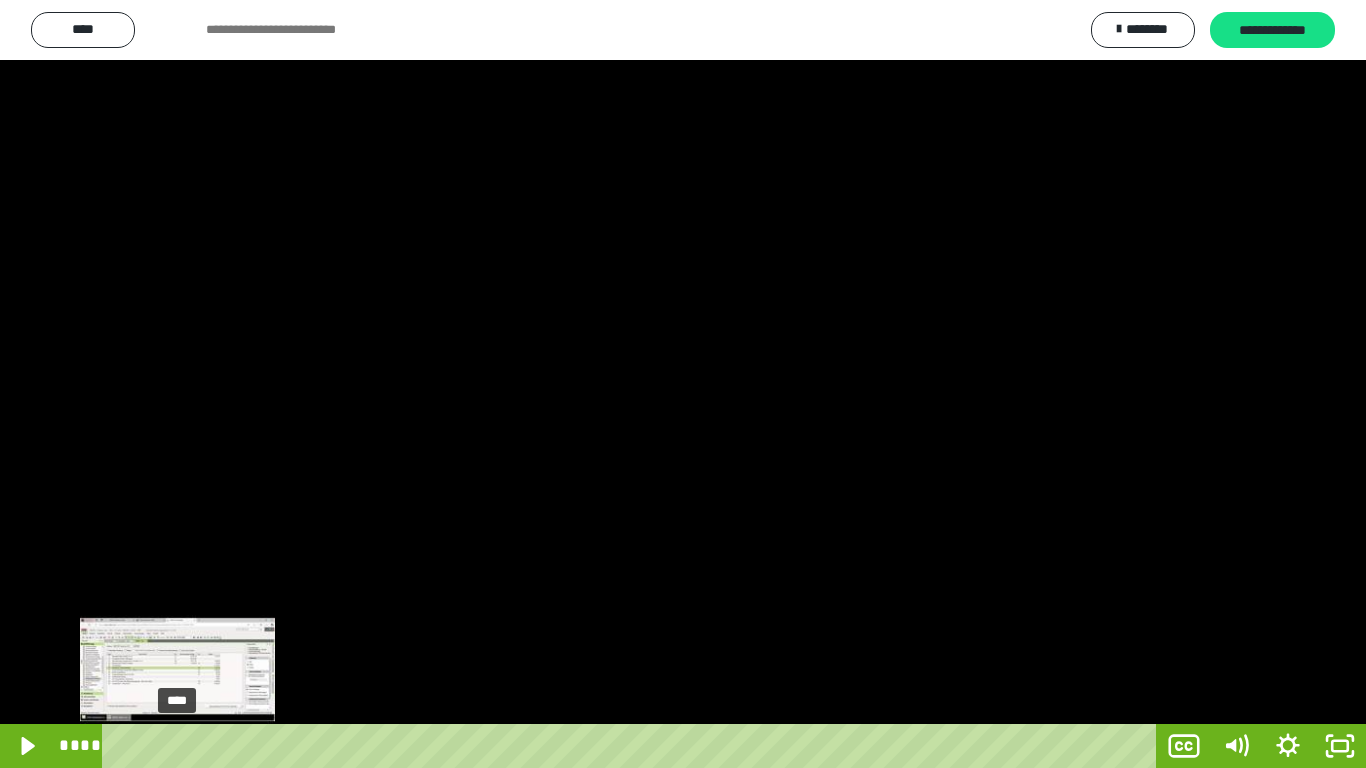 click on "****" at bounding box center (633, 746) 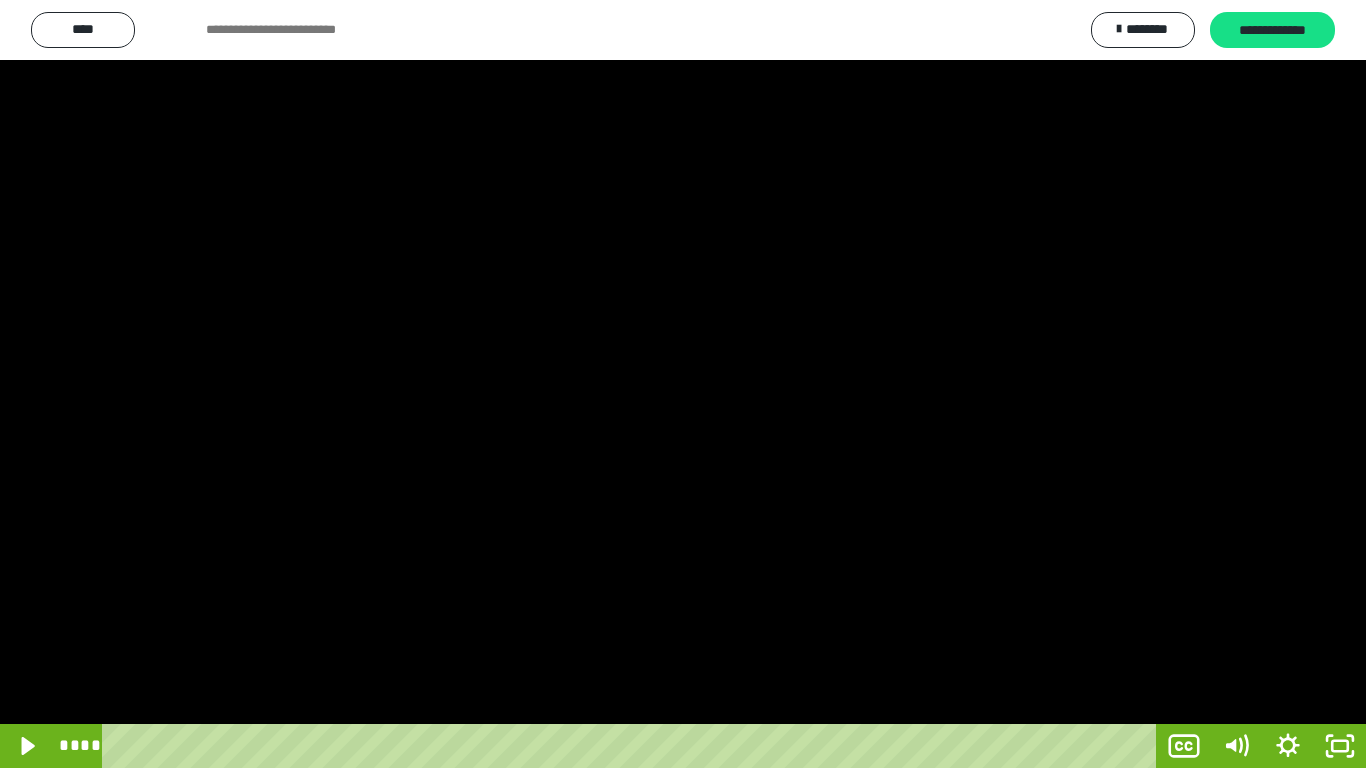 click at bounding box center (683, 384) 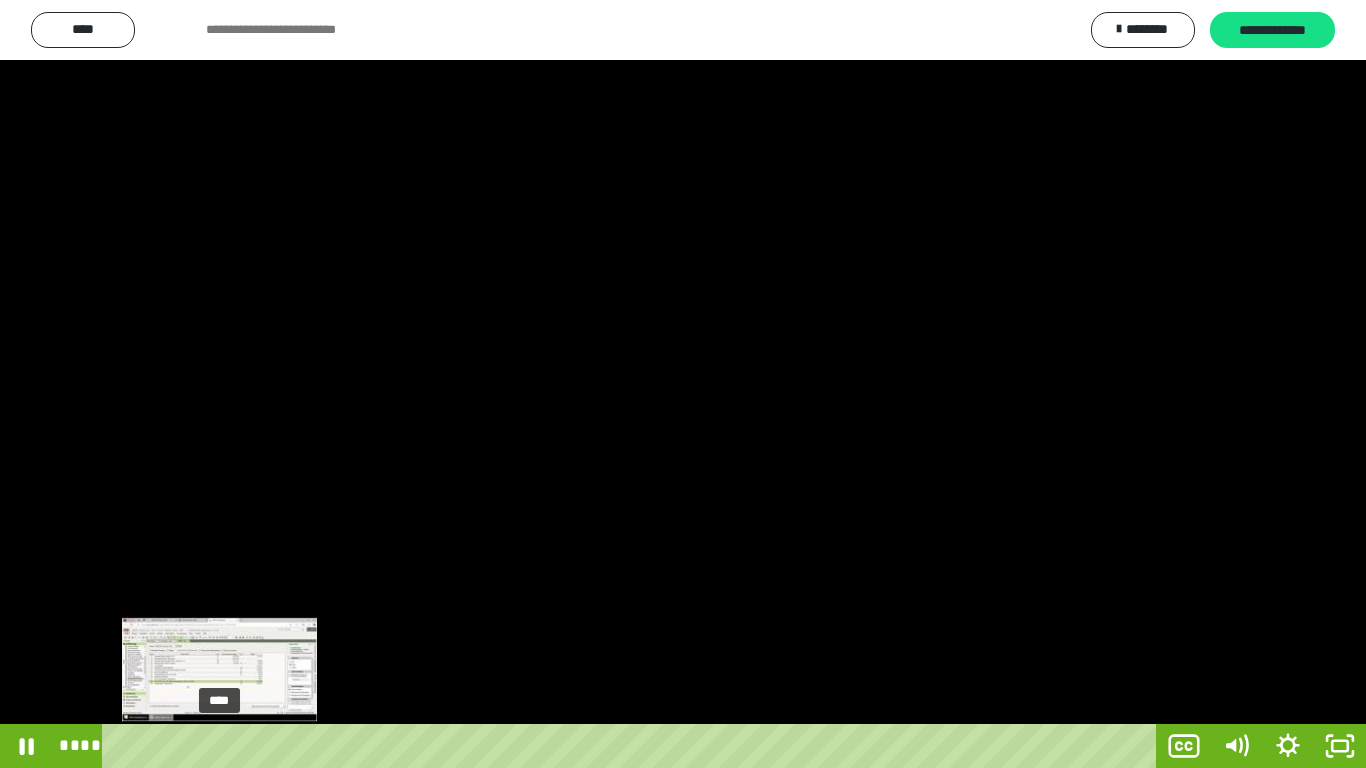click on "****" at bounding box center [633, 746] 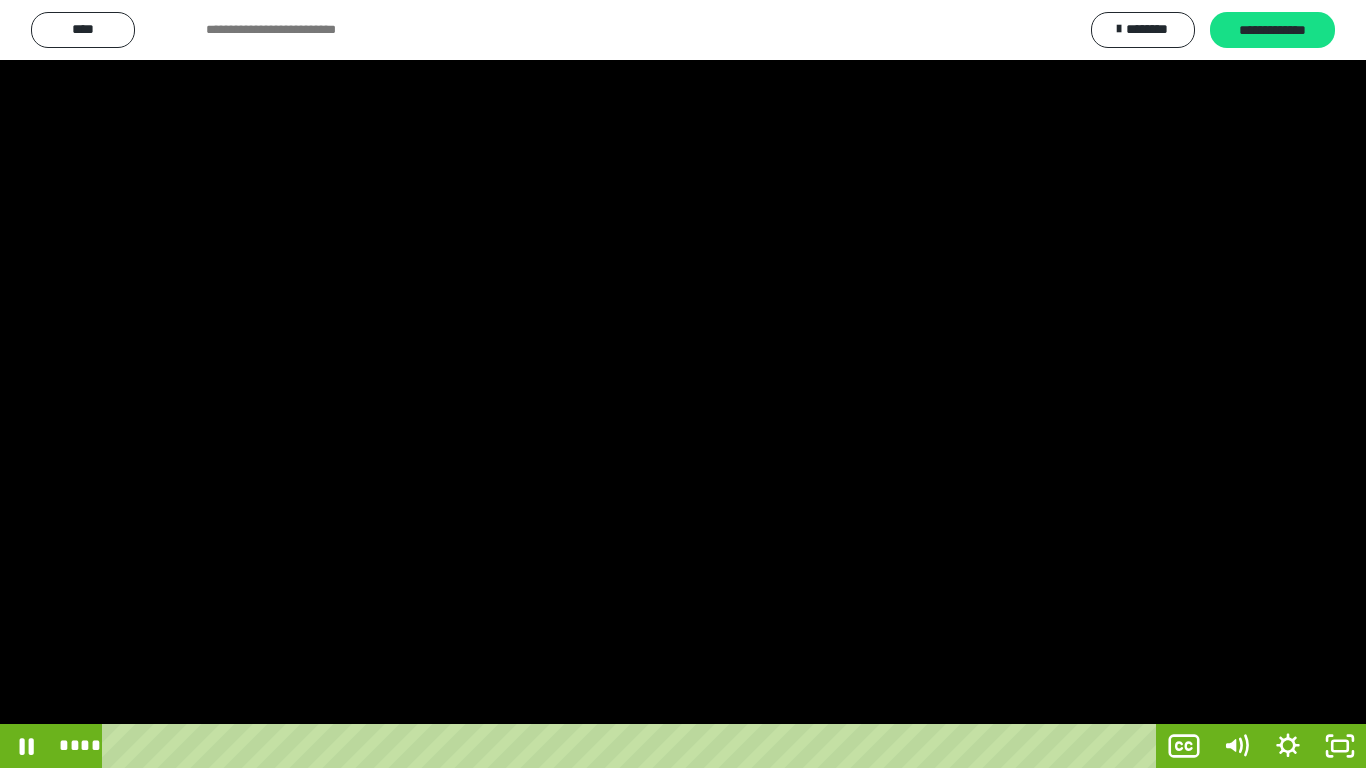 click at bounding box center (683, 384) 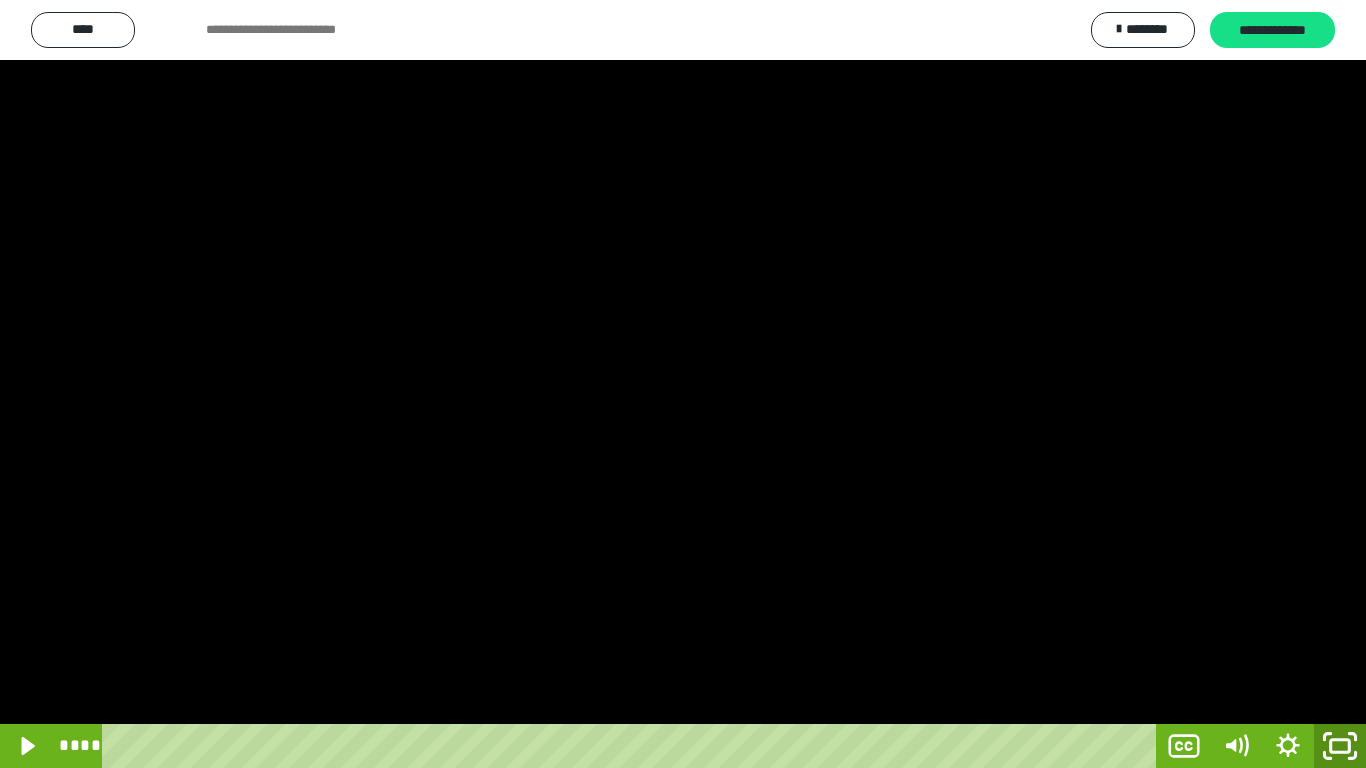 click 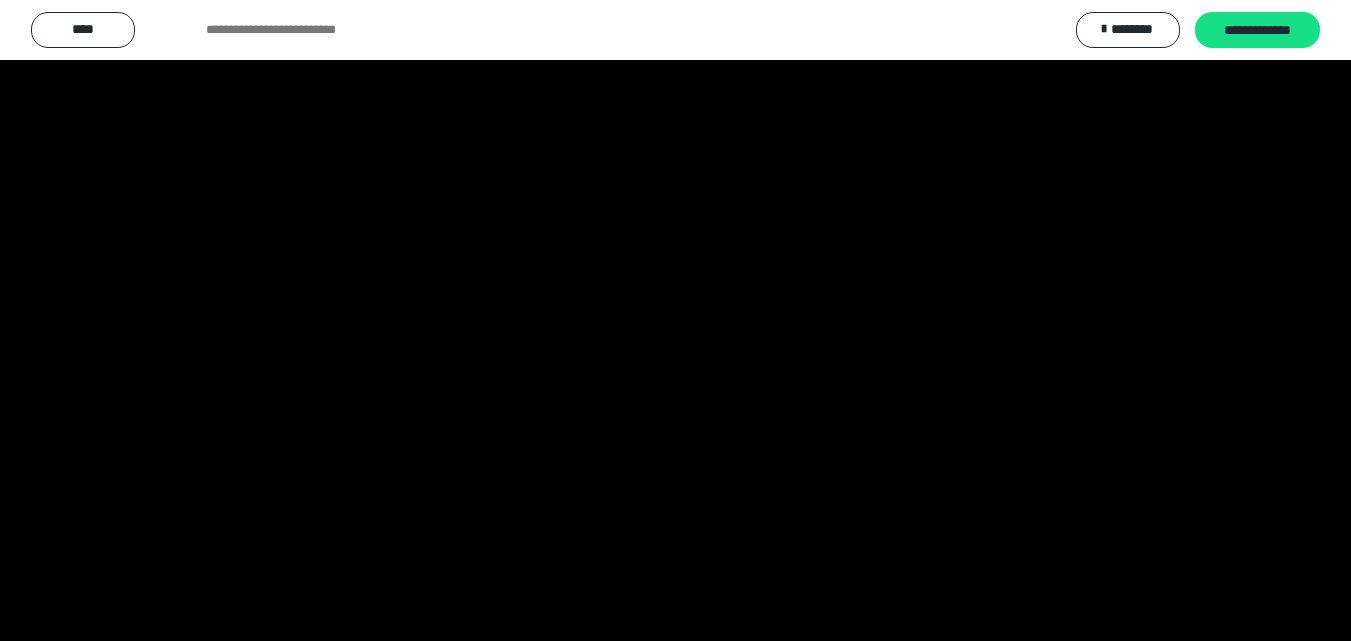 scroll, scrollTop: 4049, scrollLeft: 0, axis: vertical 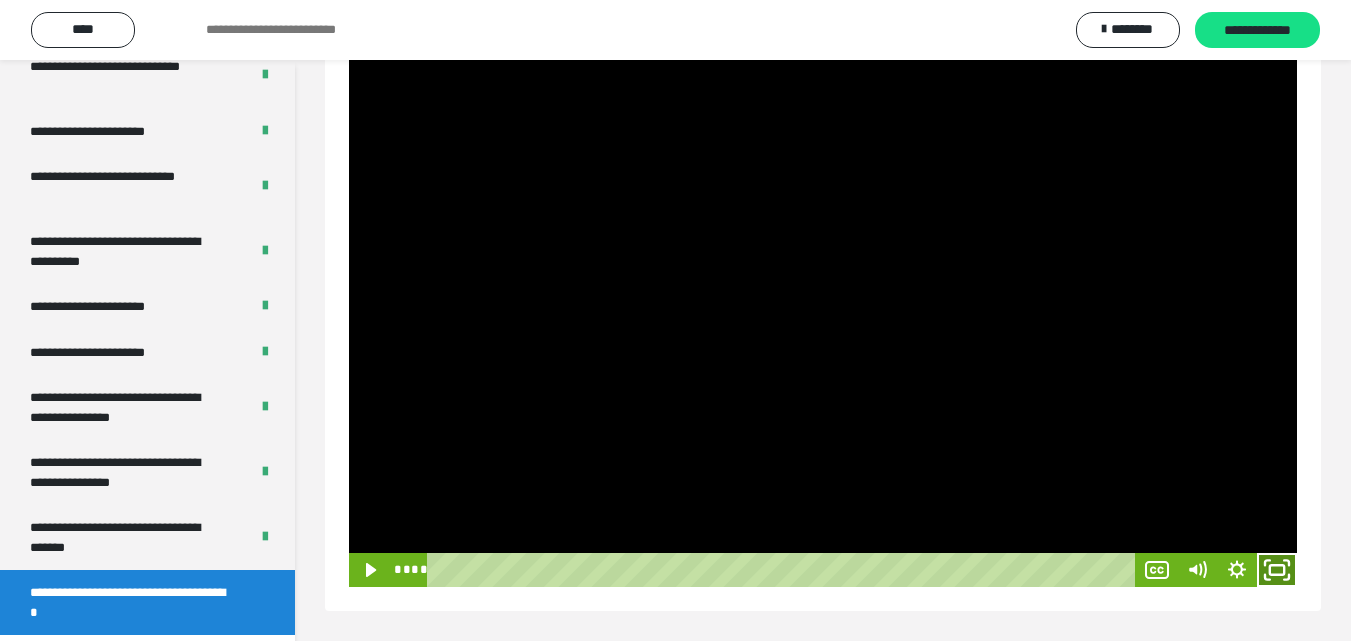 click 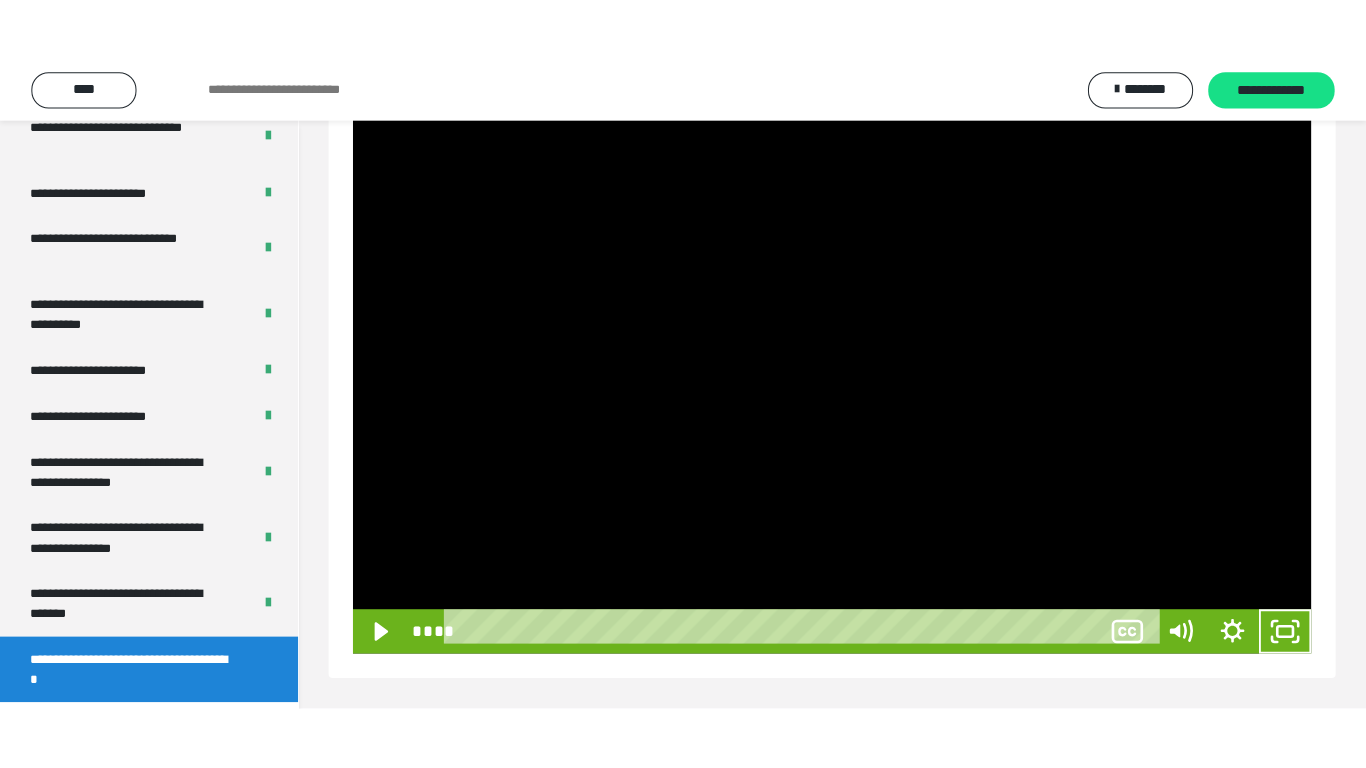 scroll, scrollTop: 171, scrollLeft: 0, axis: vertical 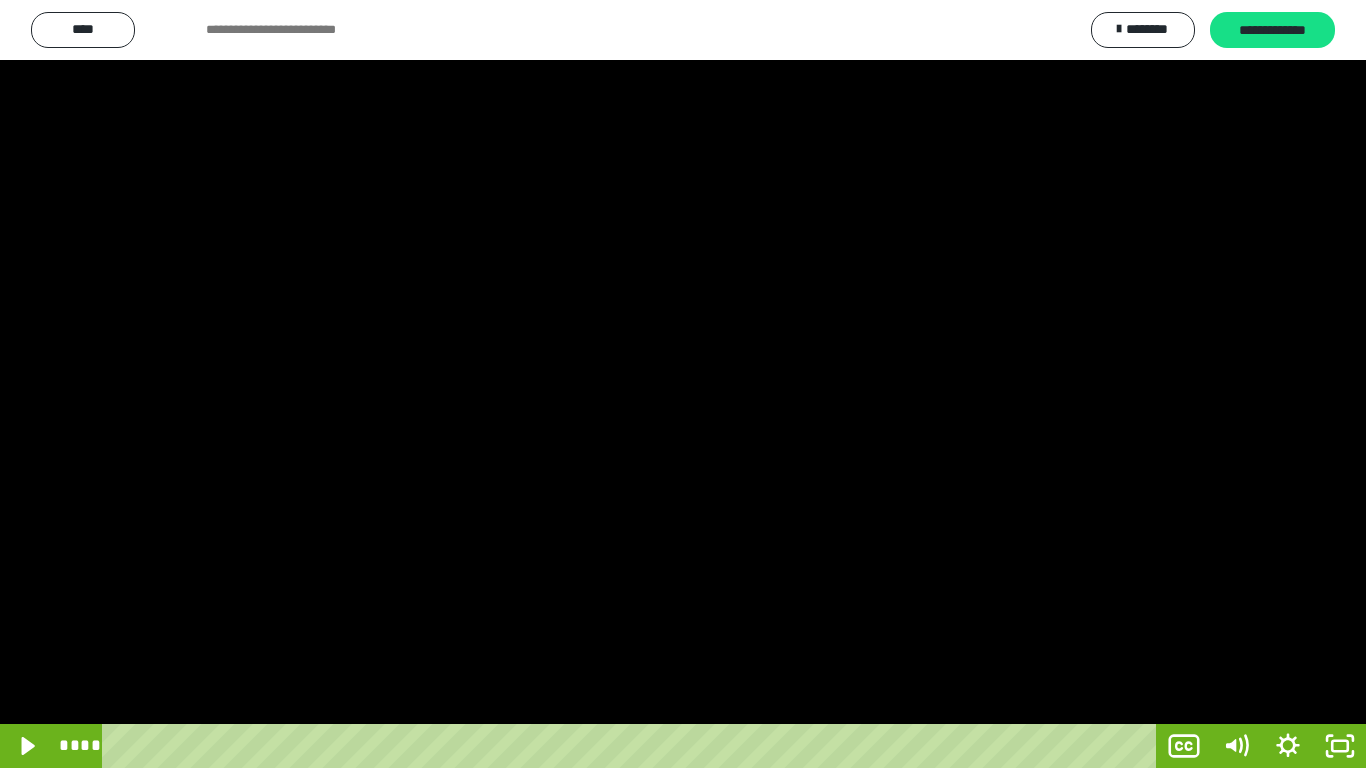 click at bounding box center (683, 384) 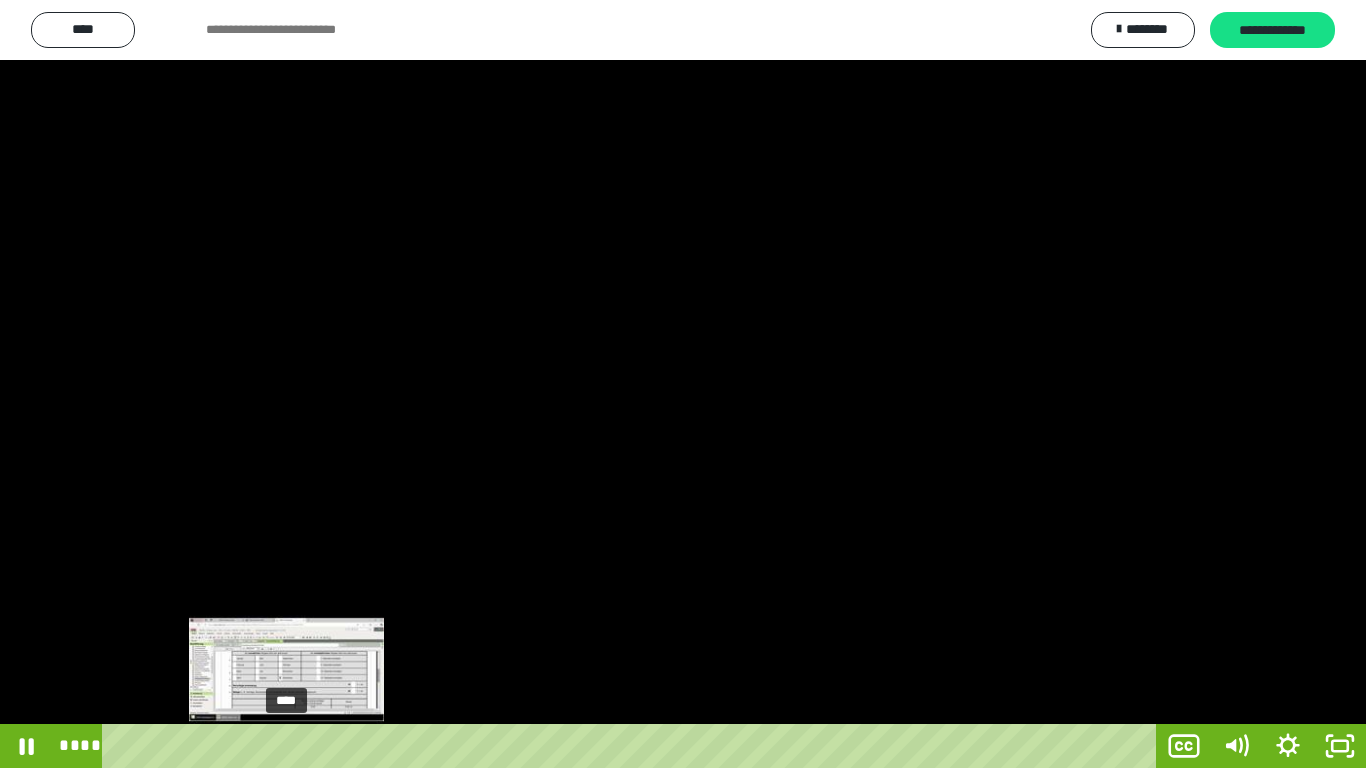 click on "****" at bounding box center (633, 746) 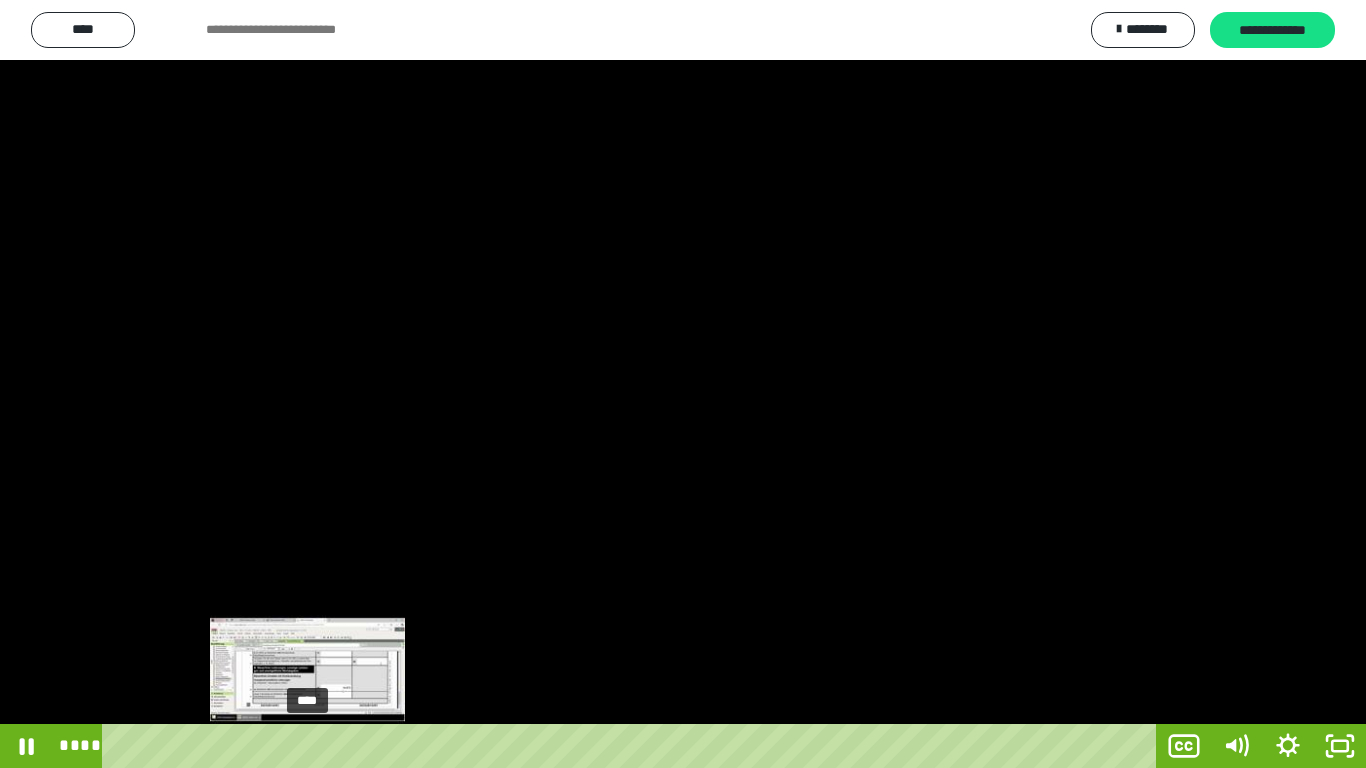 click on "****" at bounding box center [633, 746] 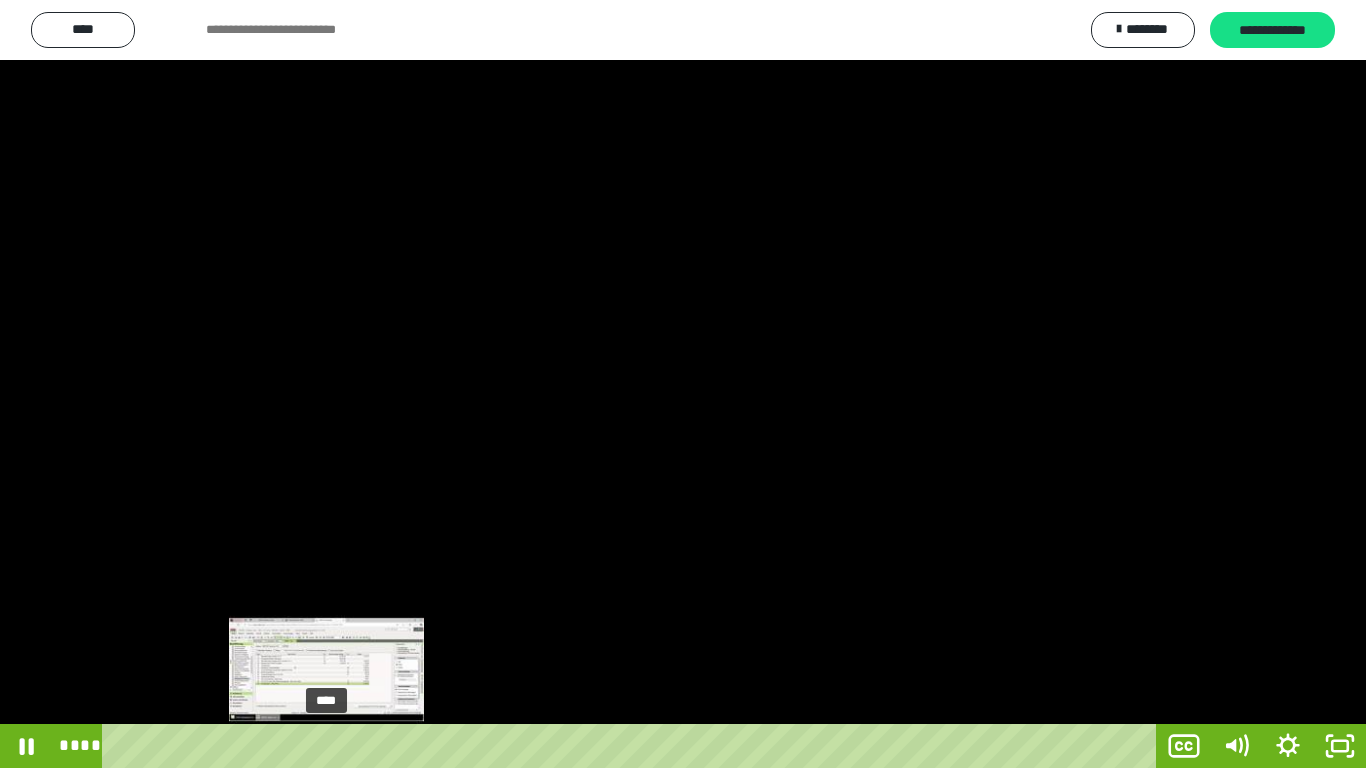 click on "****" at bounding box center (633, 746) 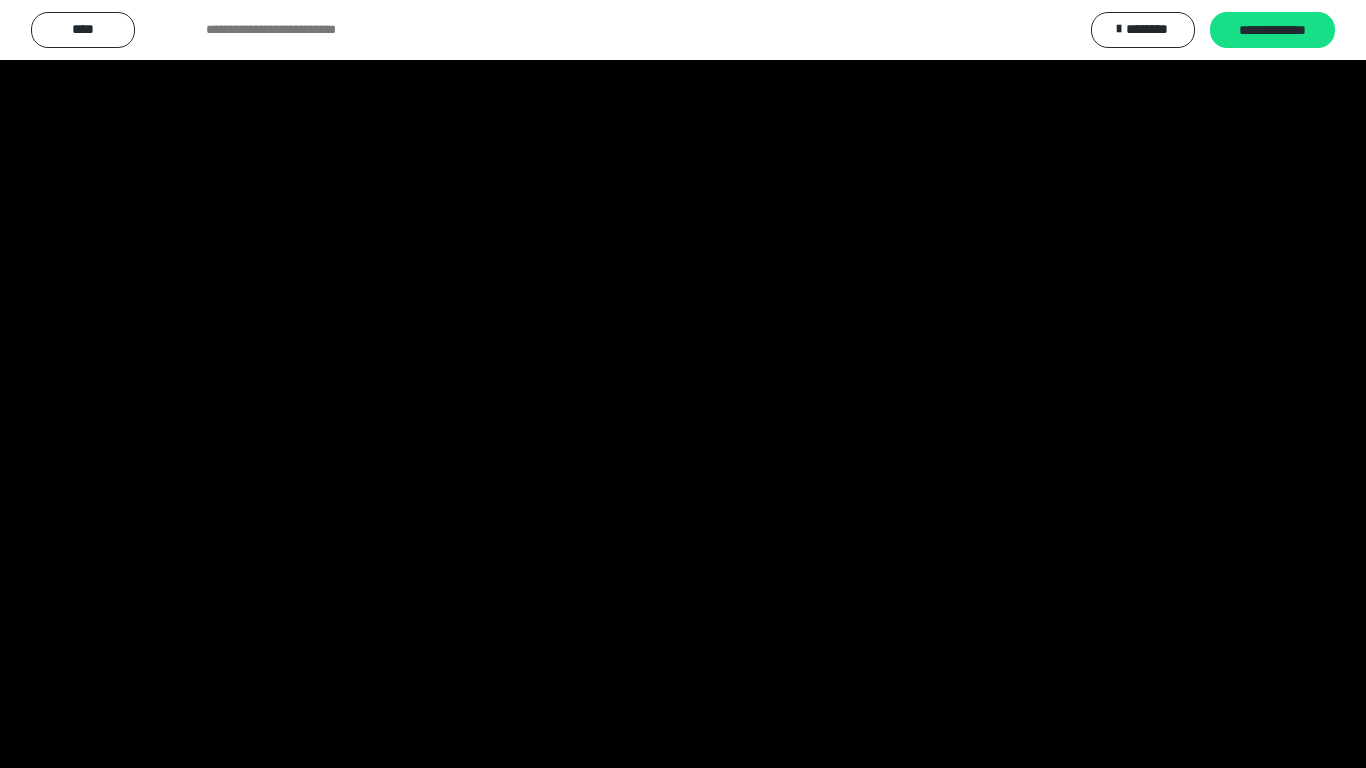 click at bounding box center [683, 384] 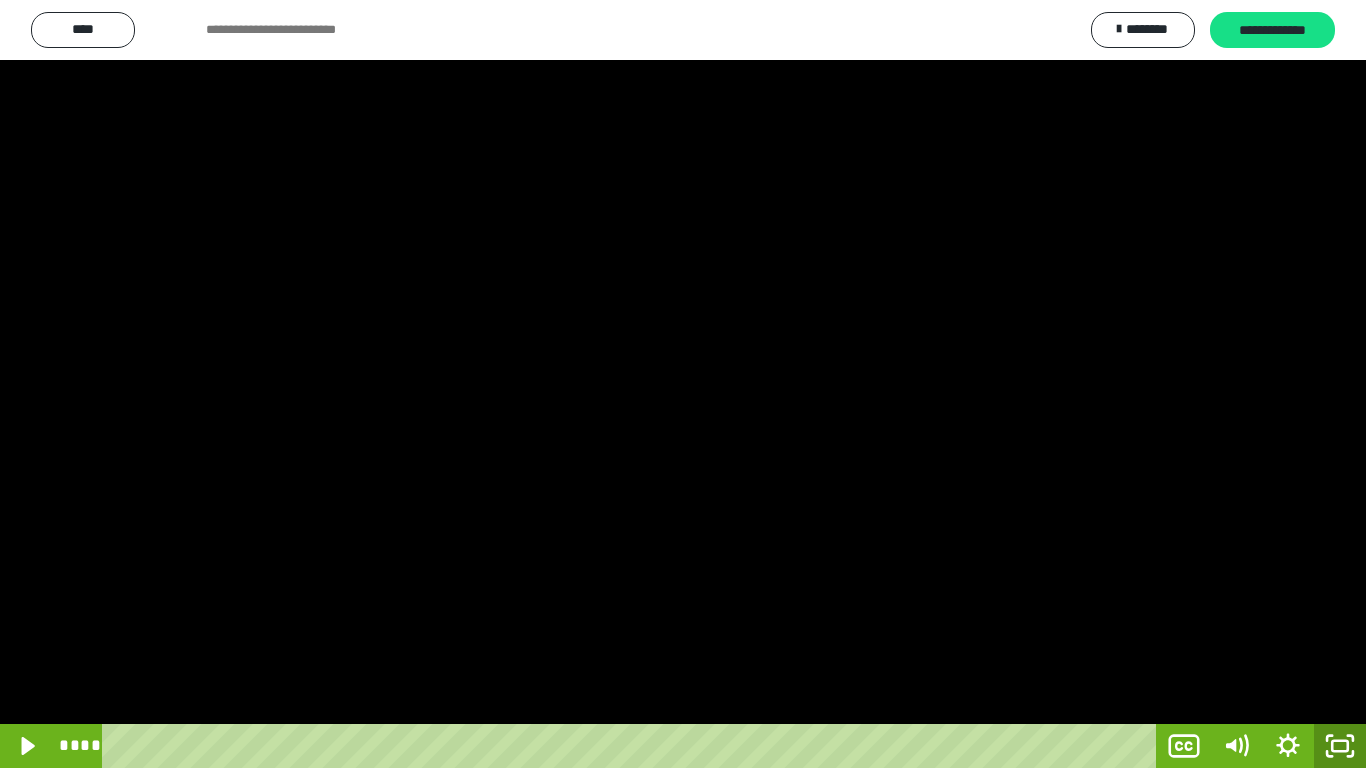 click 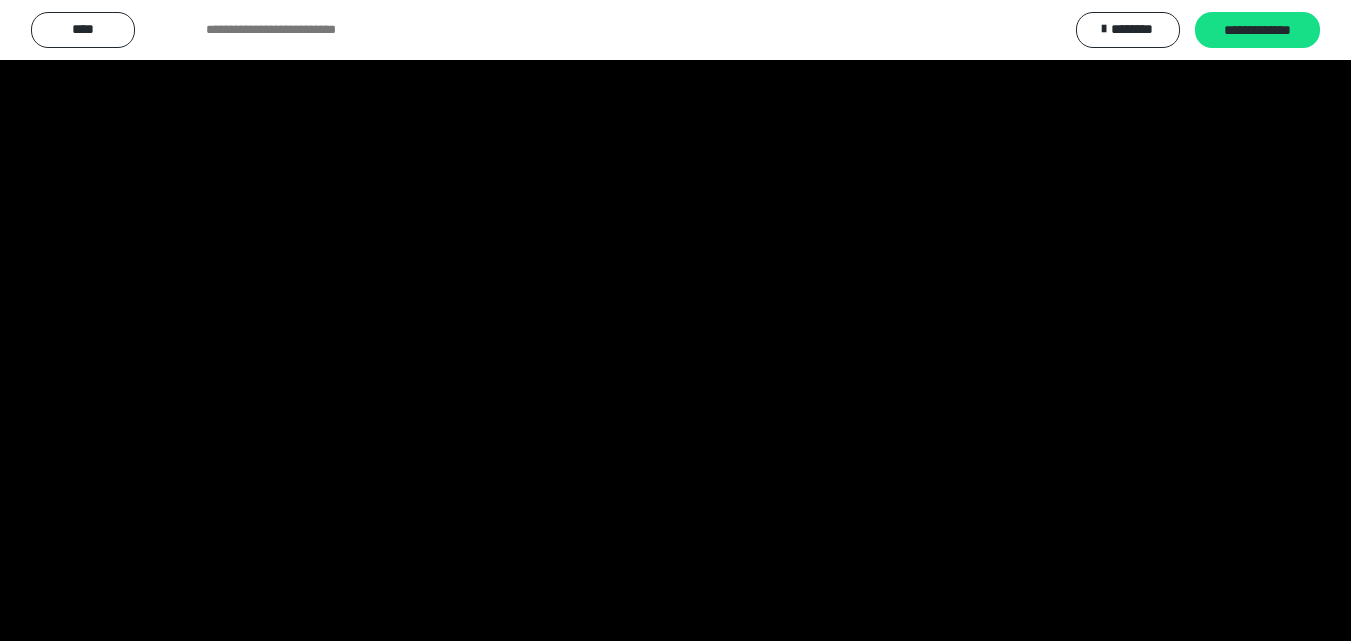 scroll, scrollTop: 4049, scrollLeft: 0, axis: vertical 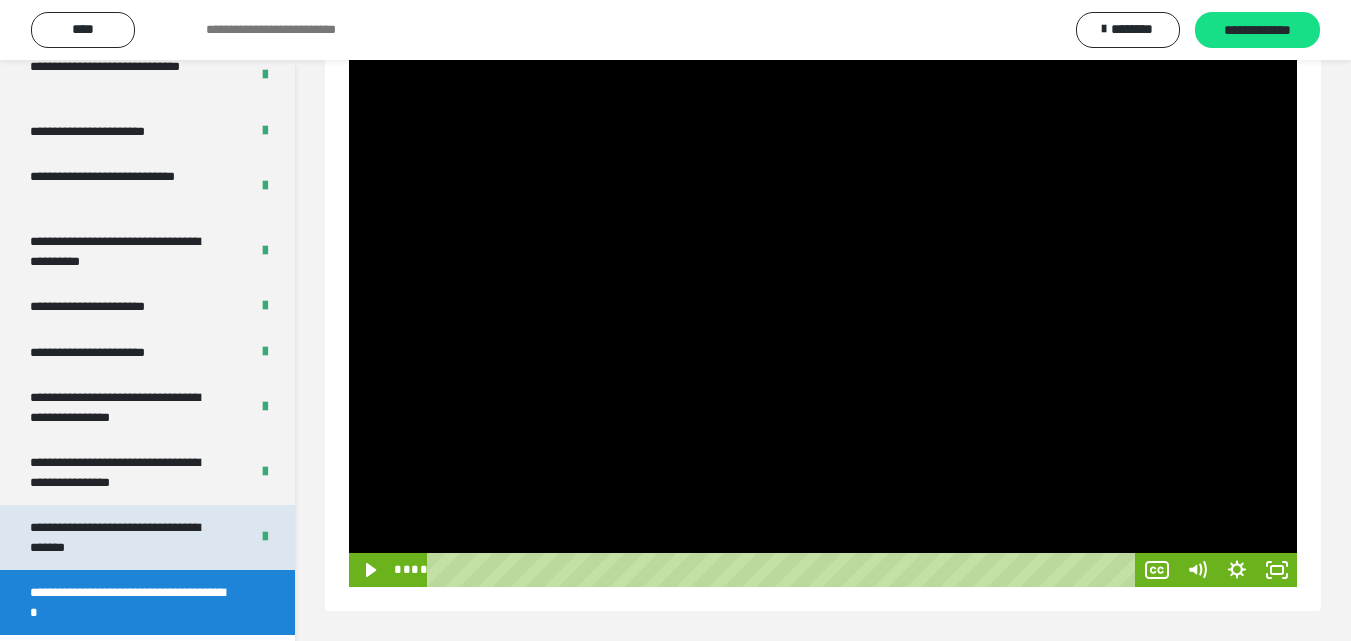 click on "**********" at bounding box center (124, 537) 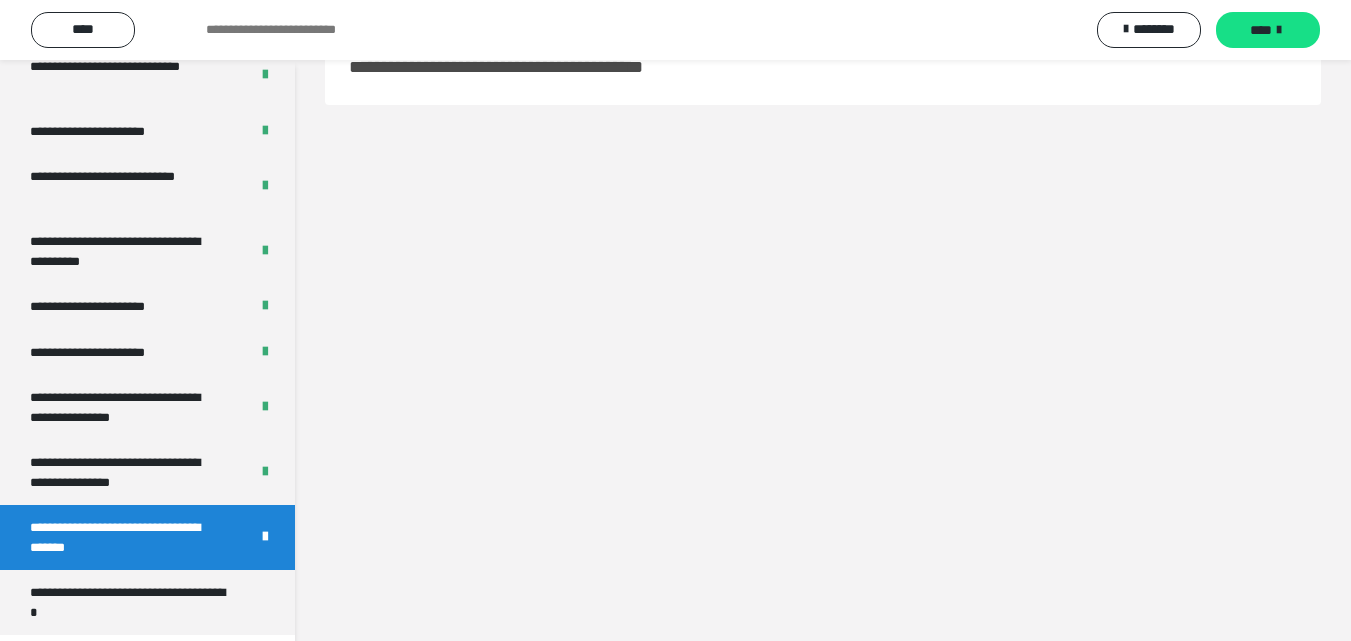 scroll, scrollTop: 0, scrollLeft: 0, axis: both 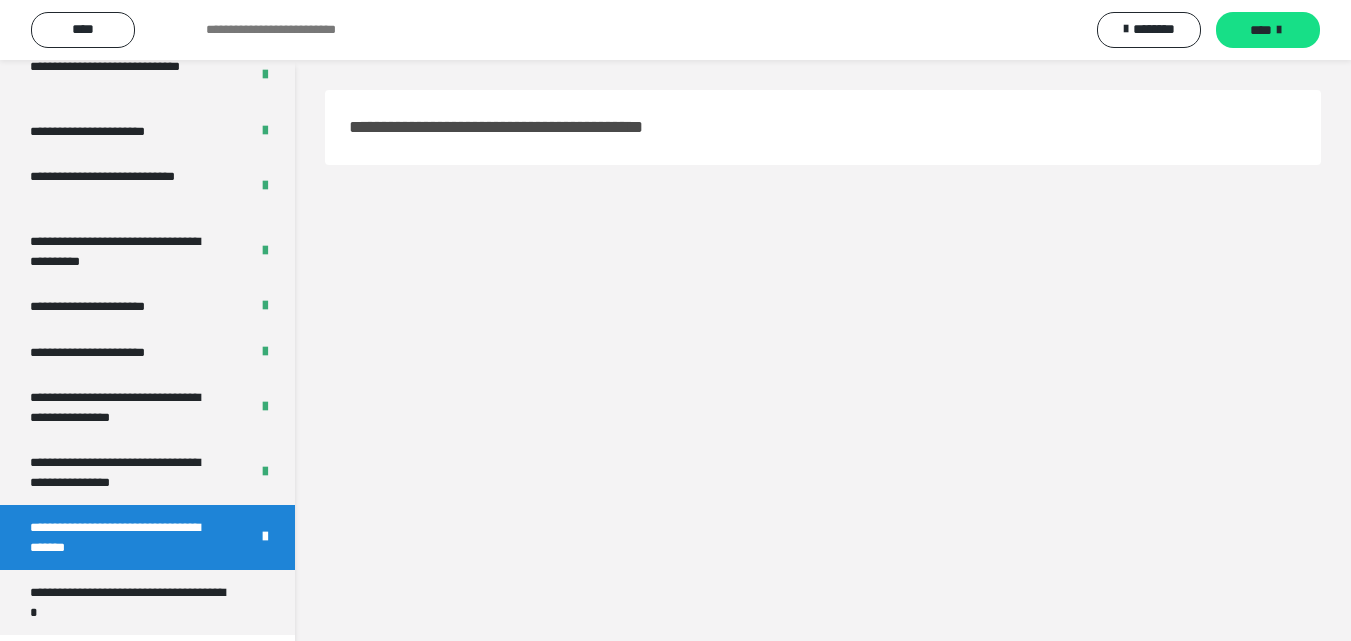 click on "**********" at bounding box center [124, 537] 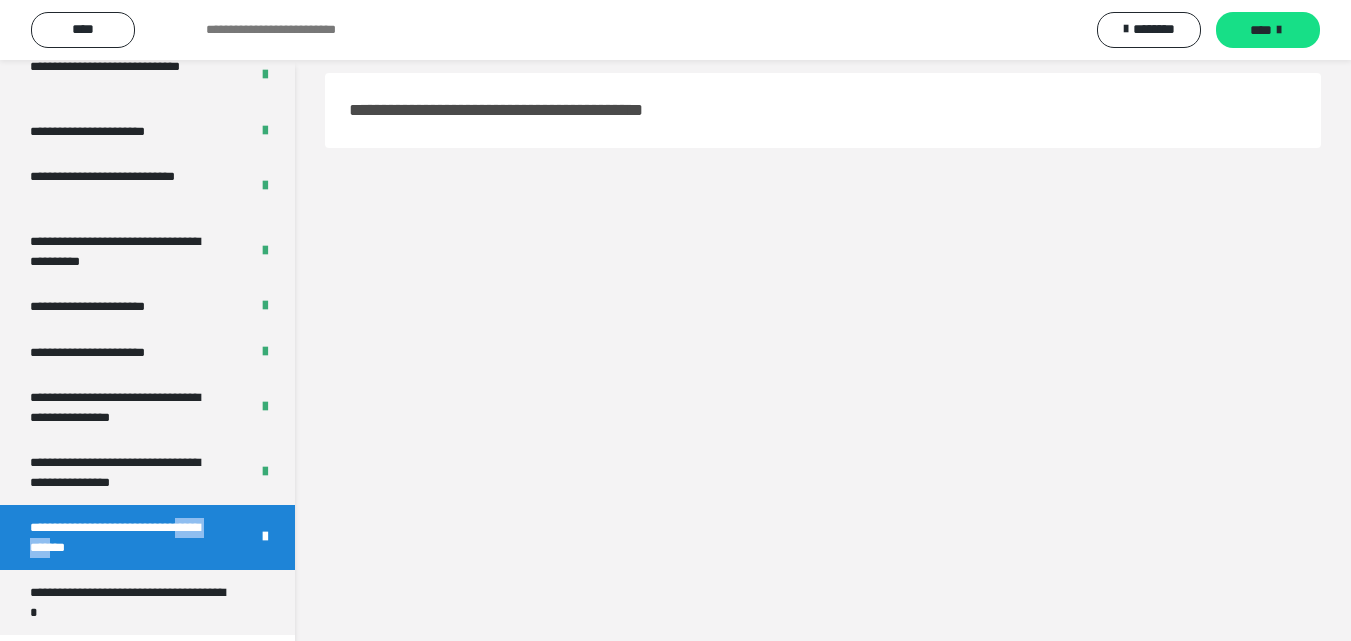 scroll, scrollTop: 0, scrollLeft: 0, axis: both 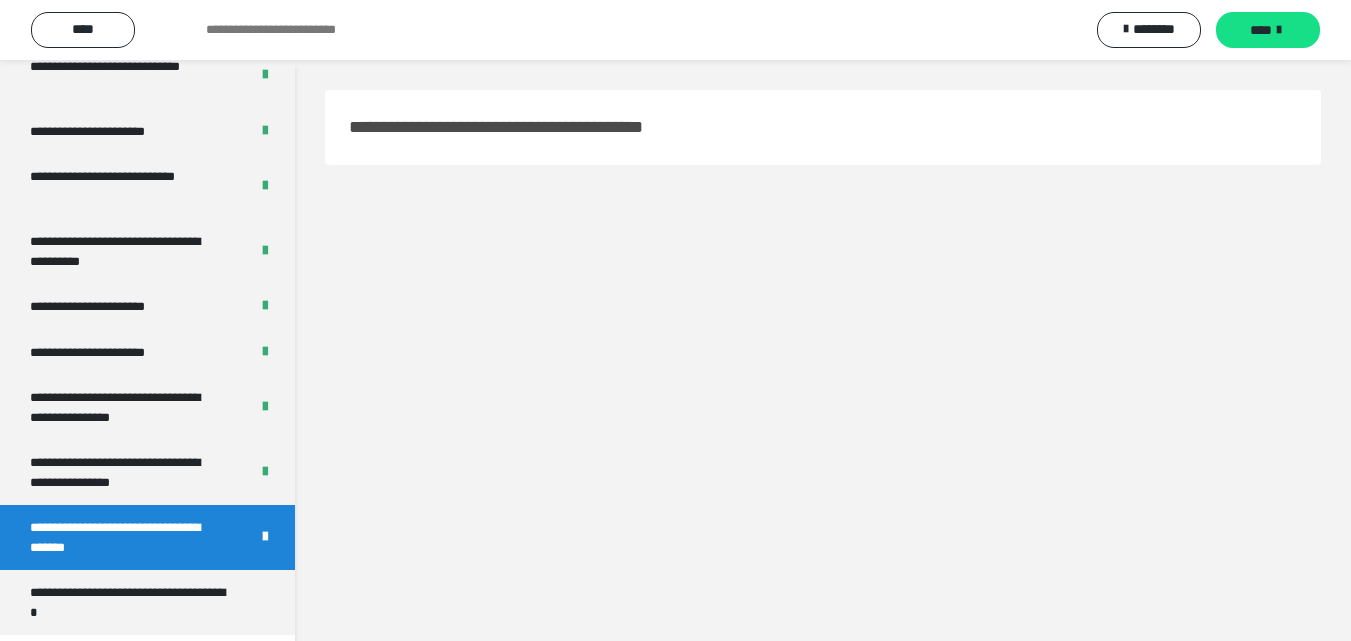 click on "**********" at bounding box center [124, 537] 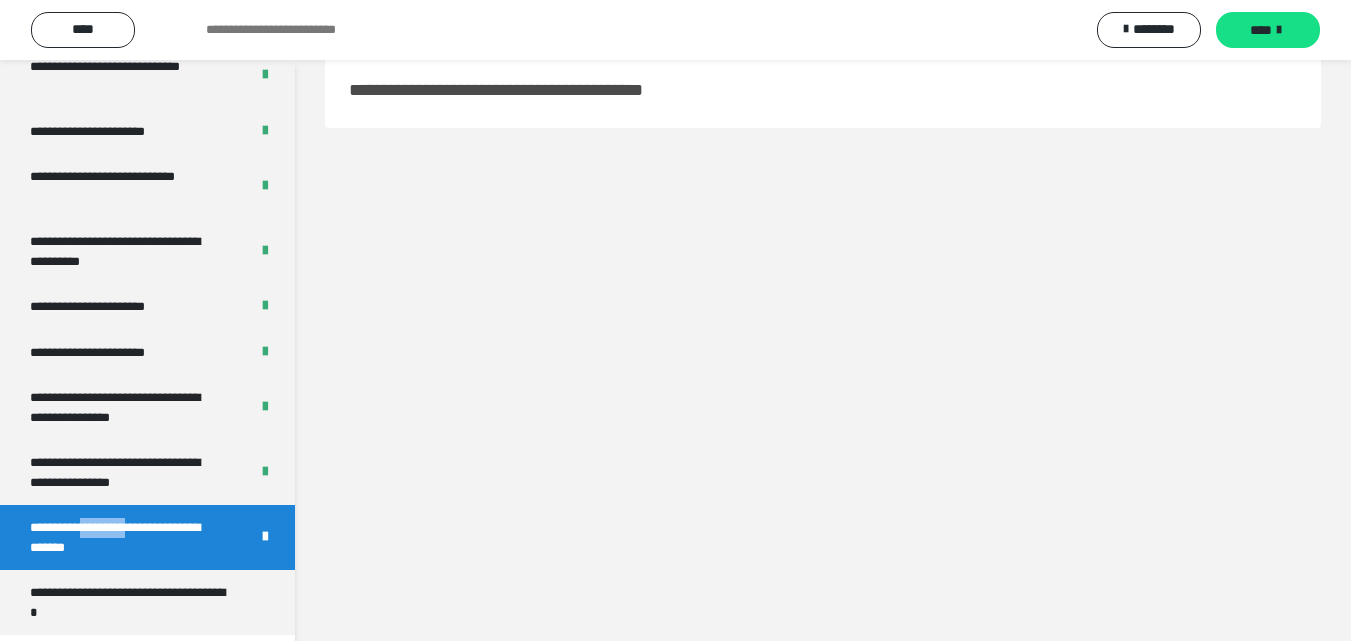 scroll, scrollTop: 60, scrollLeft: 0, axis: vertical 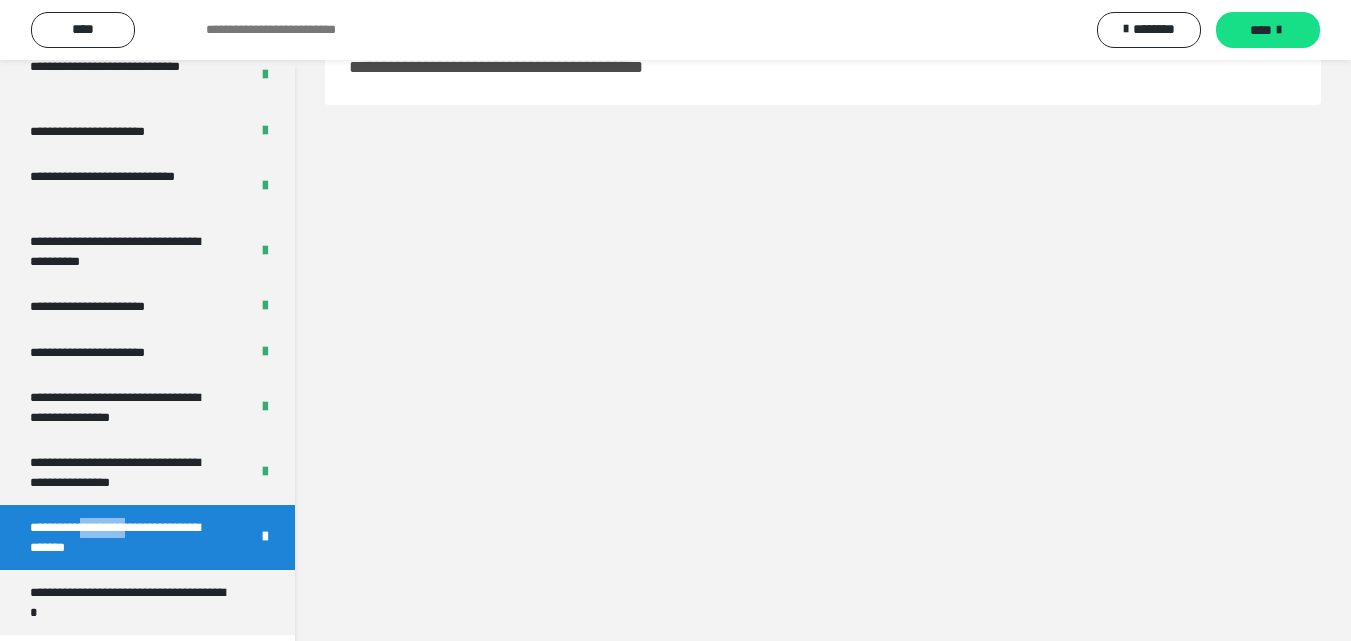 click on "**********" at bounding box center (124, 537) 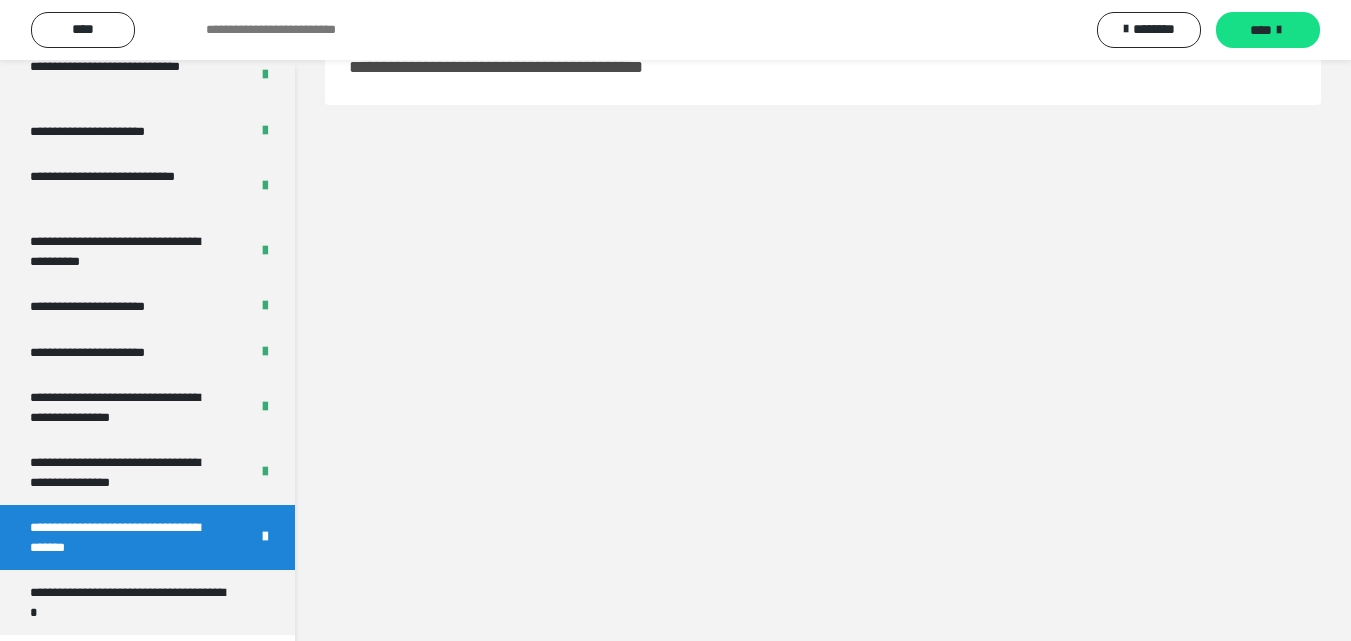 drag, startPoint x: 114, startPoint y: 463, endPoint x: 102, endPoint y: 542, distance: 79.9062 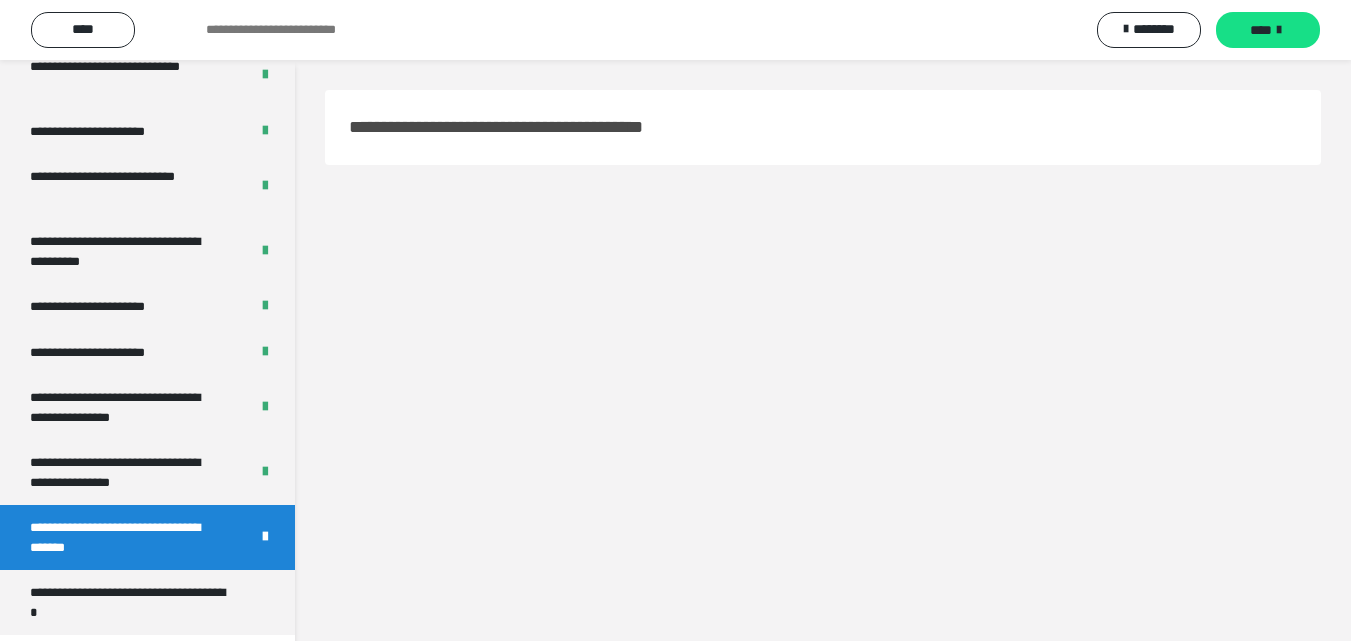 scroll, scrollTop: 60, scrollLeft: 0, axis: vertical 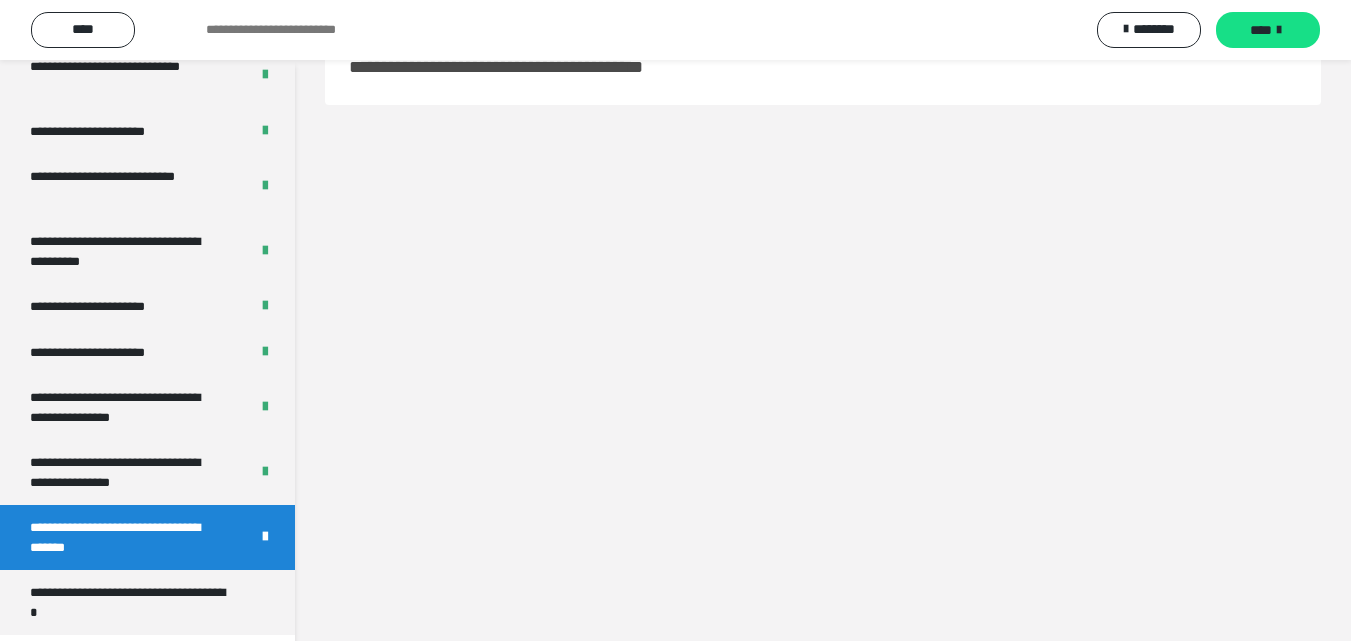 click on "**********" at bounding box center [124, 537] 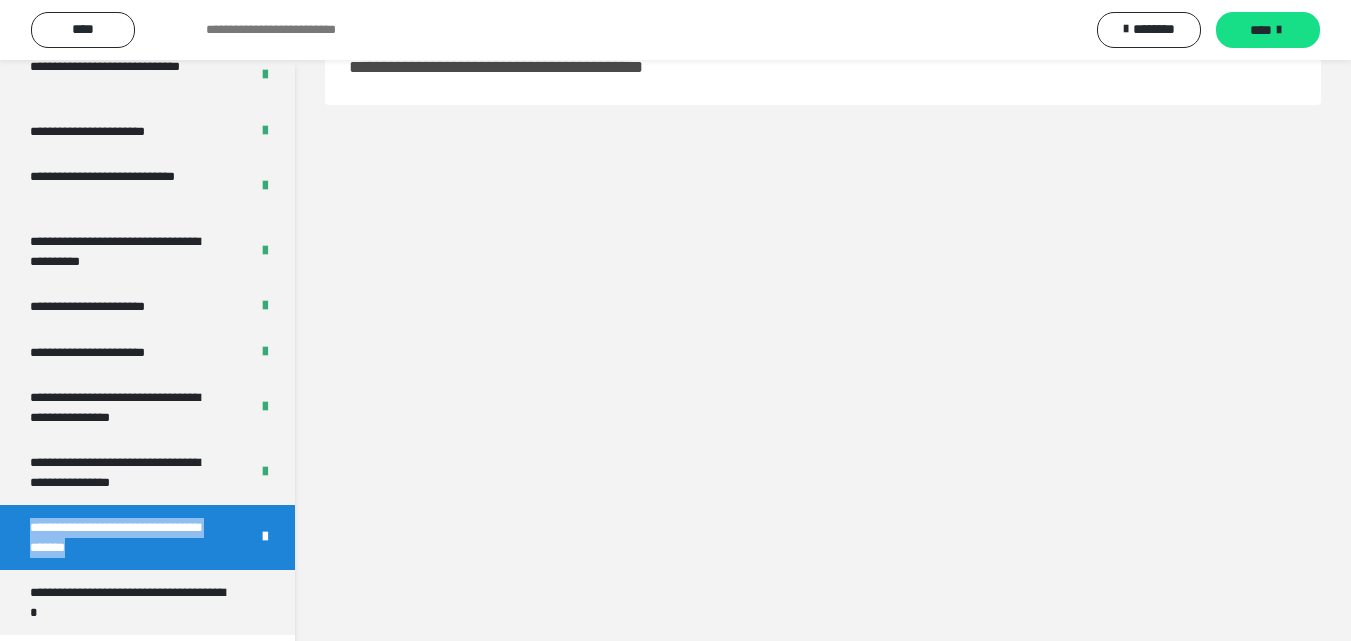 scroll, scrollTop: 0, scrollLeft: 0, axis: both 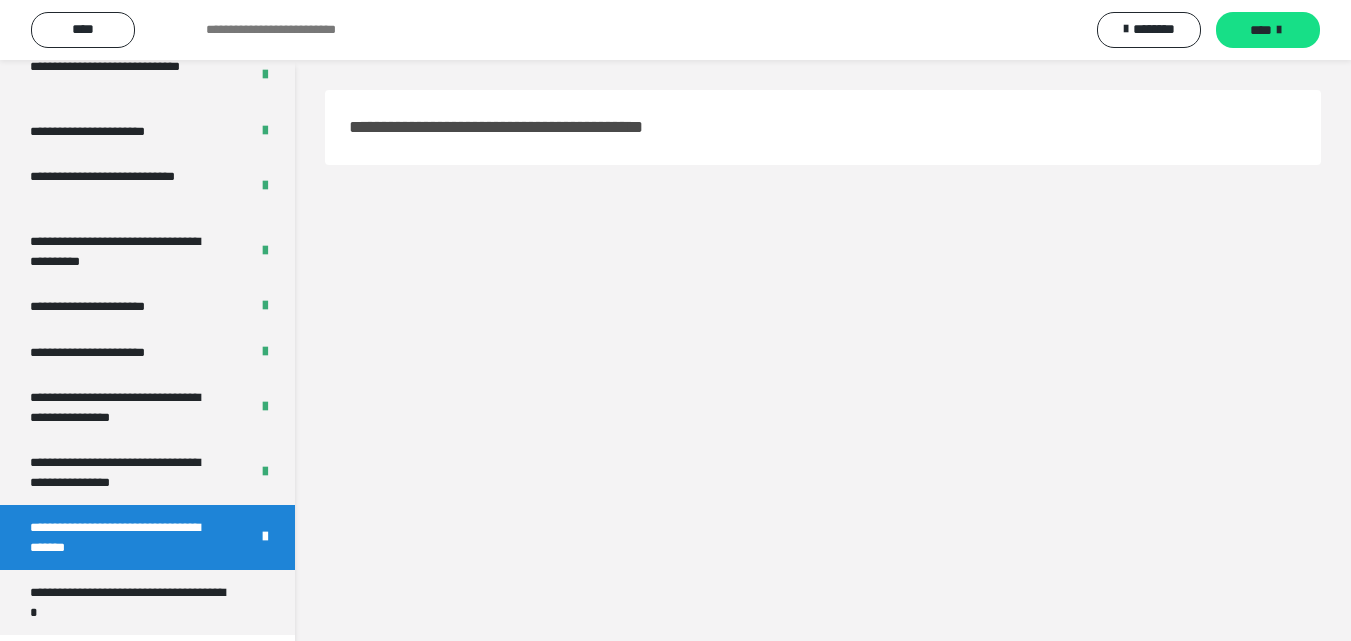 click on "**********" at bounding box center [550, 127] 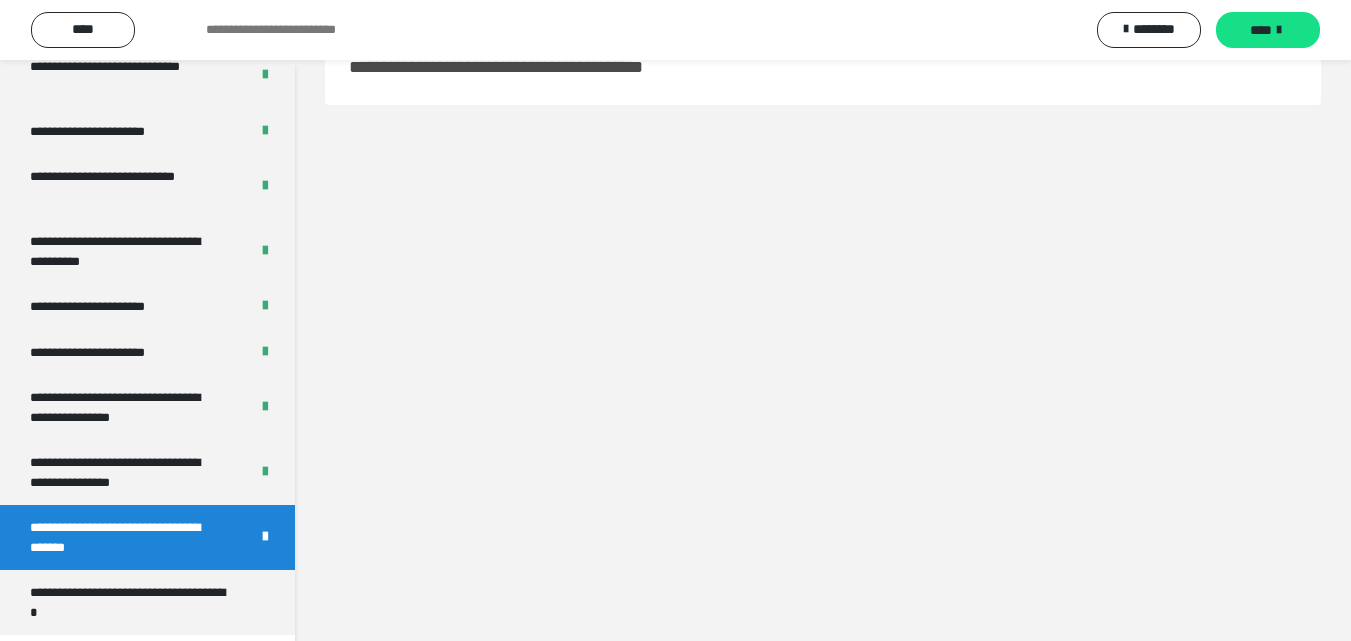 scroll, scrollTop: 0, scrollLeft: 0, axis: both 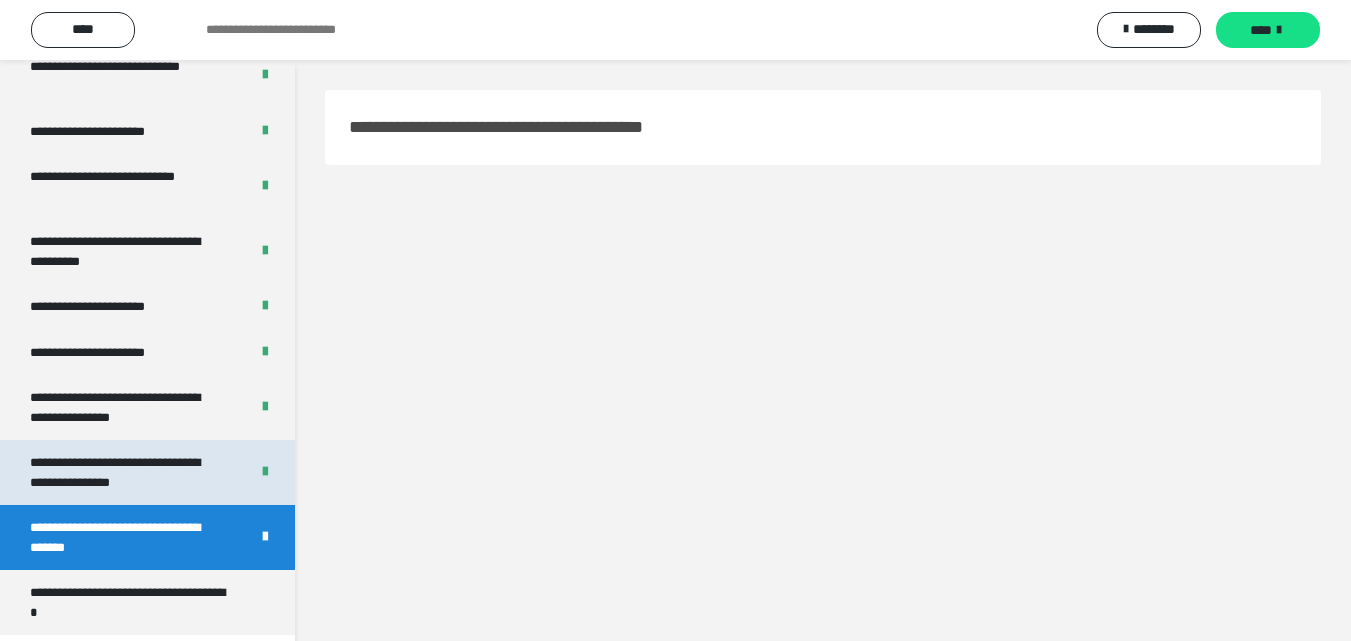 click on "**********" at bounding box center [124, 472] 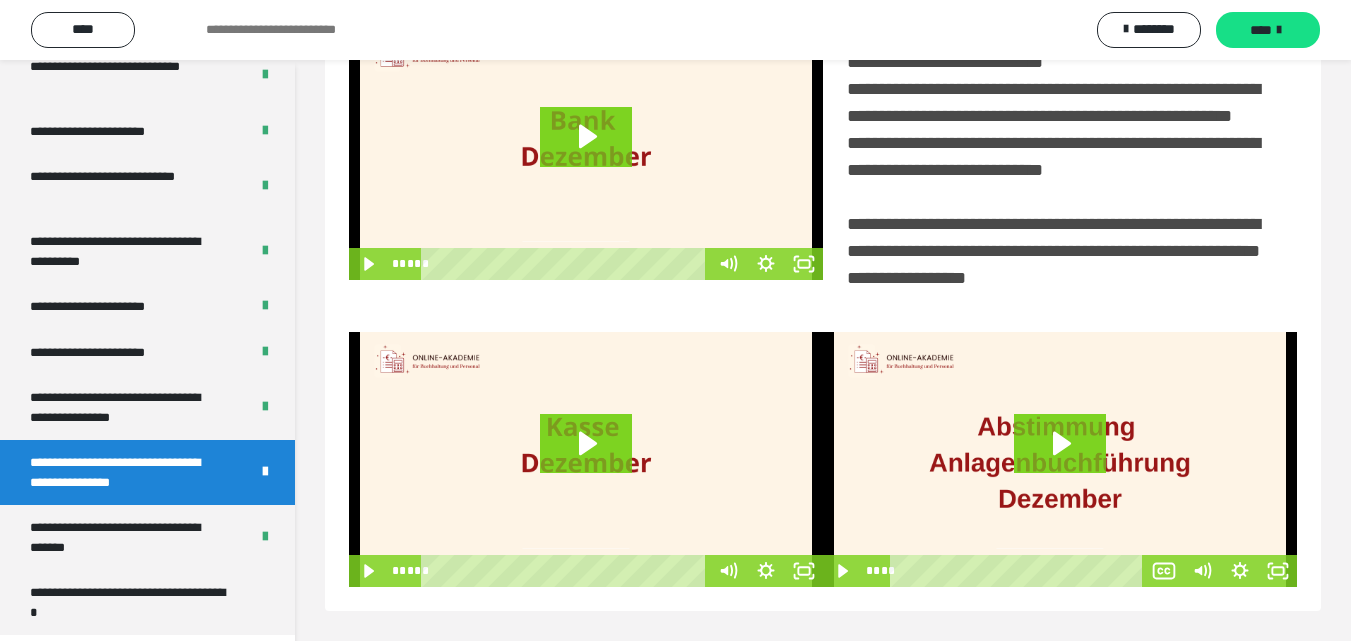 scroll, scrollTop: 503, scrollLeft: 0, axis: vertical 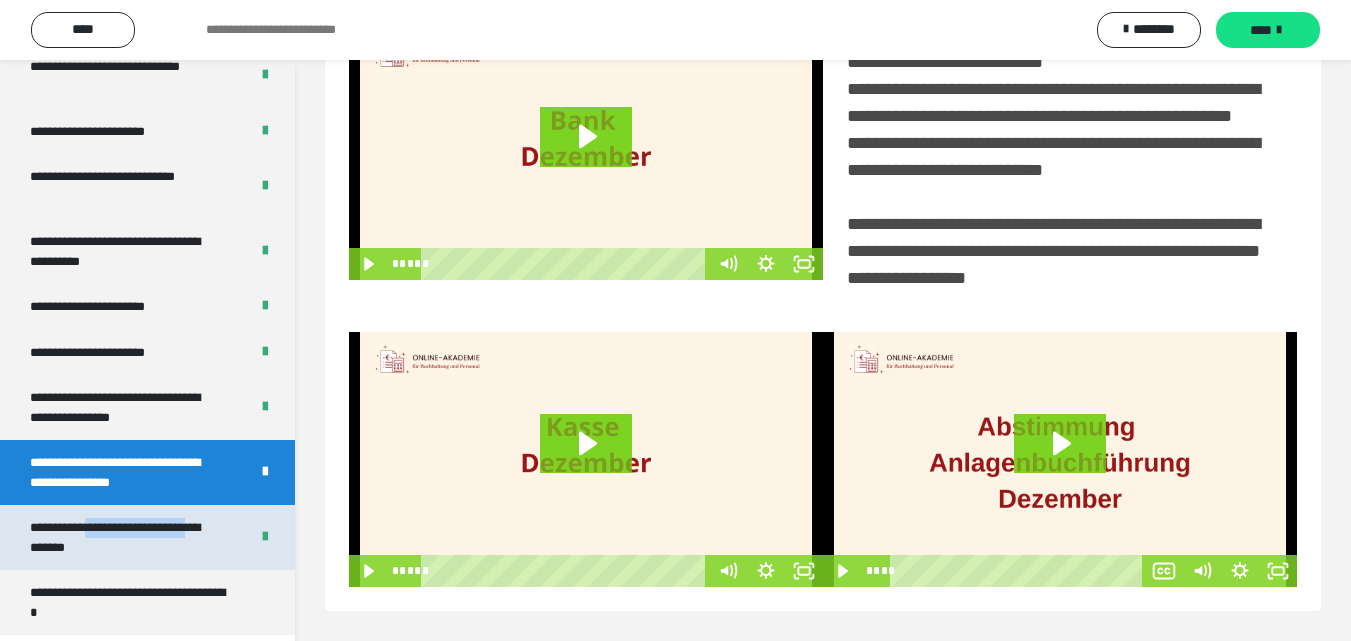 click on "**********" at bounding box center [124, 537] 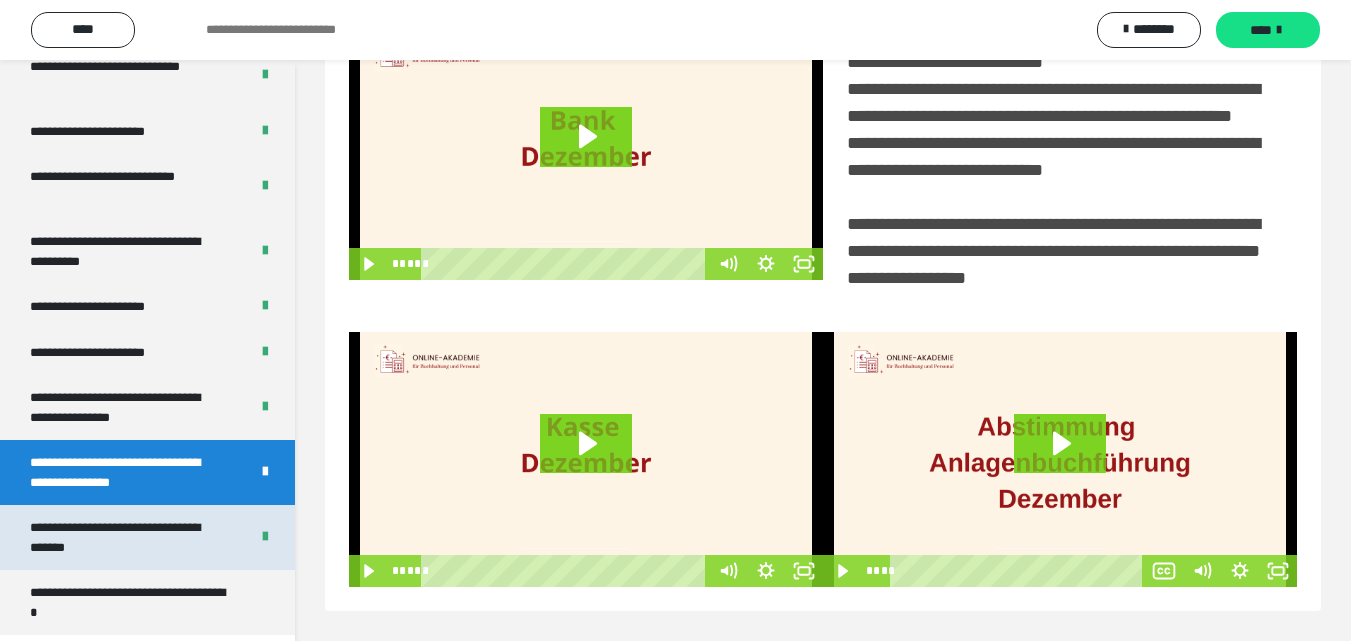 click on "**********" at bounding box center [124, 537] 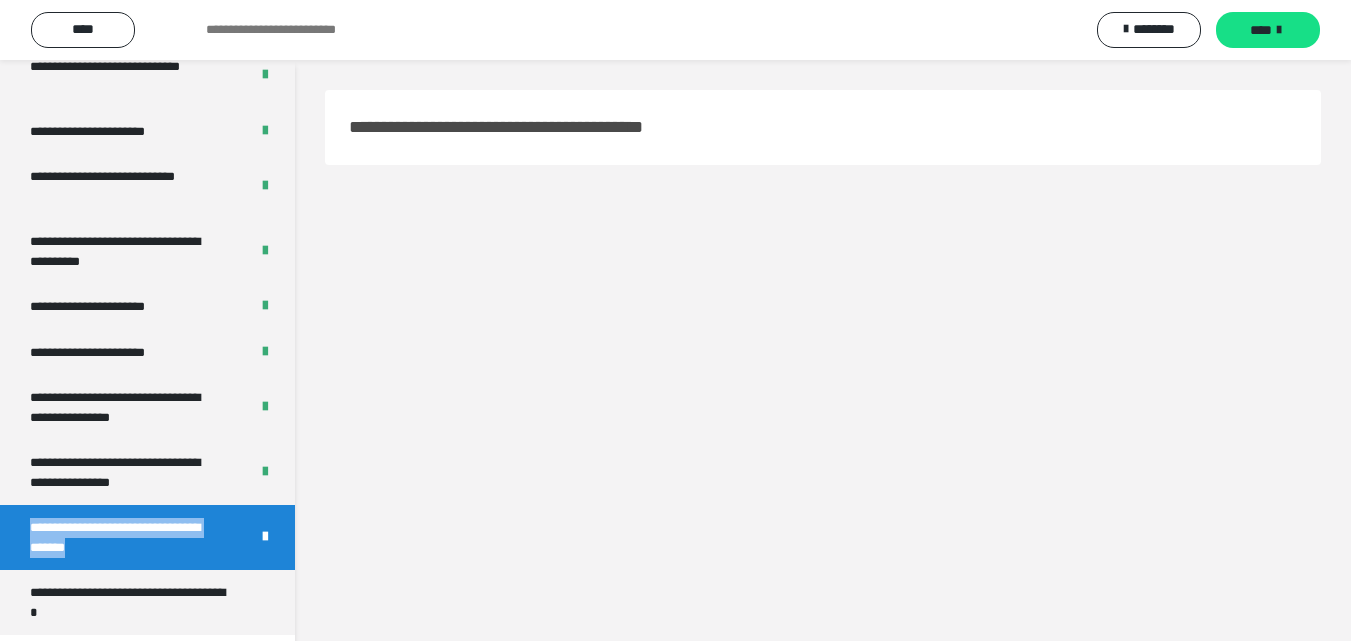 scroll, scrollTop: 60, scrollLeft: 0, axis: vertical 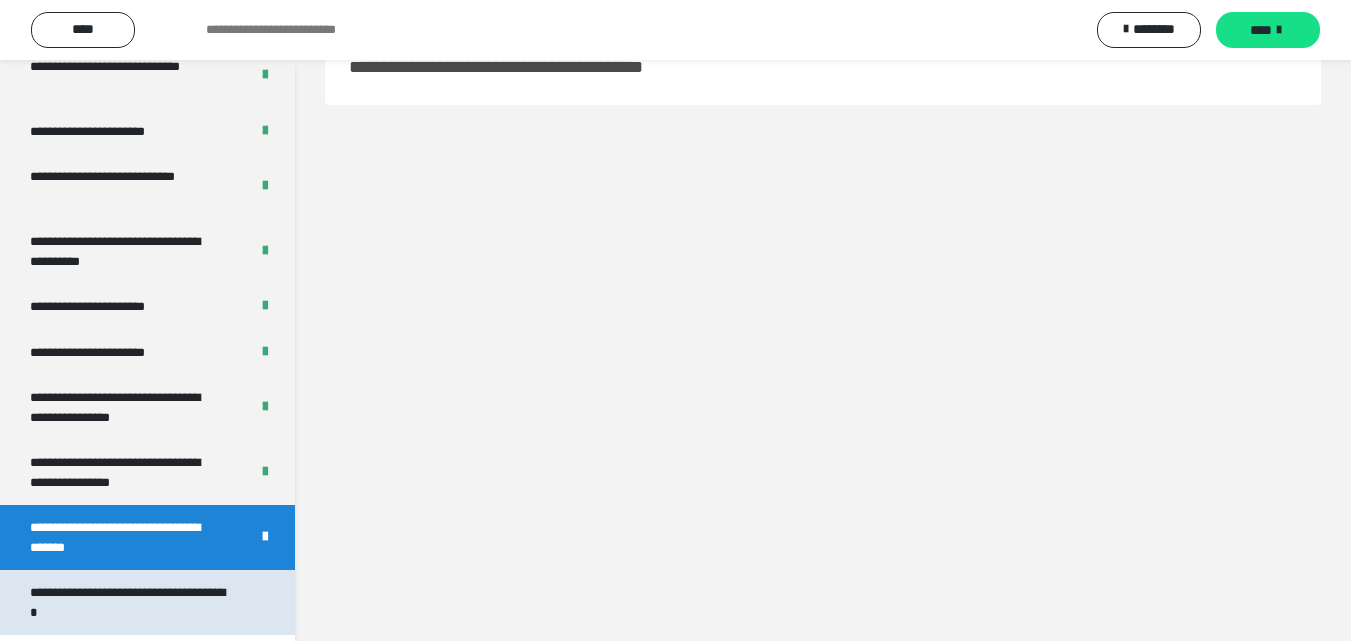 click on "**********" at bounding box center [132, 602] 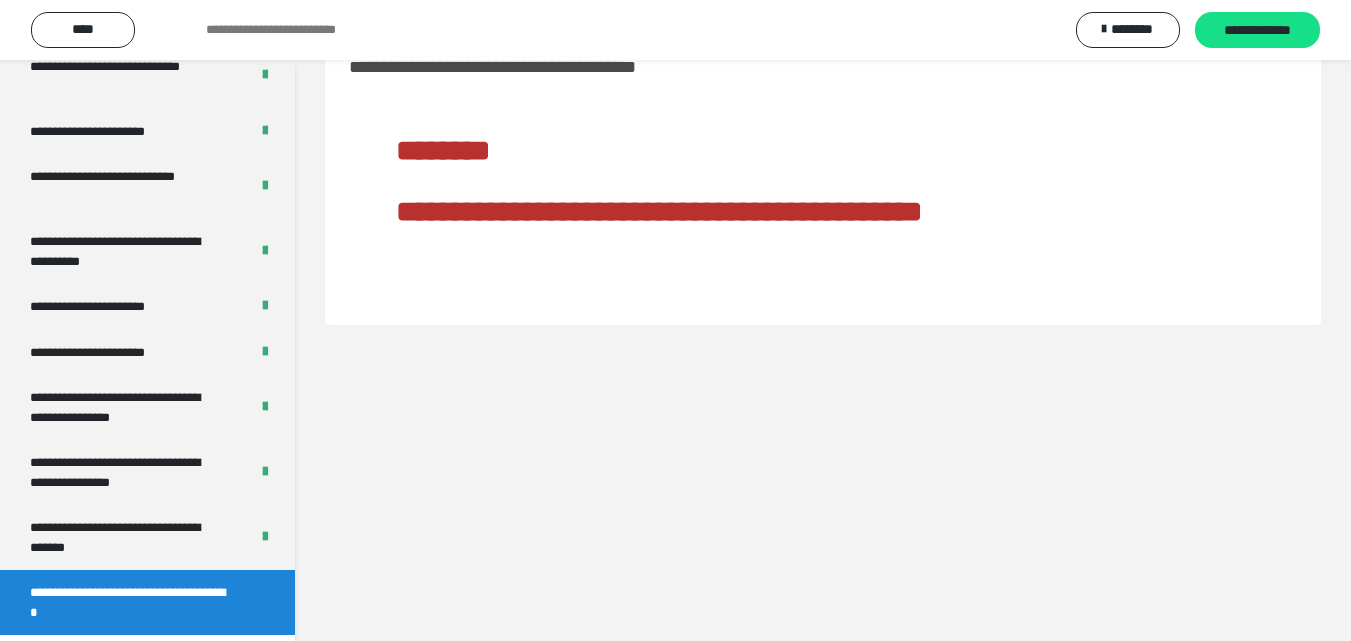 click on "**********" at bounding box center [132, 602] 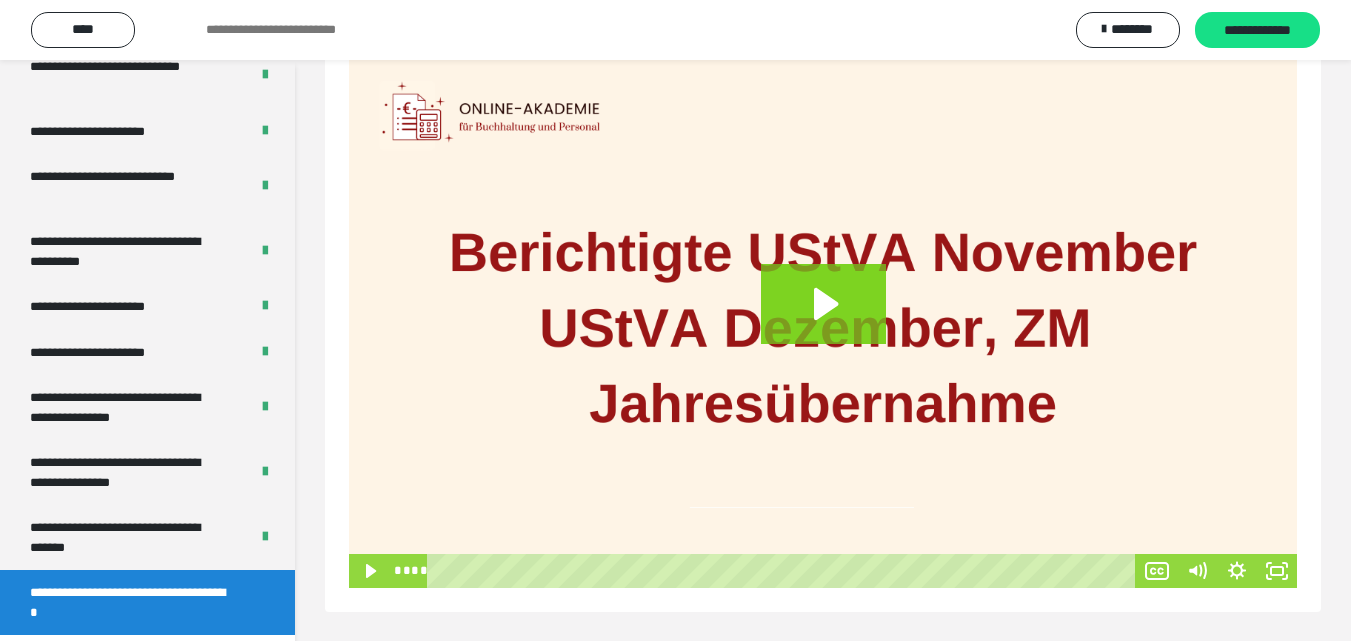 scroll, scrollTop: 288, scrollLeft: 0, axis: vertical 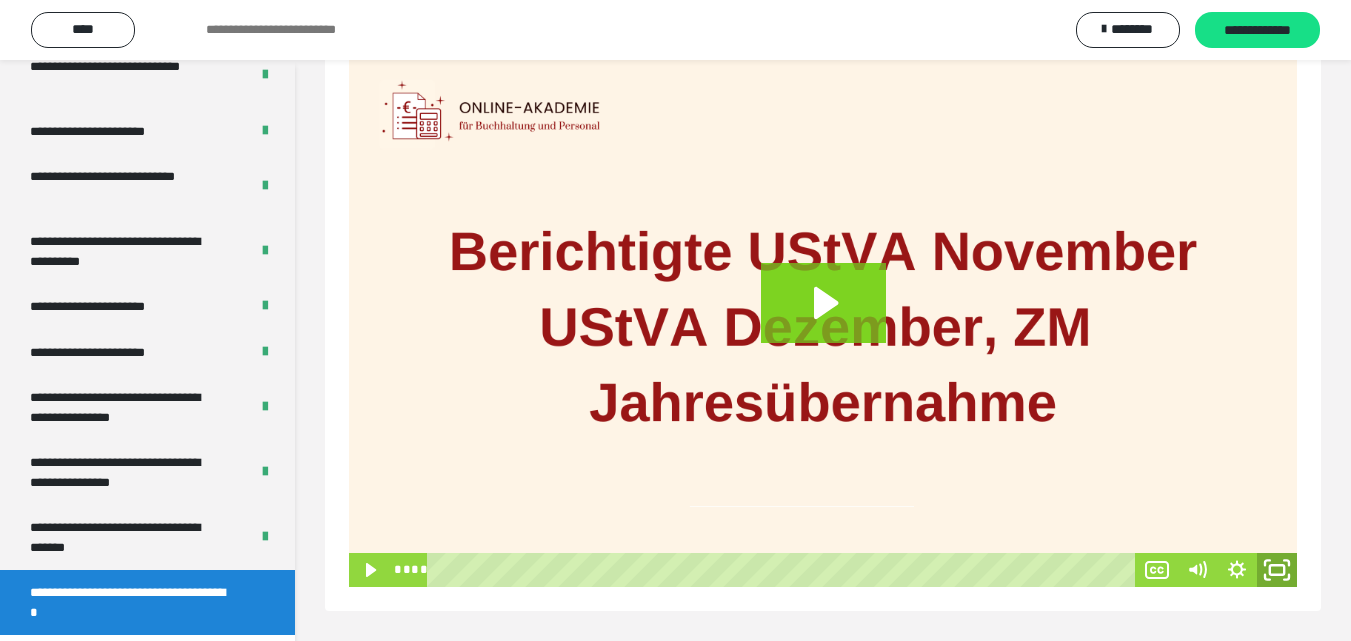 click 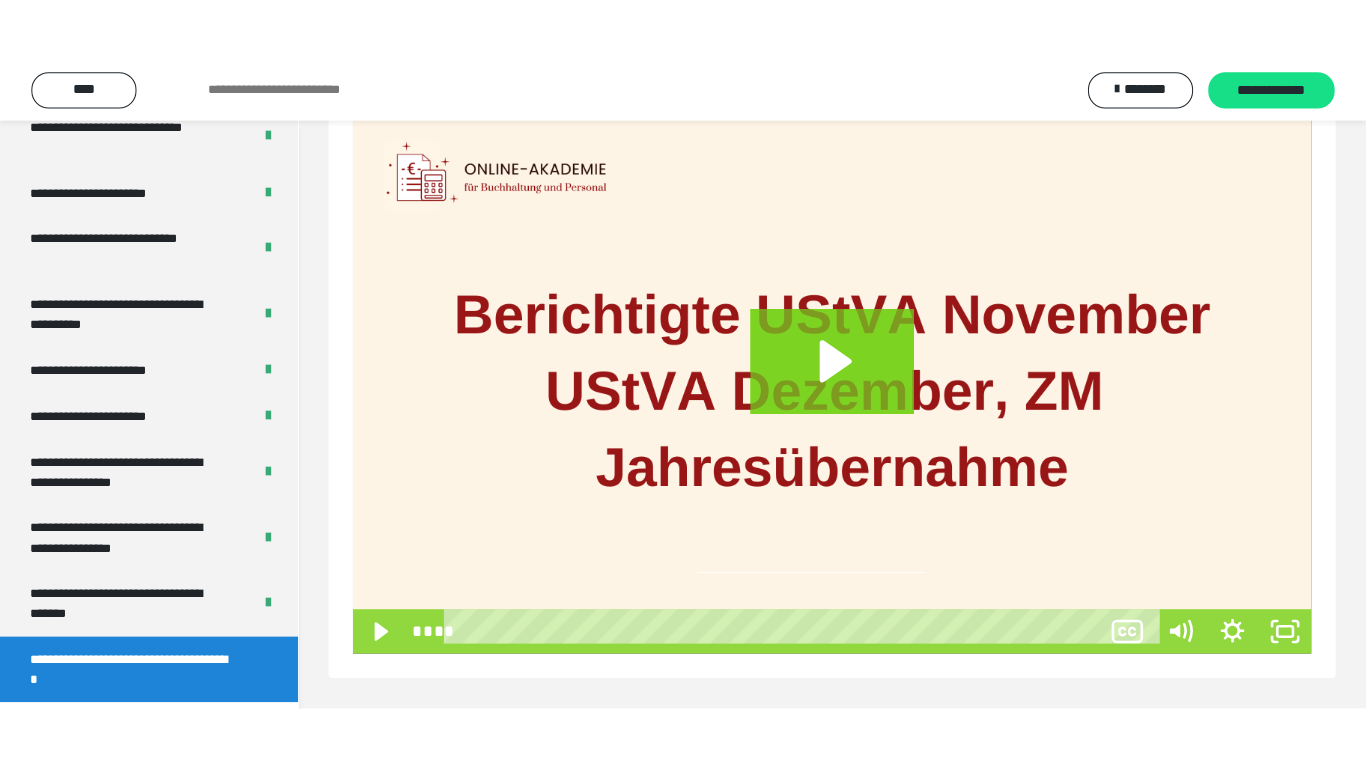 scroll, scrollTop: 171, scrollLeft: 0, axis: vertical 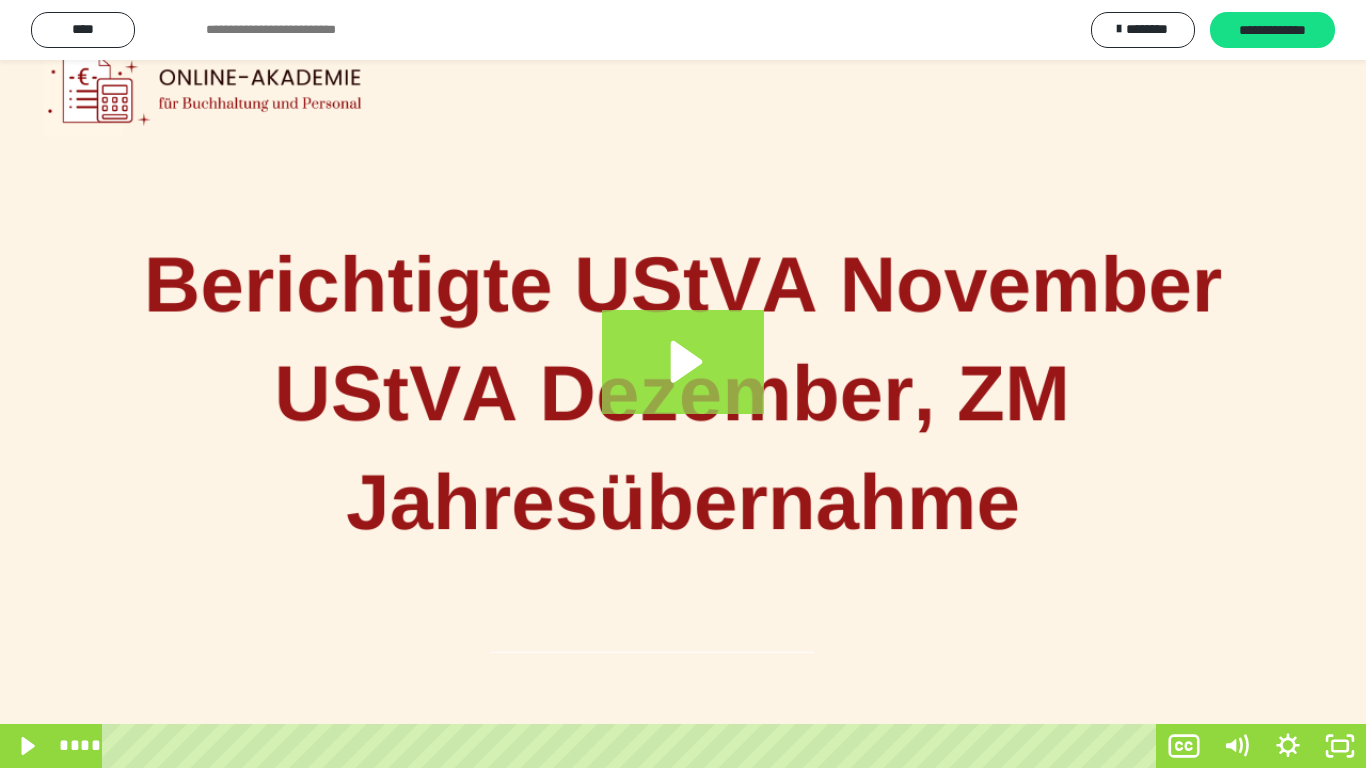 click 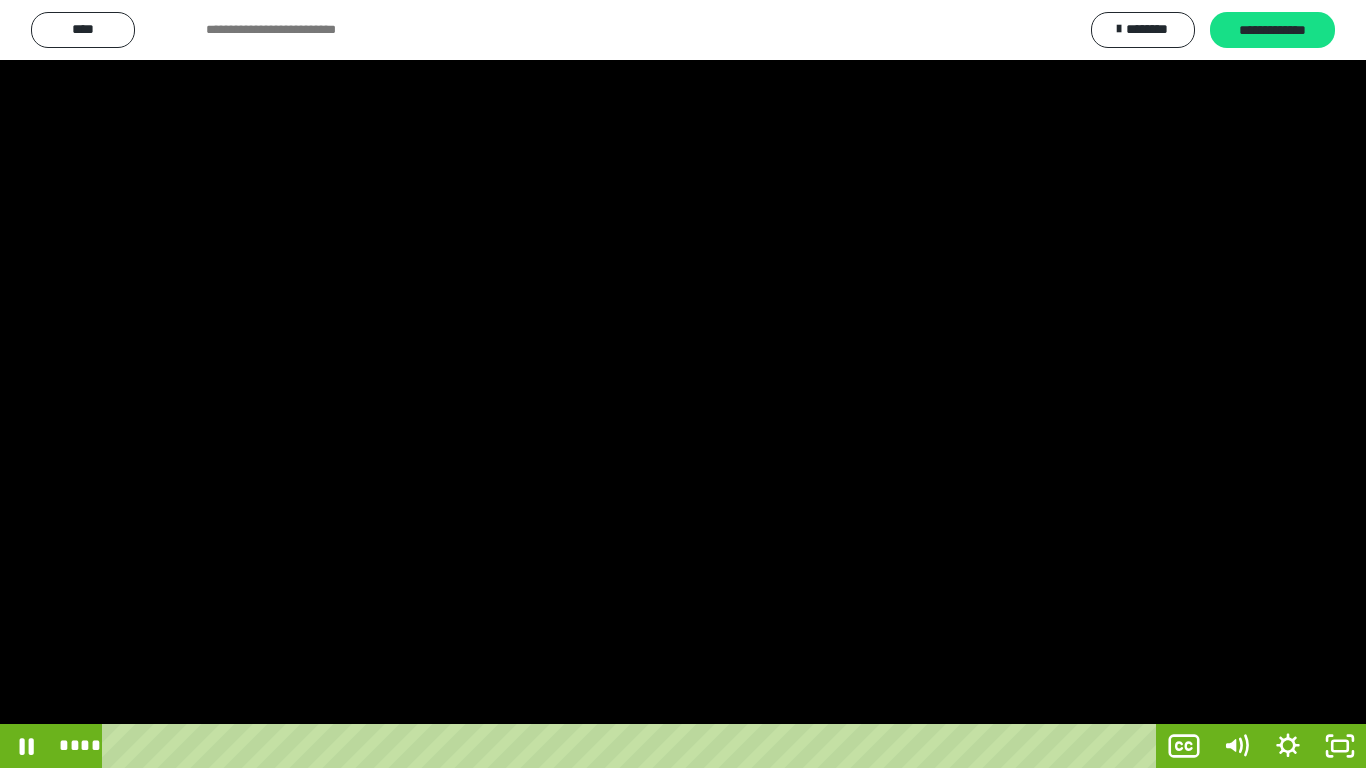 click at bounding box center (683, 384) 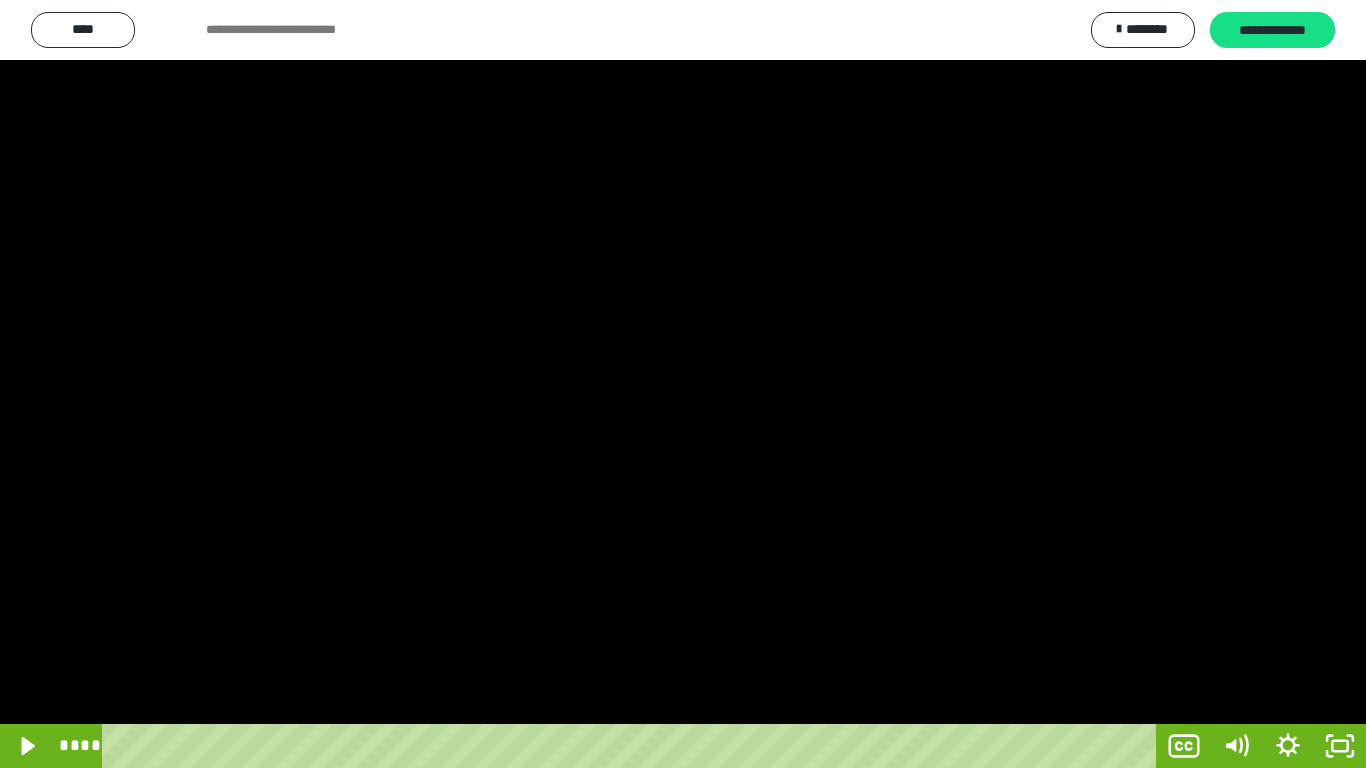 click at bounding box center [683, 384] 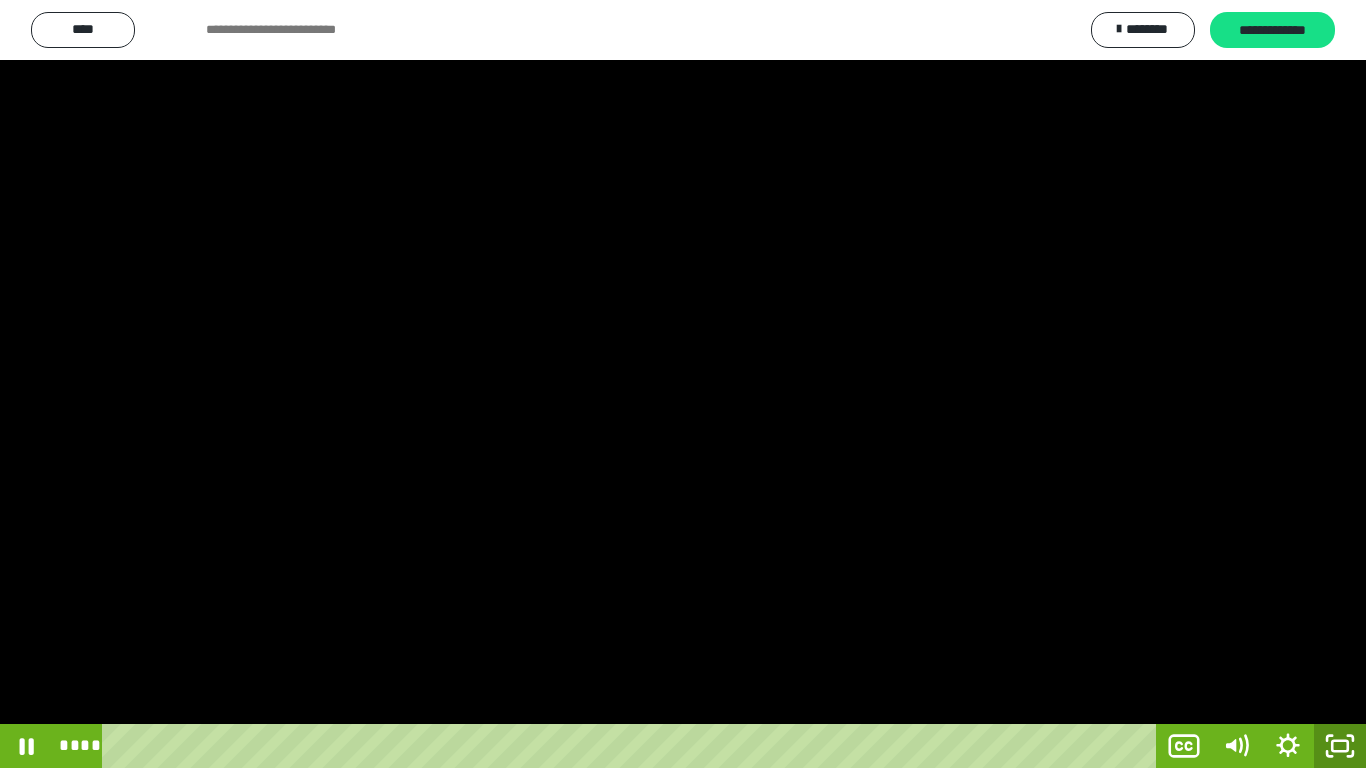 click 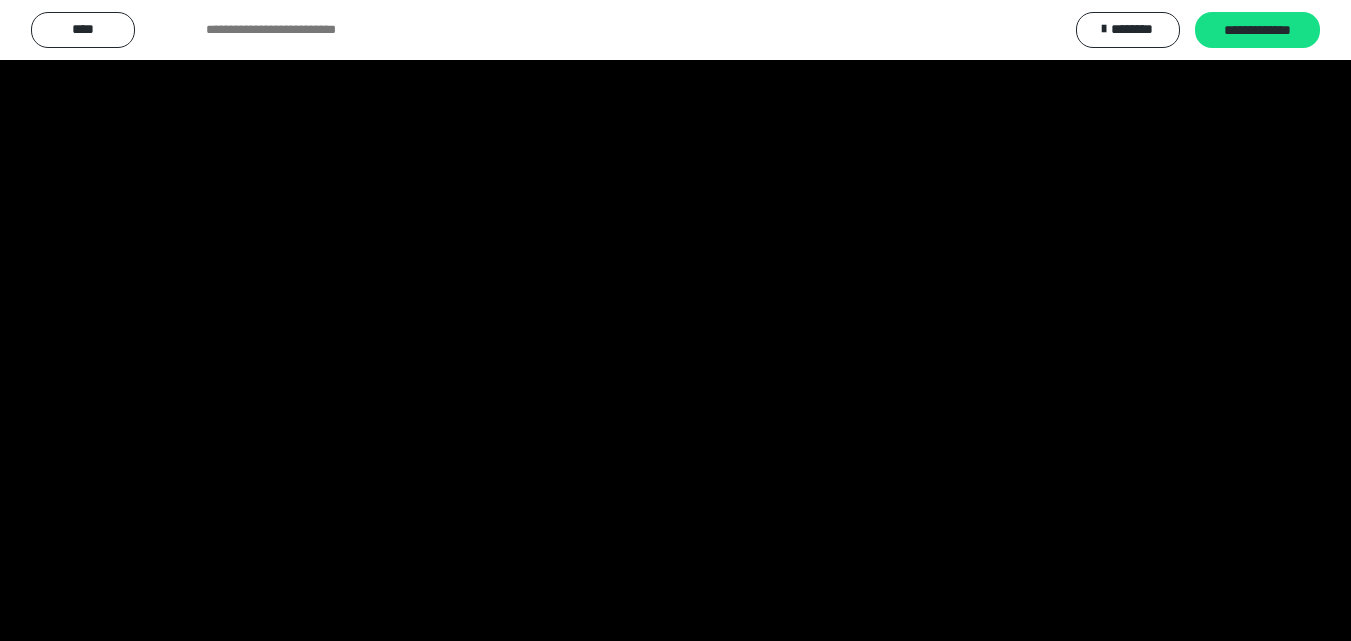 scroll, scrollTop: 4049, scrollLeft: 0, axis: vertical 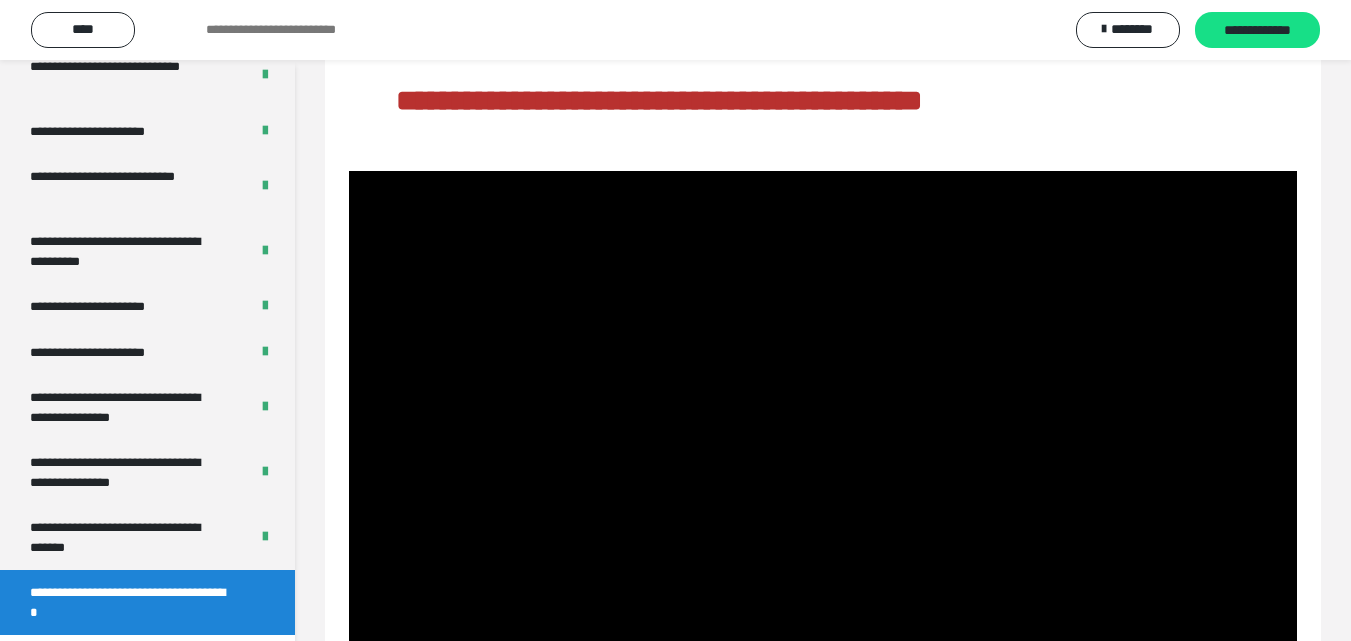 click on "**********" at bounding box center (675, 30) 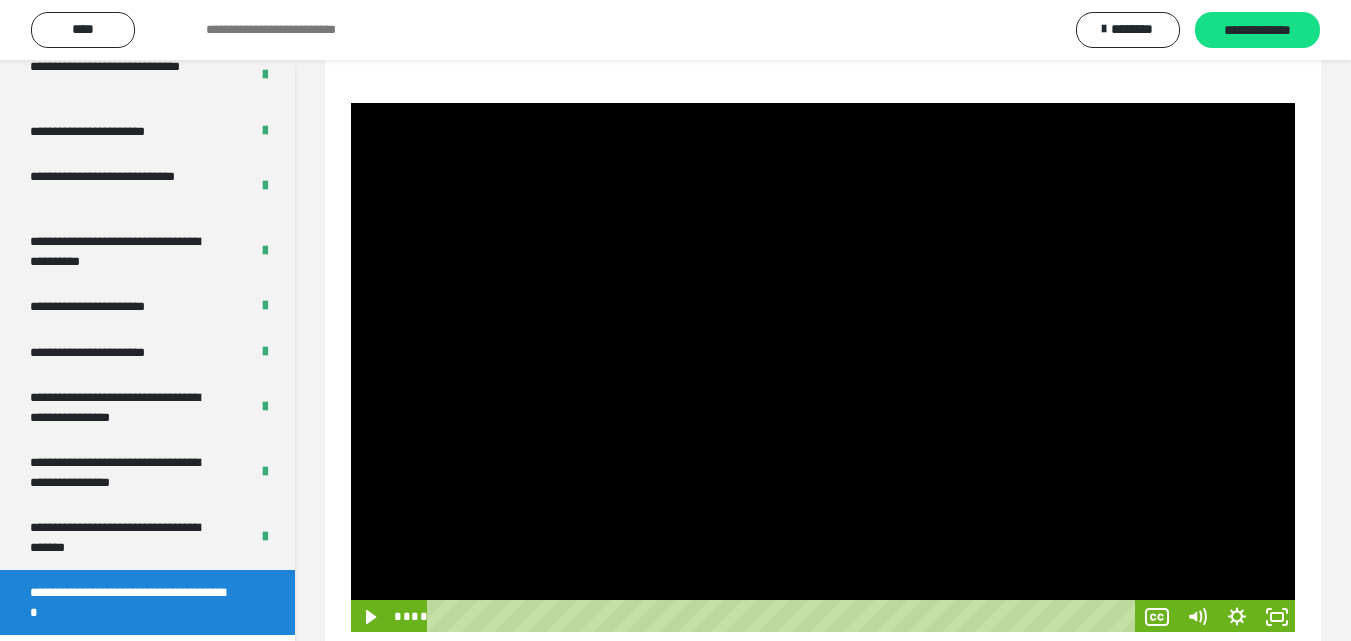 scroll, scrollTop: 288, scrollLeft: 0, axis: vertical 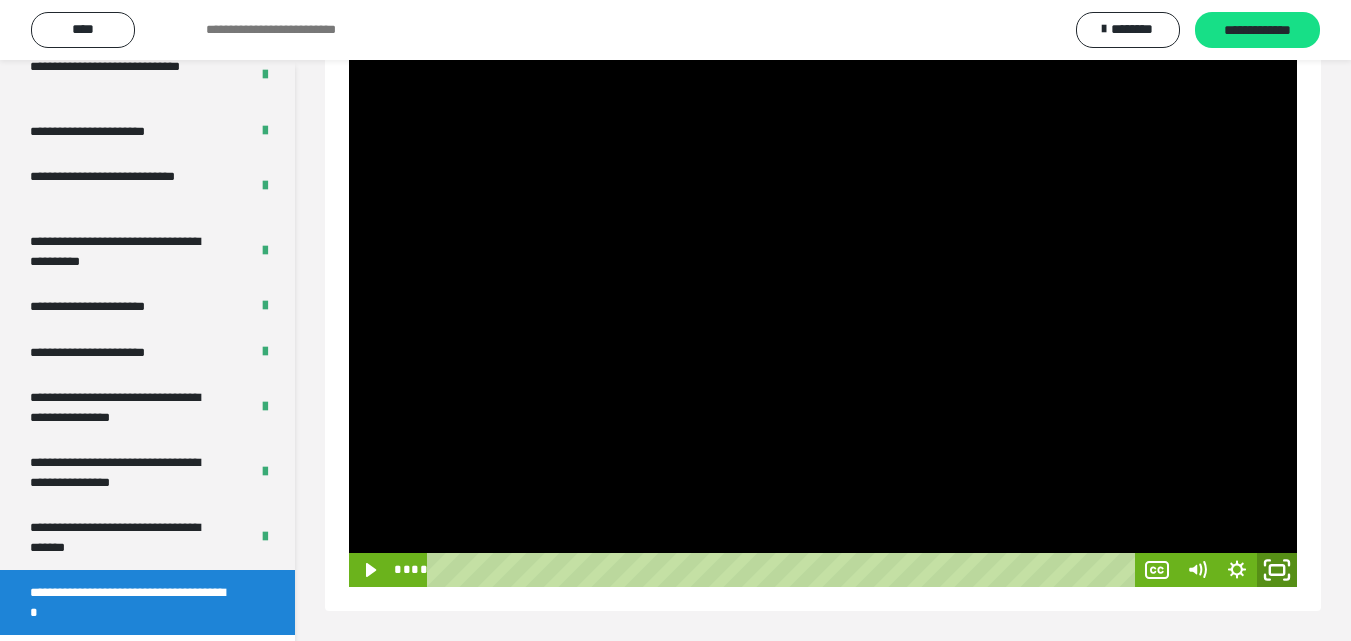 click 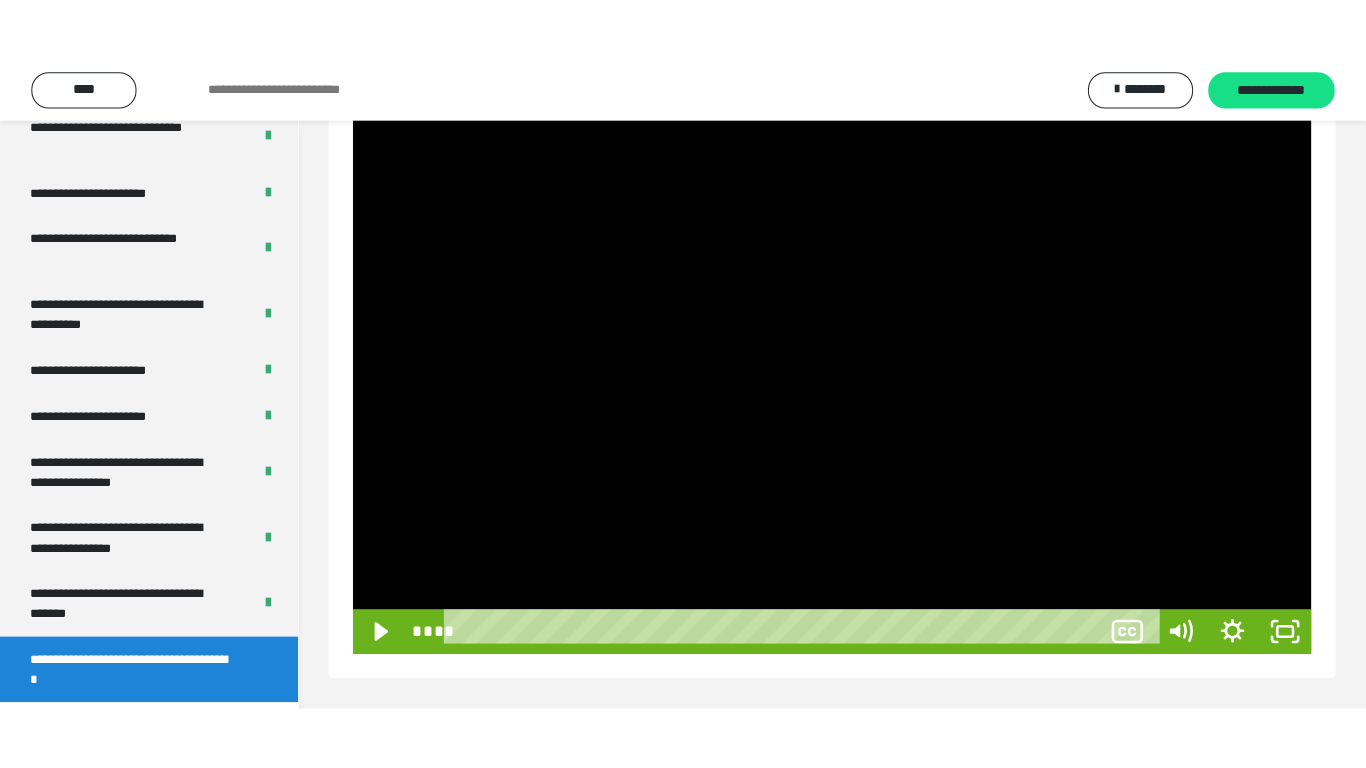 scroll, scrollTop: 171, scrollLeft: 0, axis: vertical 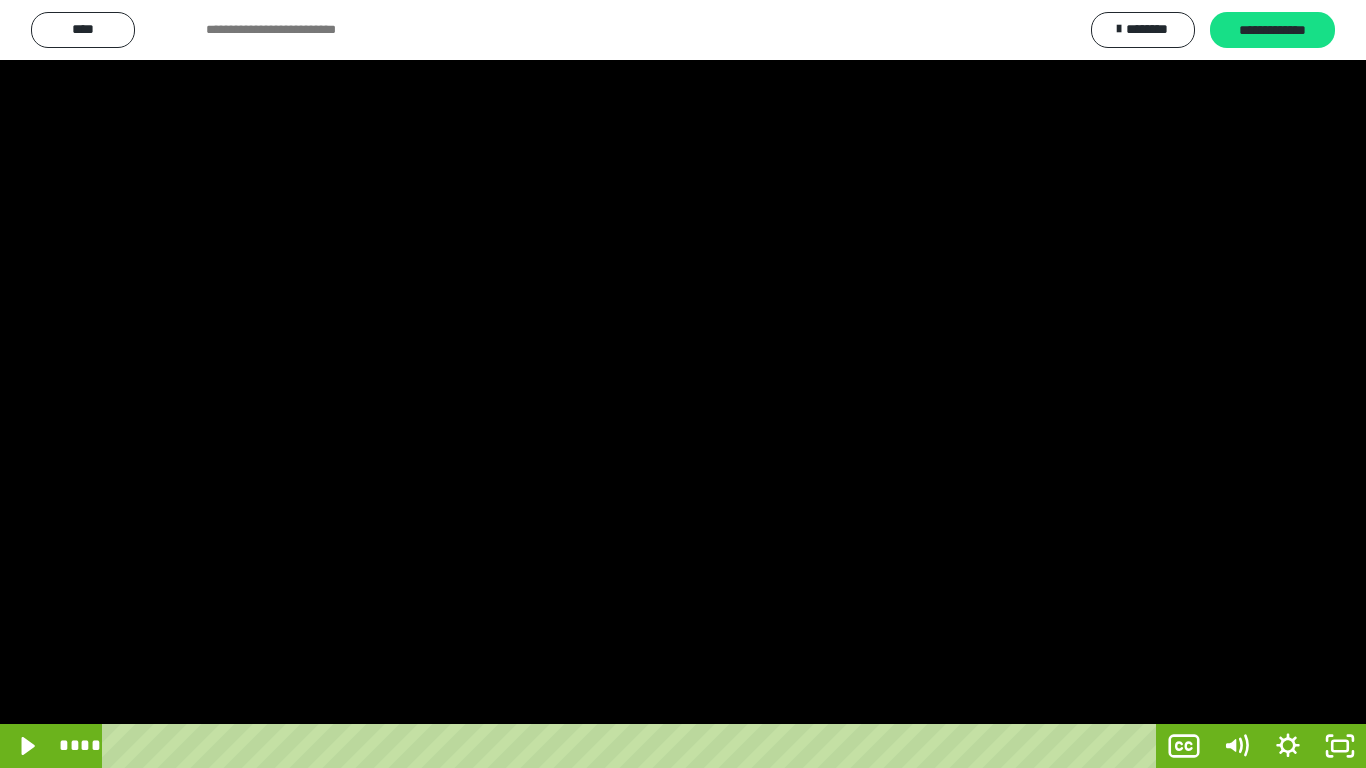 click at bounding box center (683, 384) 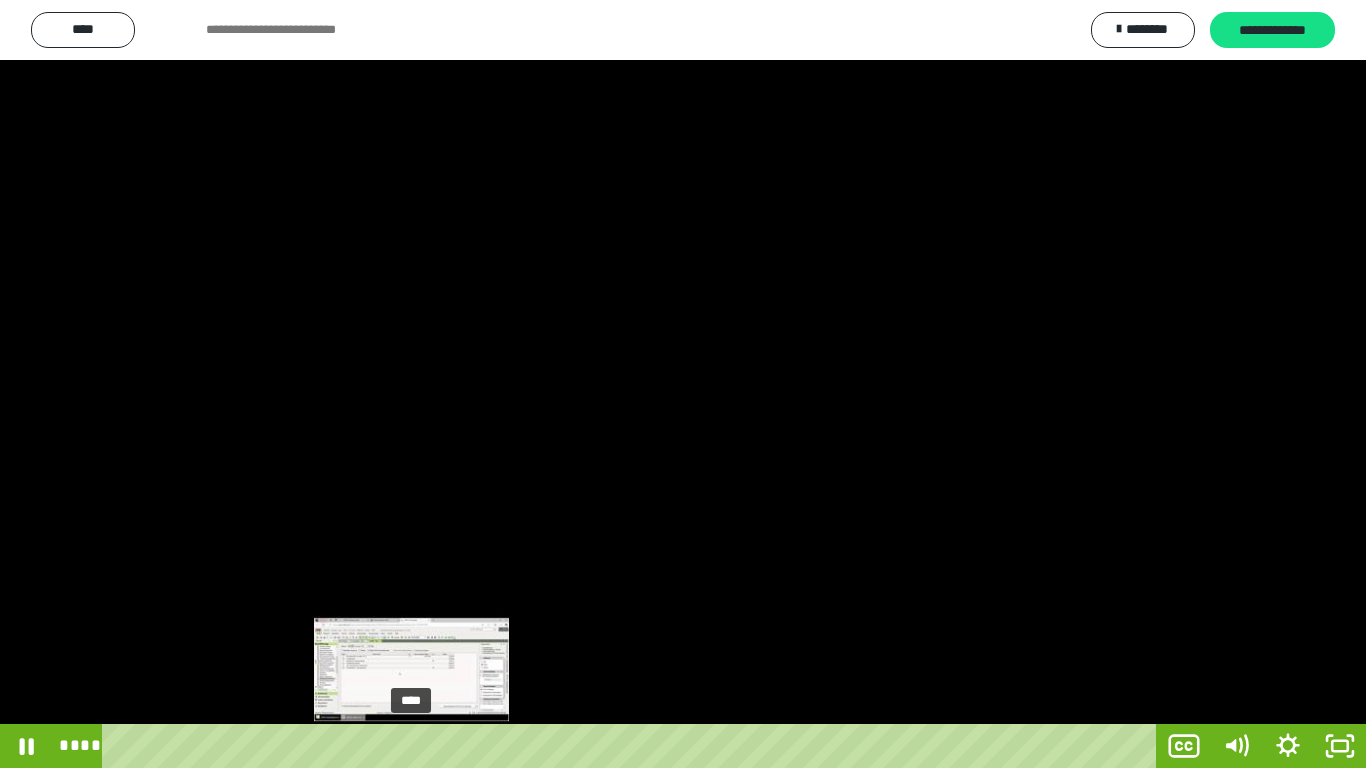 click on "****" at bounding box center (633, 746) 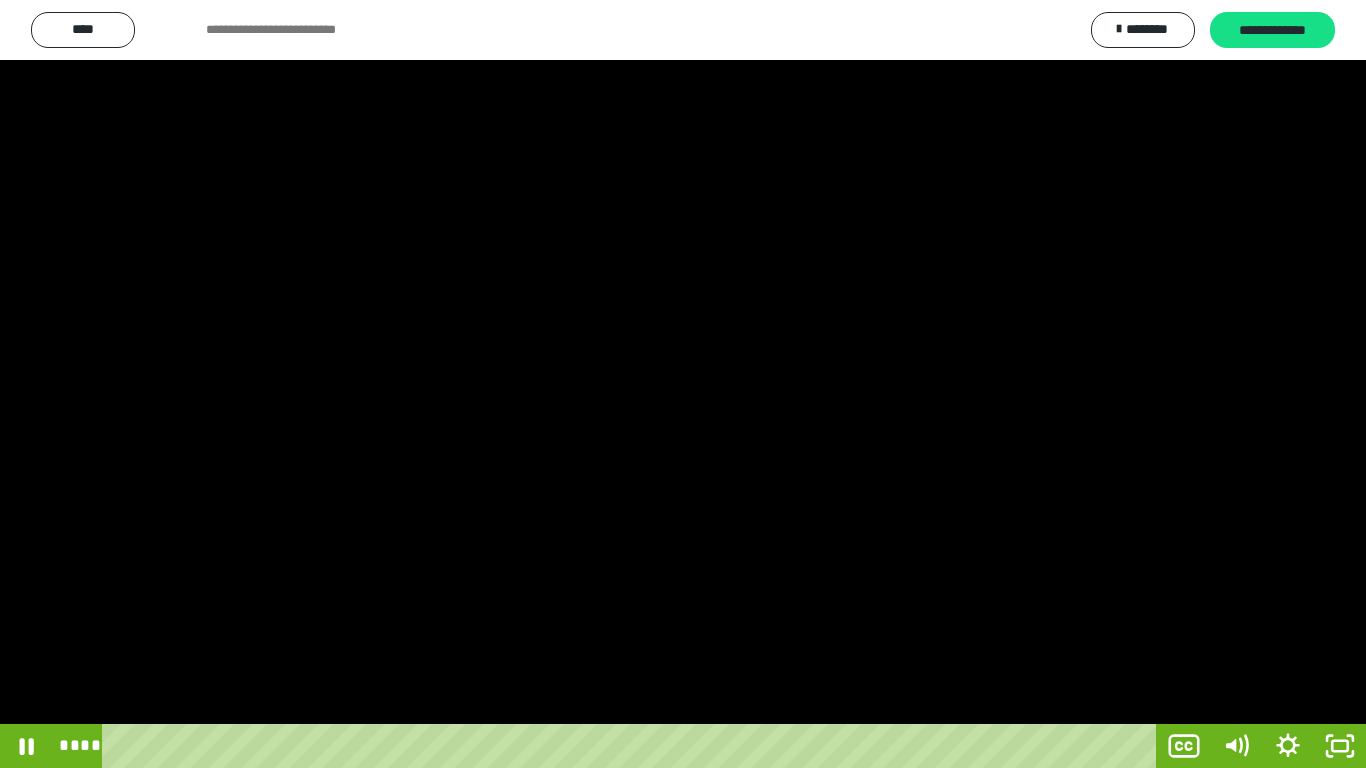 click at bounding box center [683, 384] 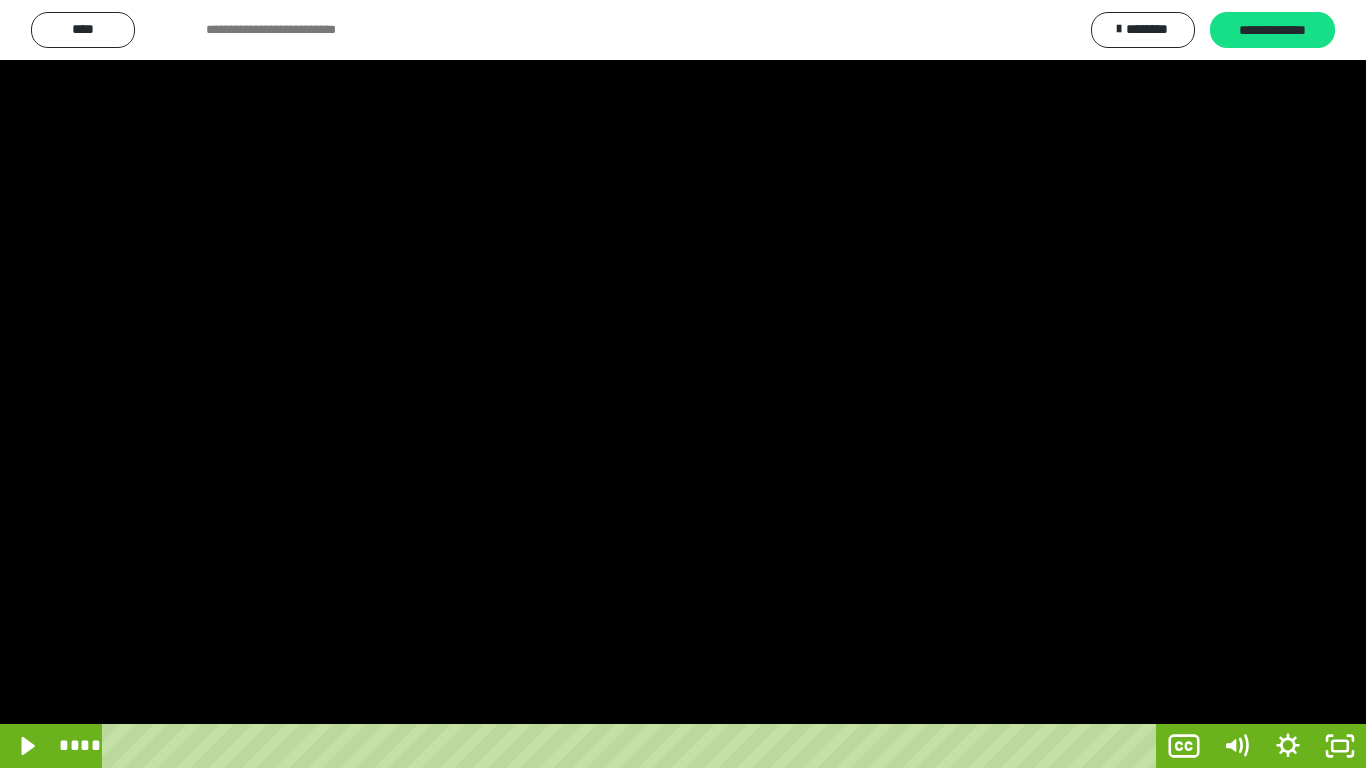 click at bounding box center (683, 384) 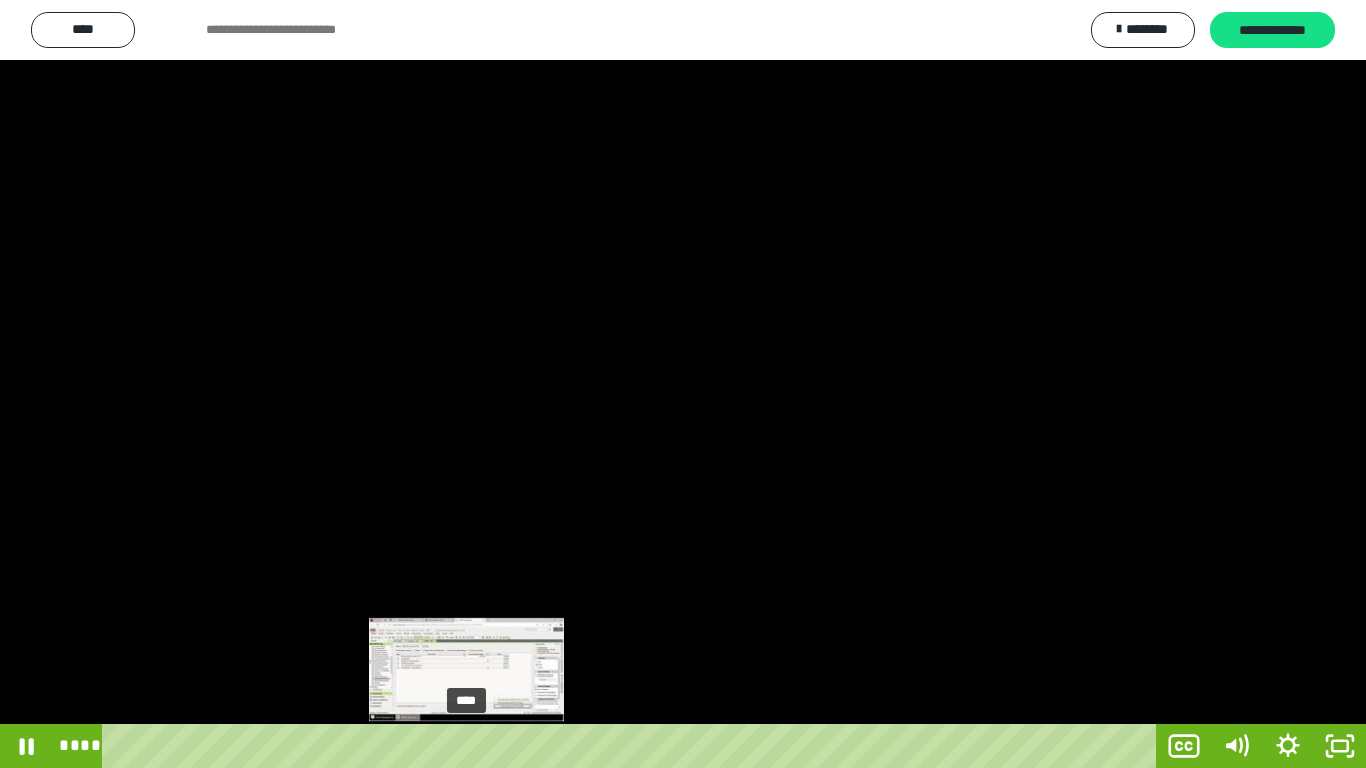 click at bounding box center (466, 746) 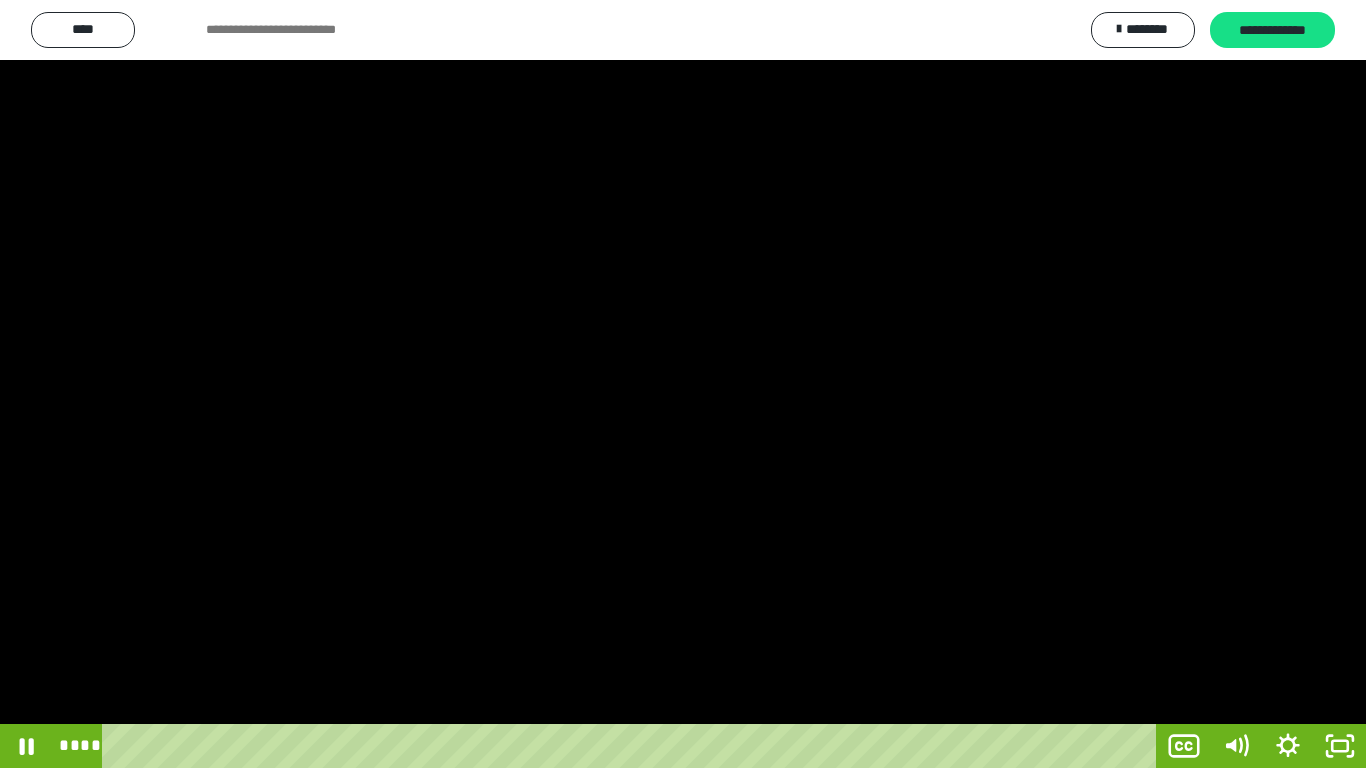 click at bounding box center [683, 384] 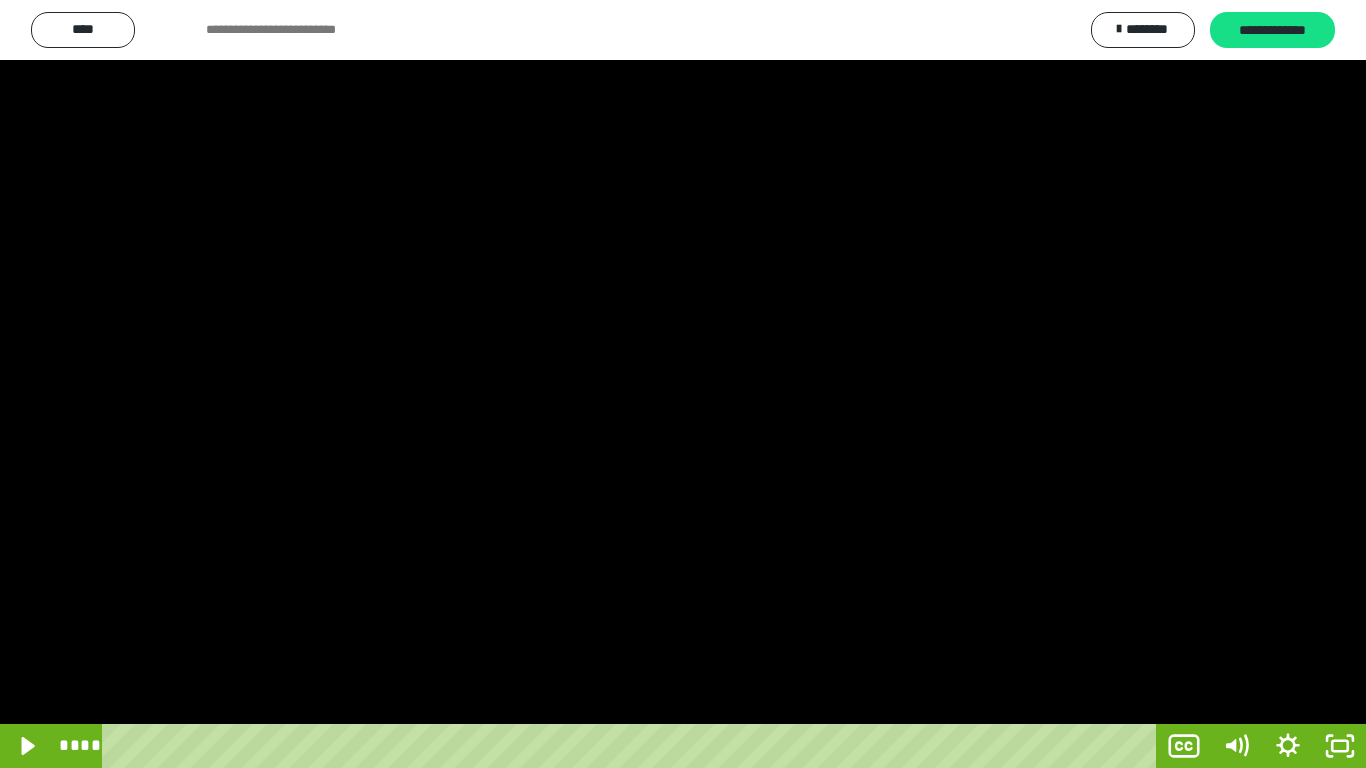 click at bounding box center (683, 384) 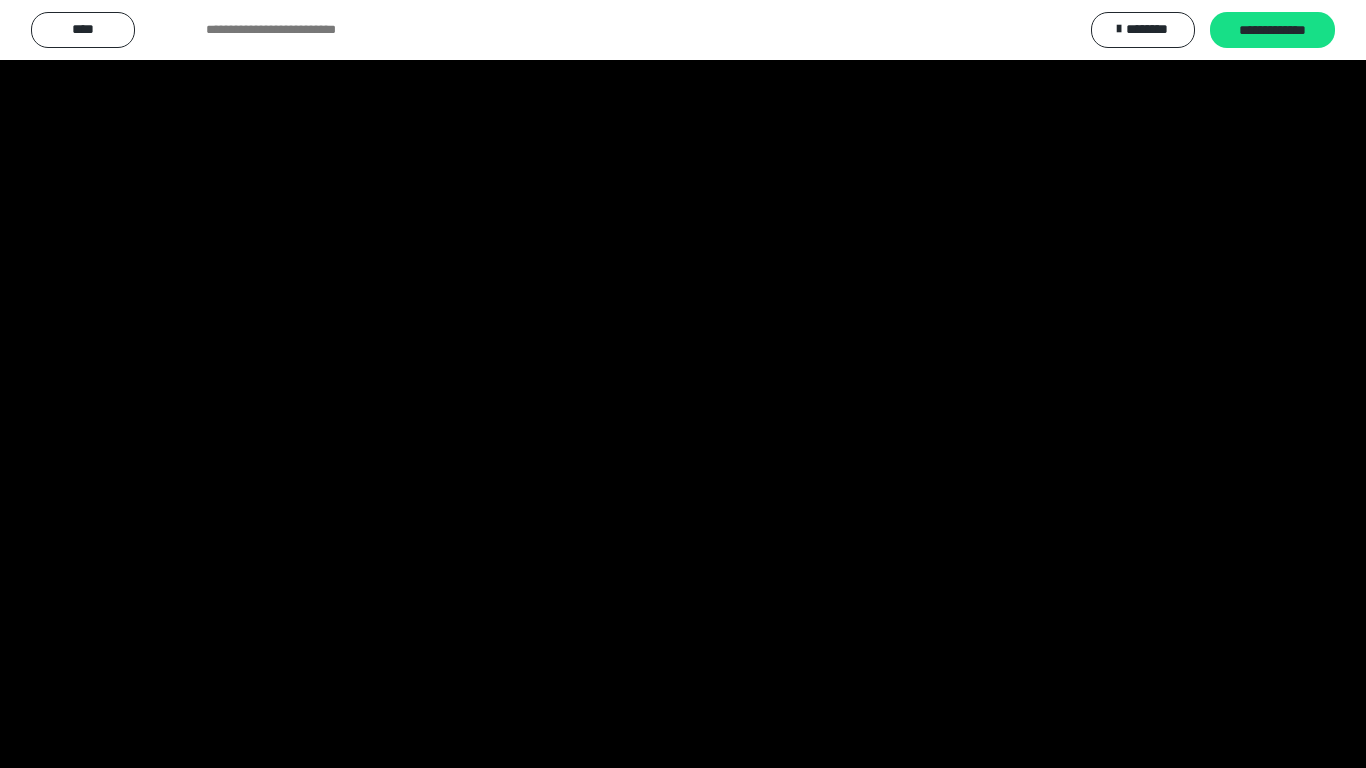 click at bounding box center (683, 384) 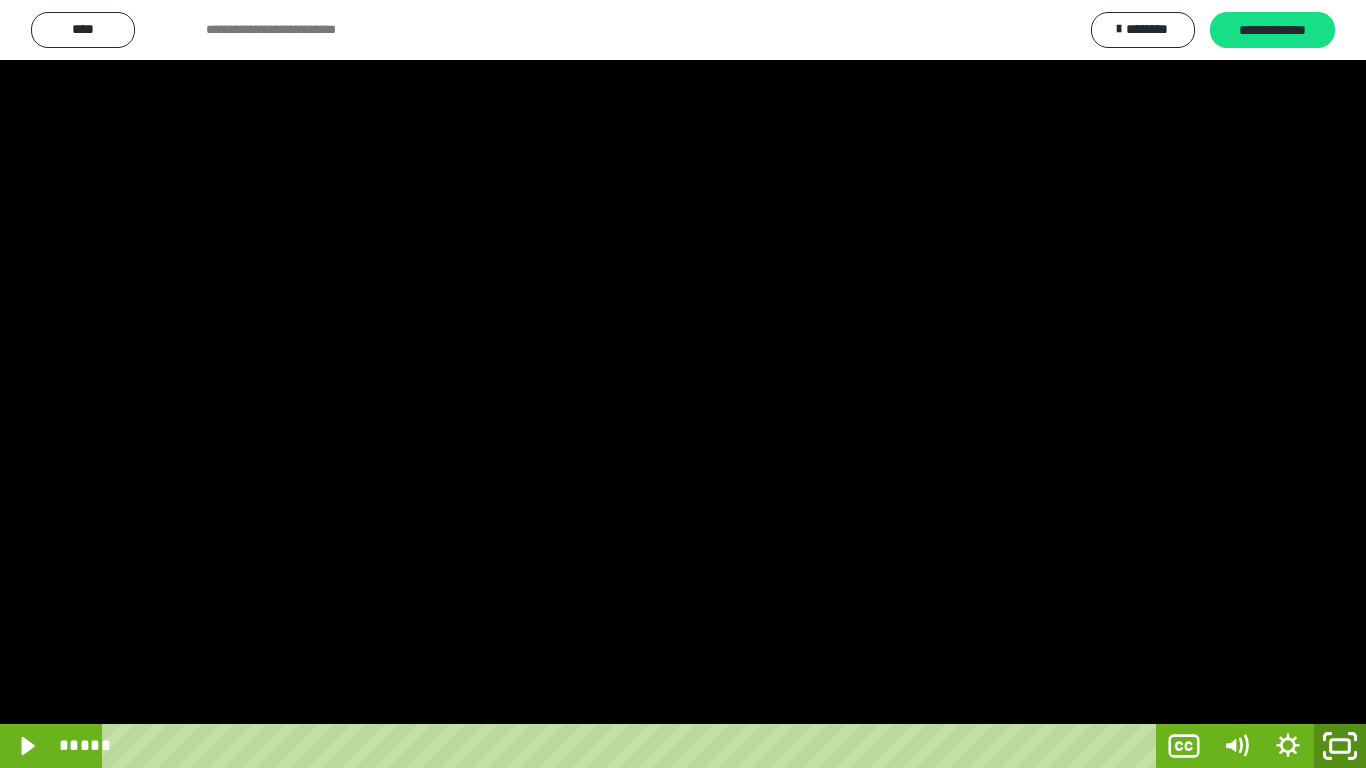 click 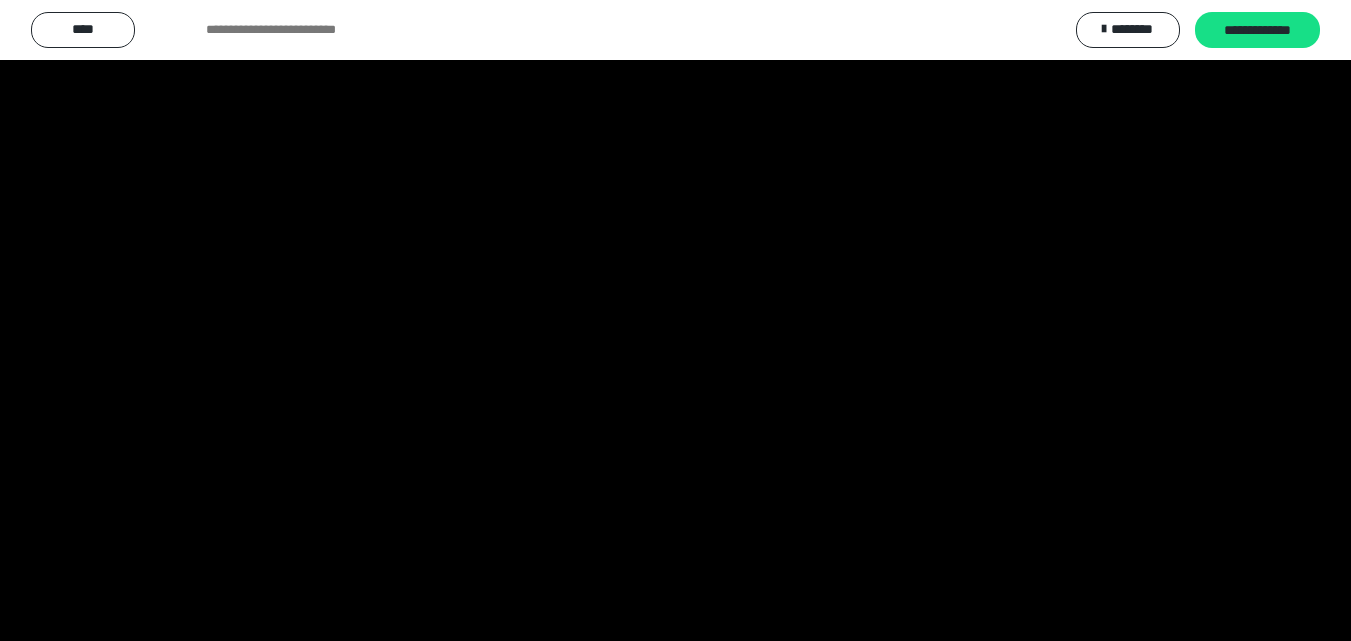 scroll, scrollTop: 4049, scrollLeft: 0, axis: vertical 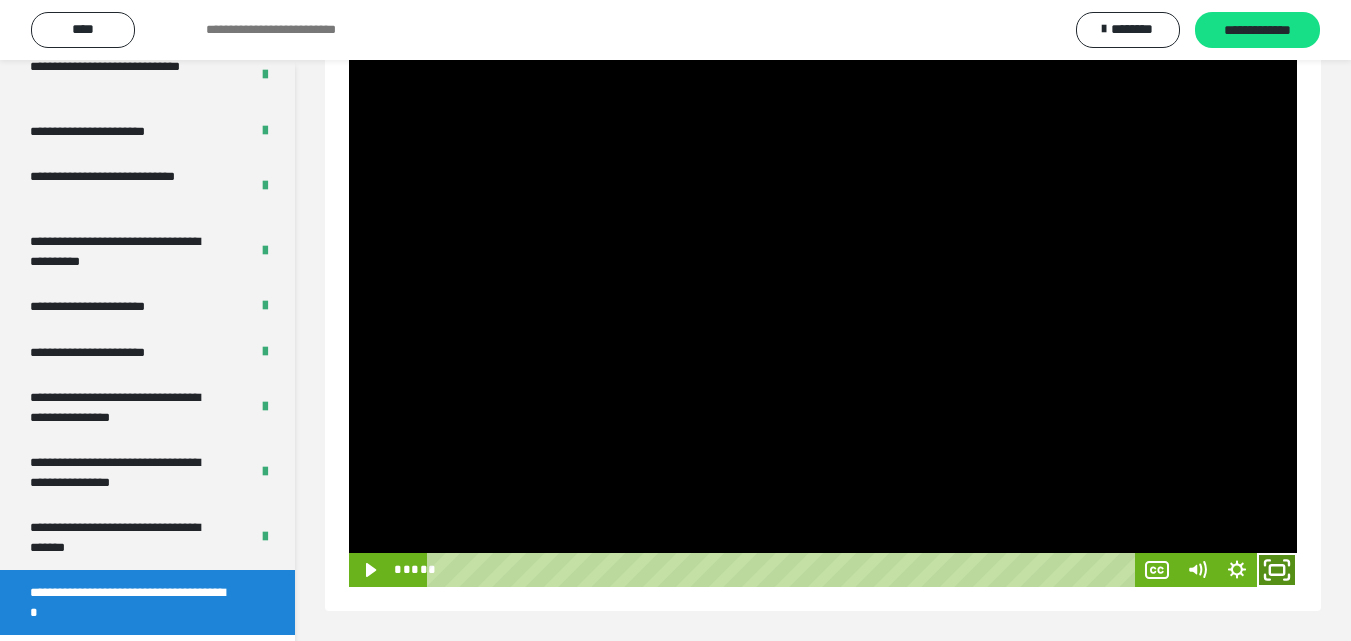 click 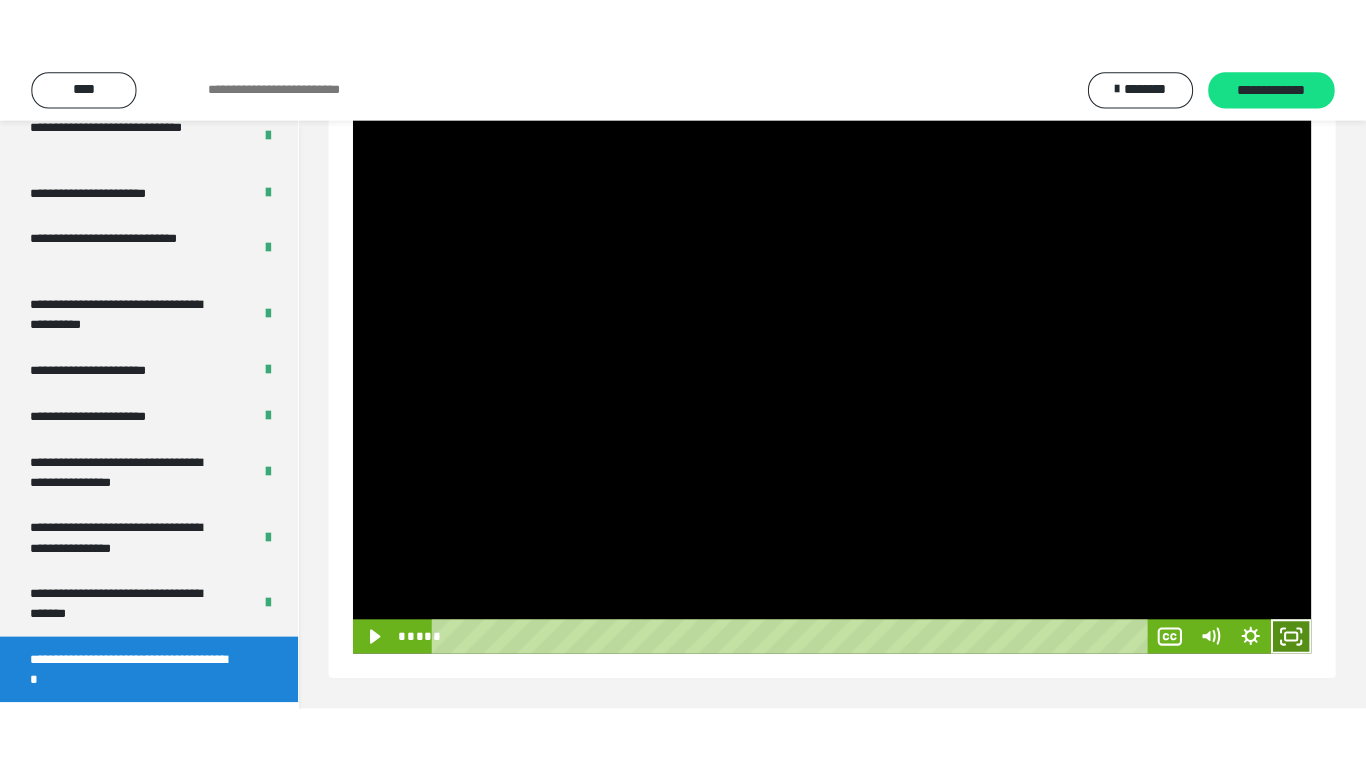 scroll, scrollTop: 171, scrollLeft: 0, axis: vertical 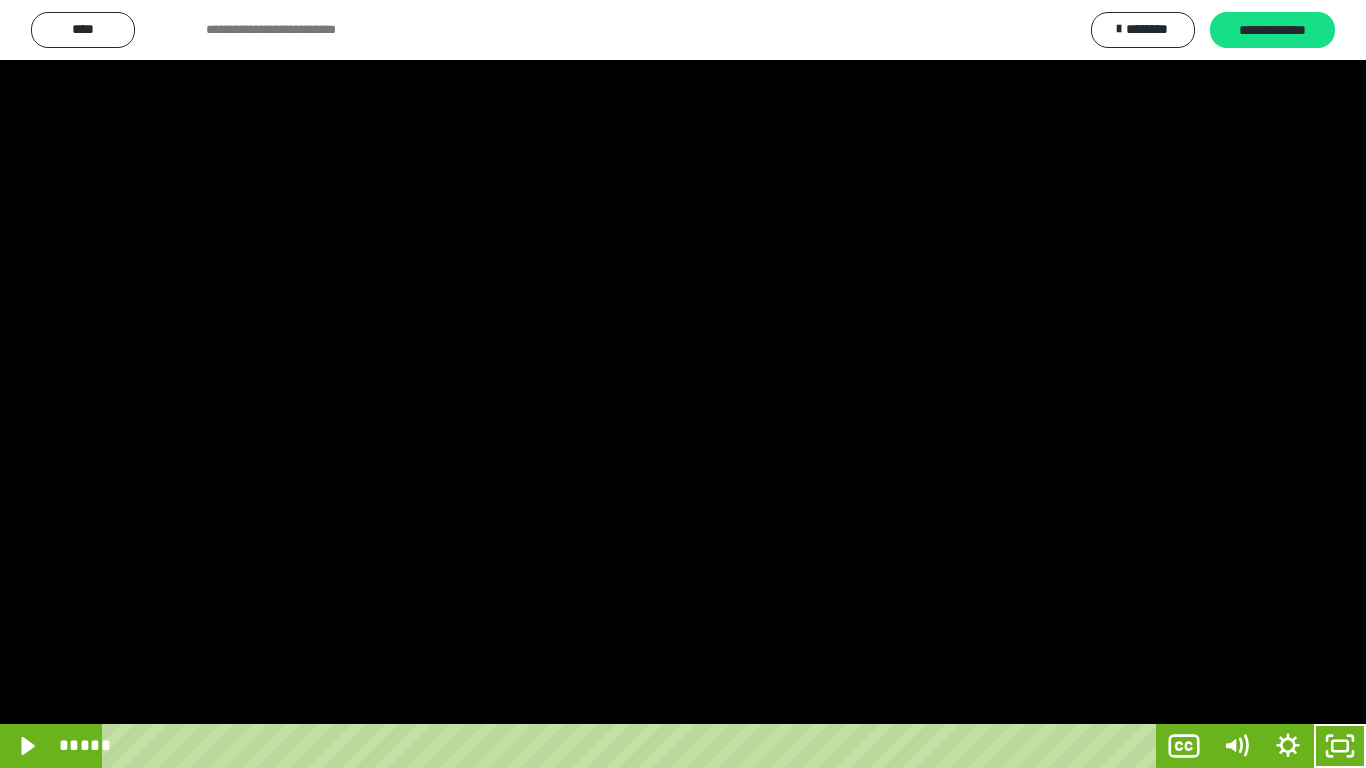 click at bounding box center (683, 384) 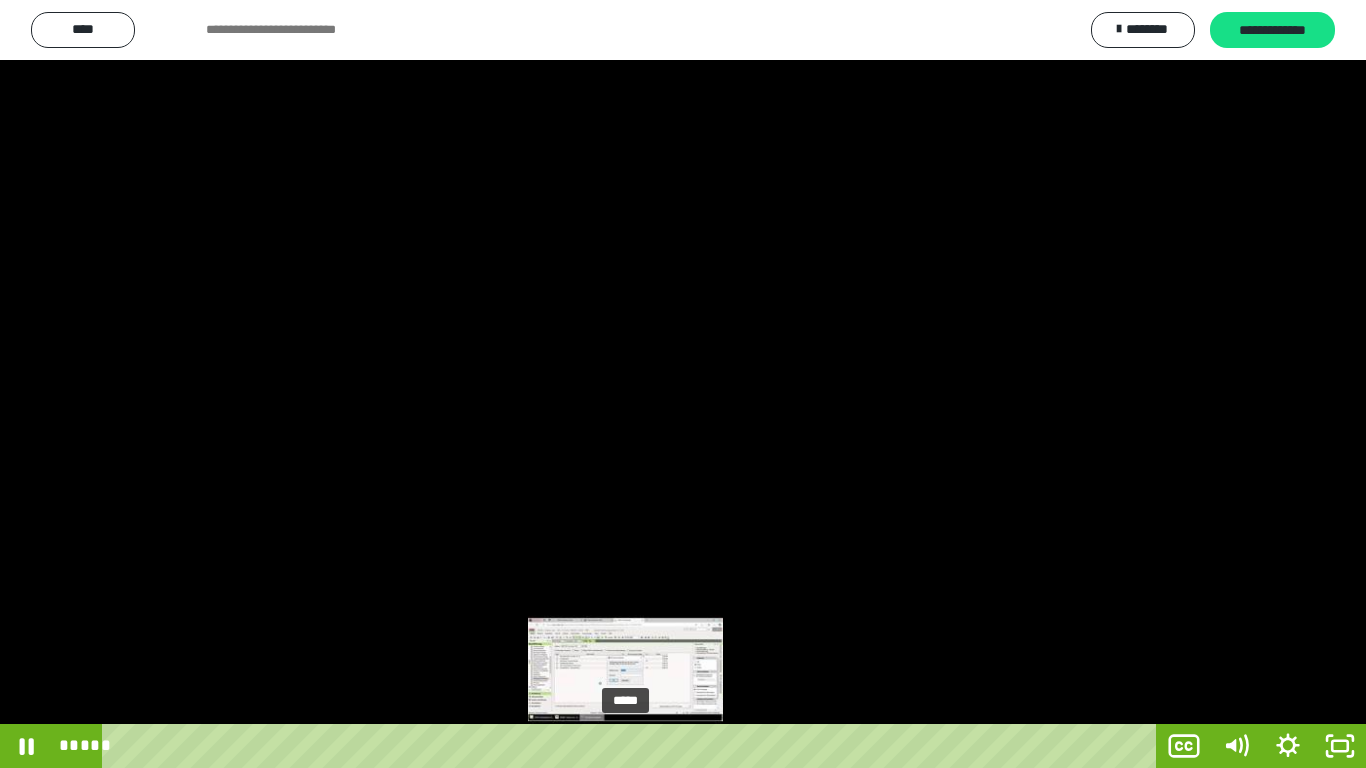 click on "*****" at bounding box center (633, 746) 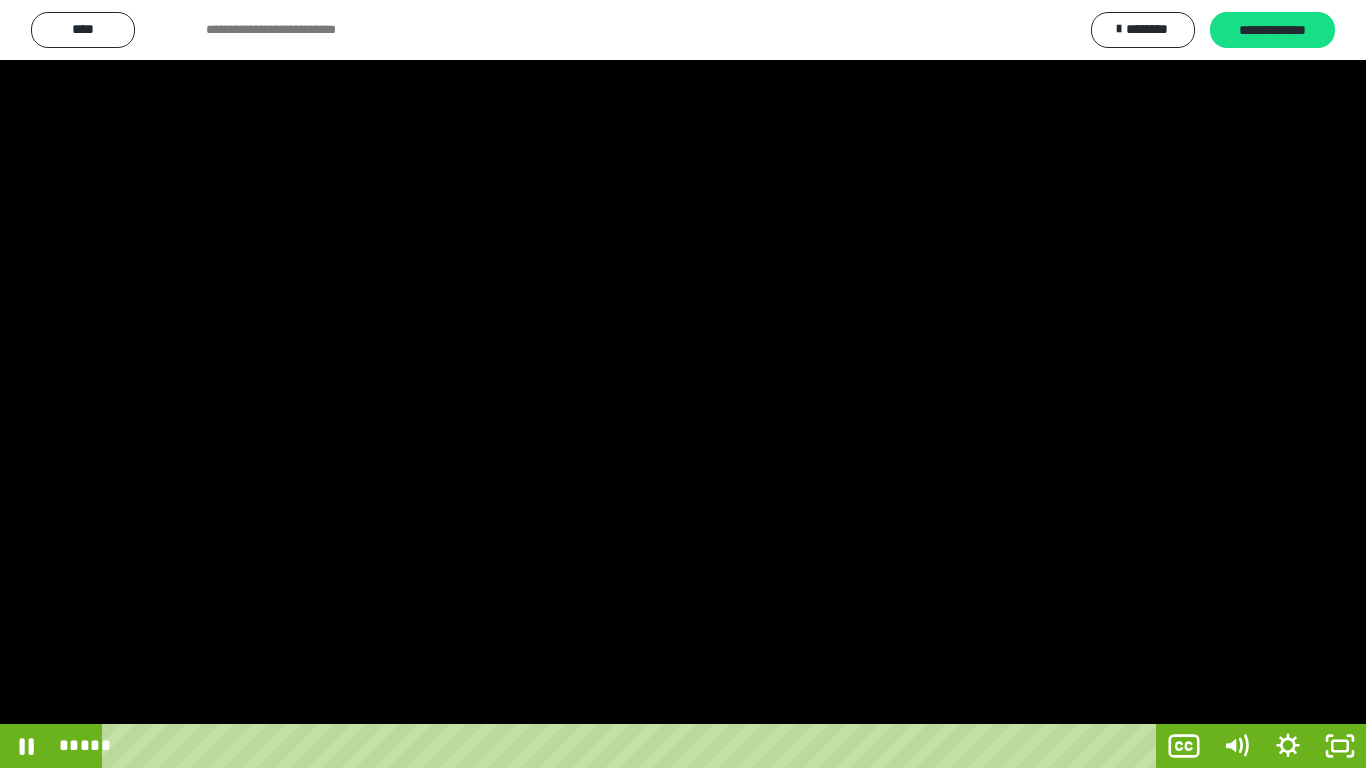 click at bounding box center (683, 384) 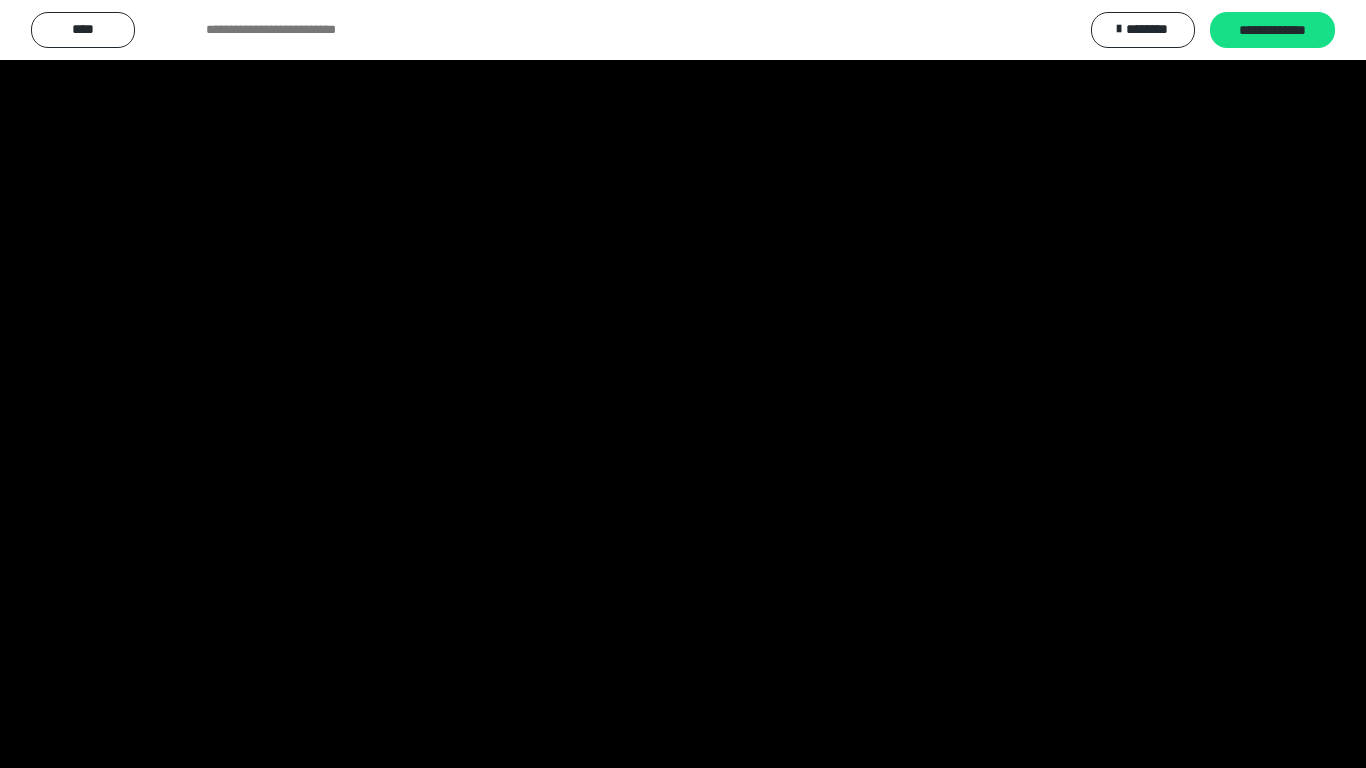click at bounding box center (683, 384) 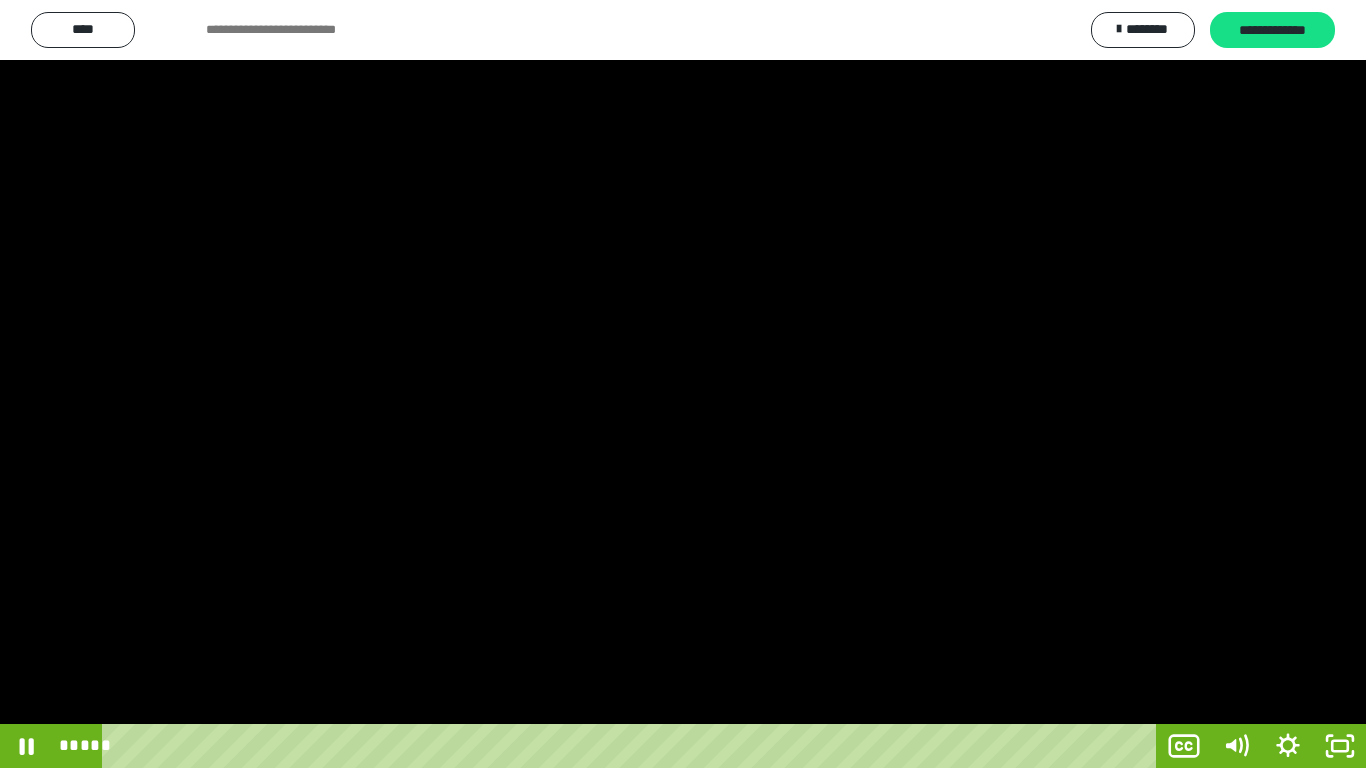 click at bounding box center [683, 384] 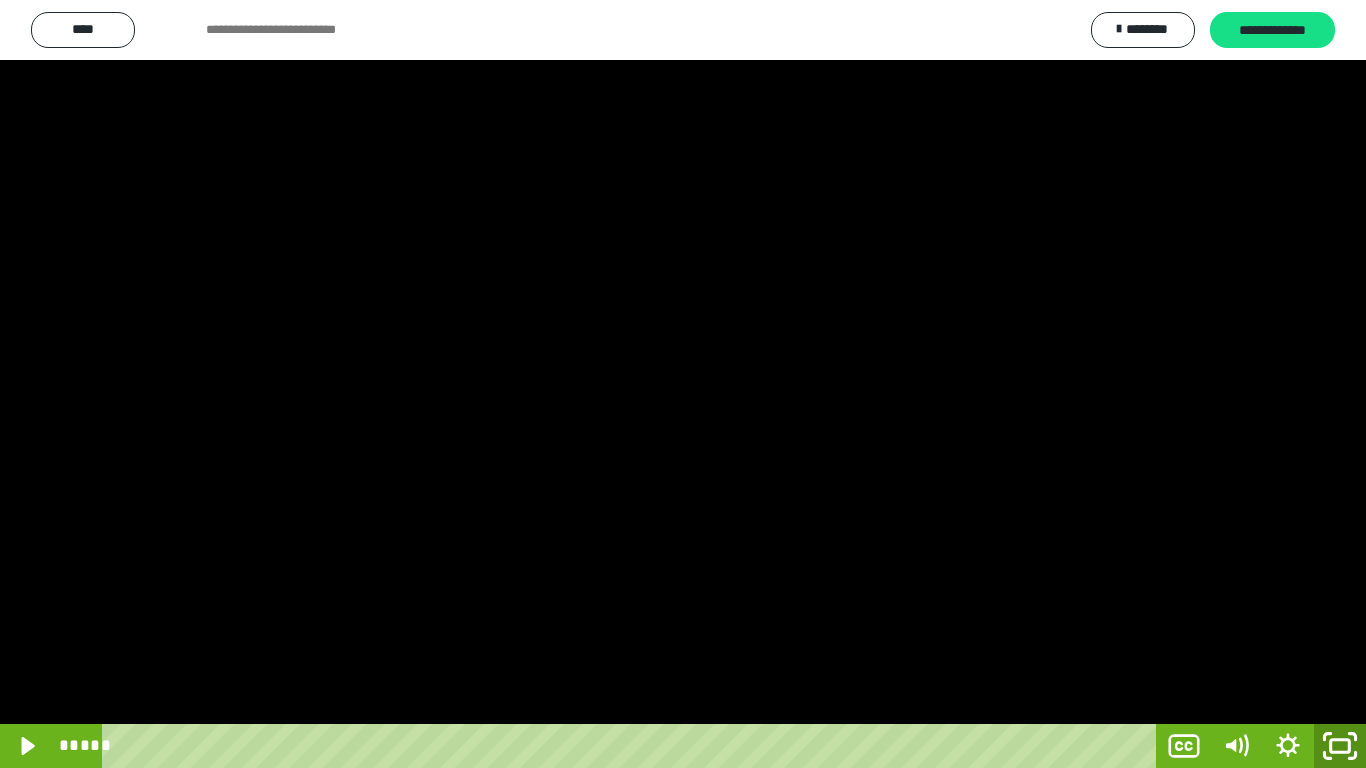 click 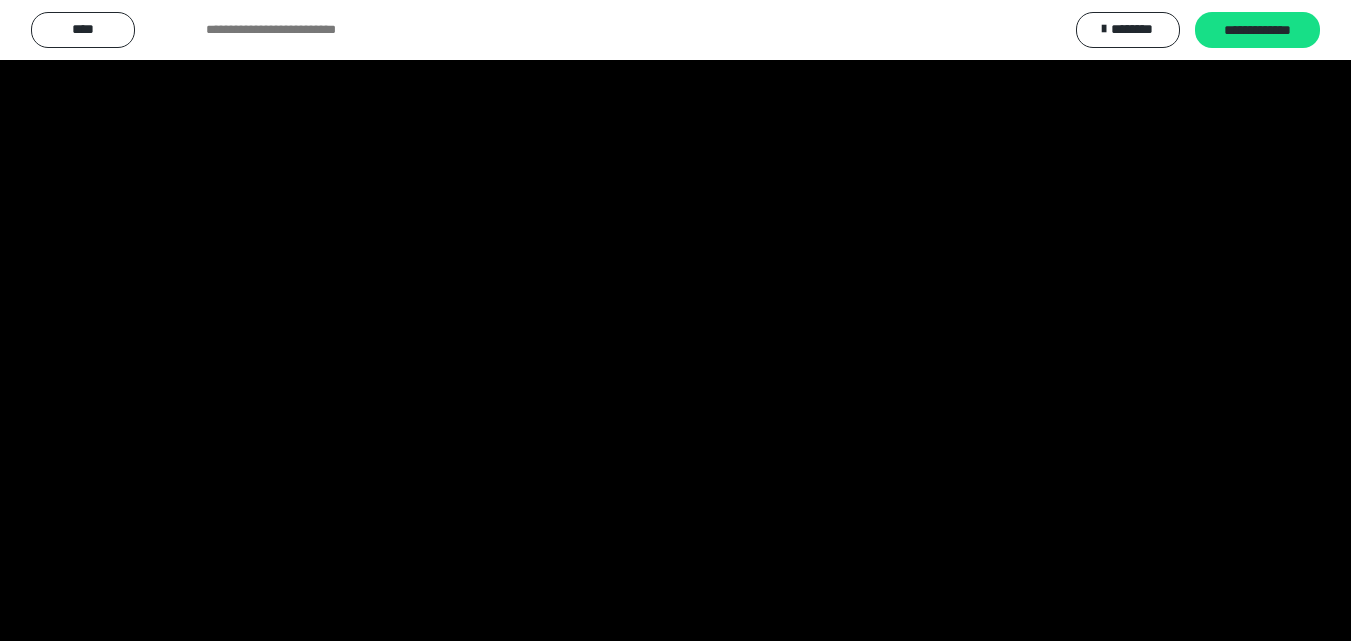 scroll, scrollTop: 4049, scrollLeft: 0, axis: vertical 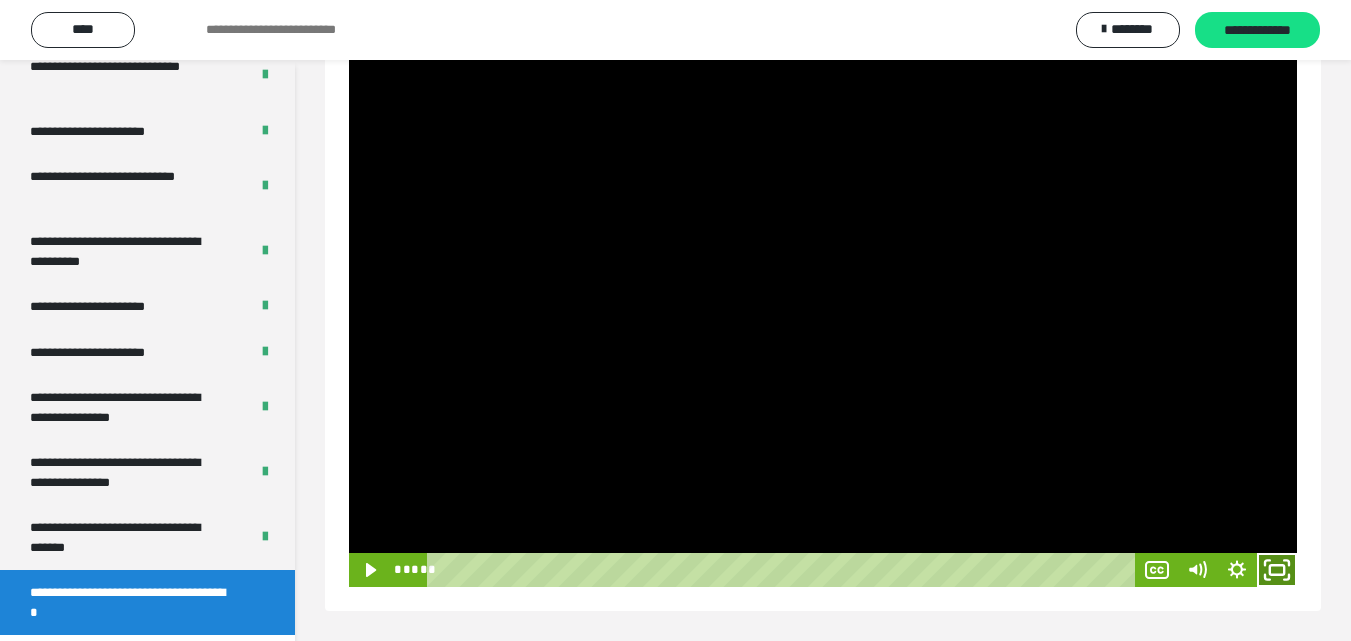 click 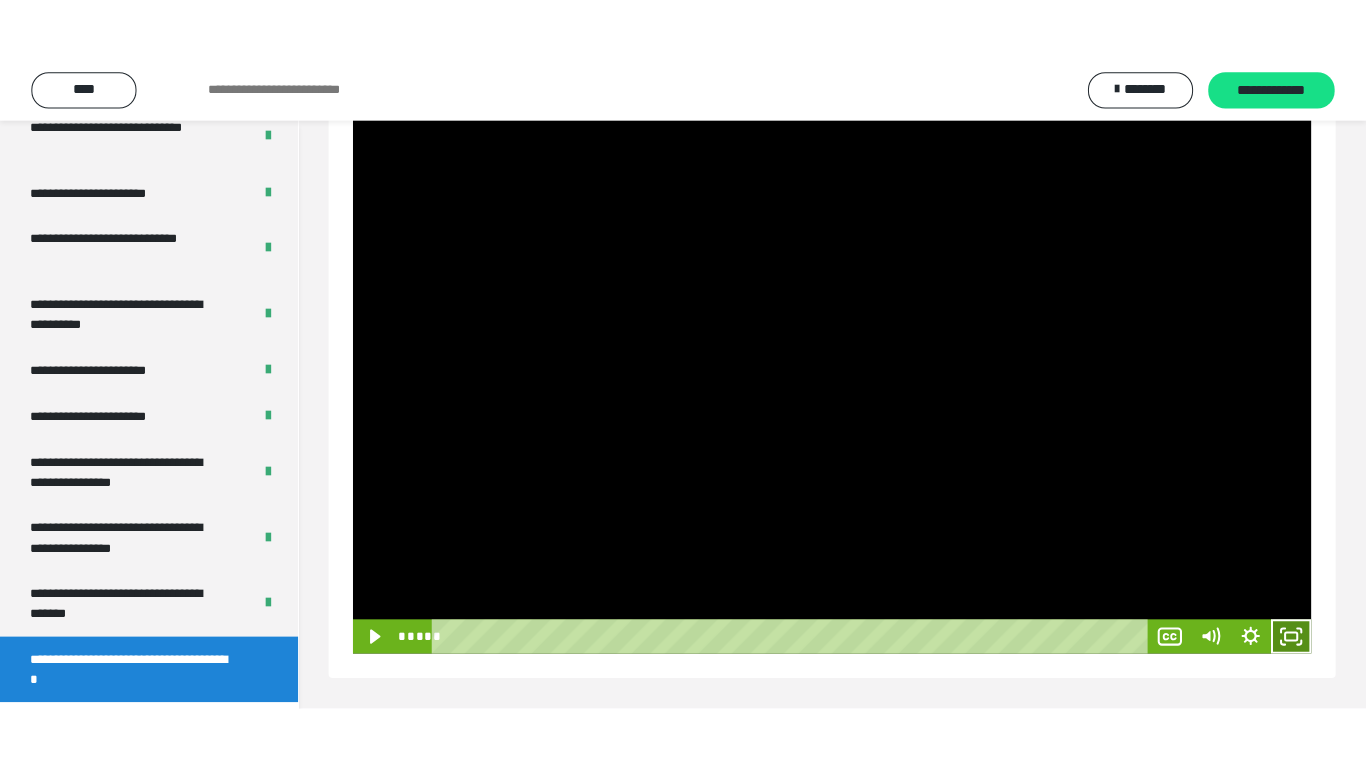 scroll, scrollTop: 171, scrollLeft: 0, axis: vertical 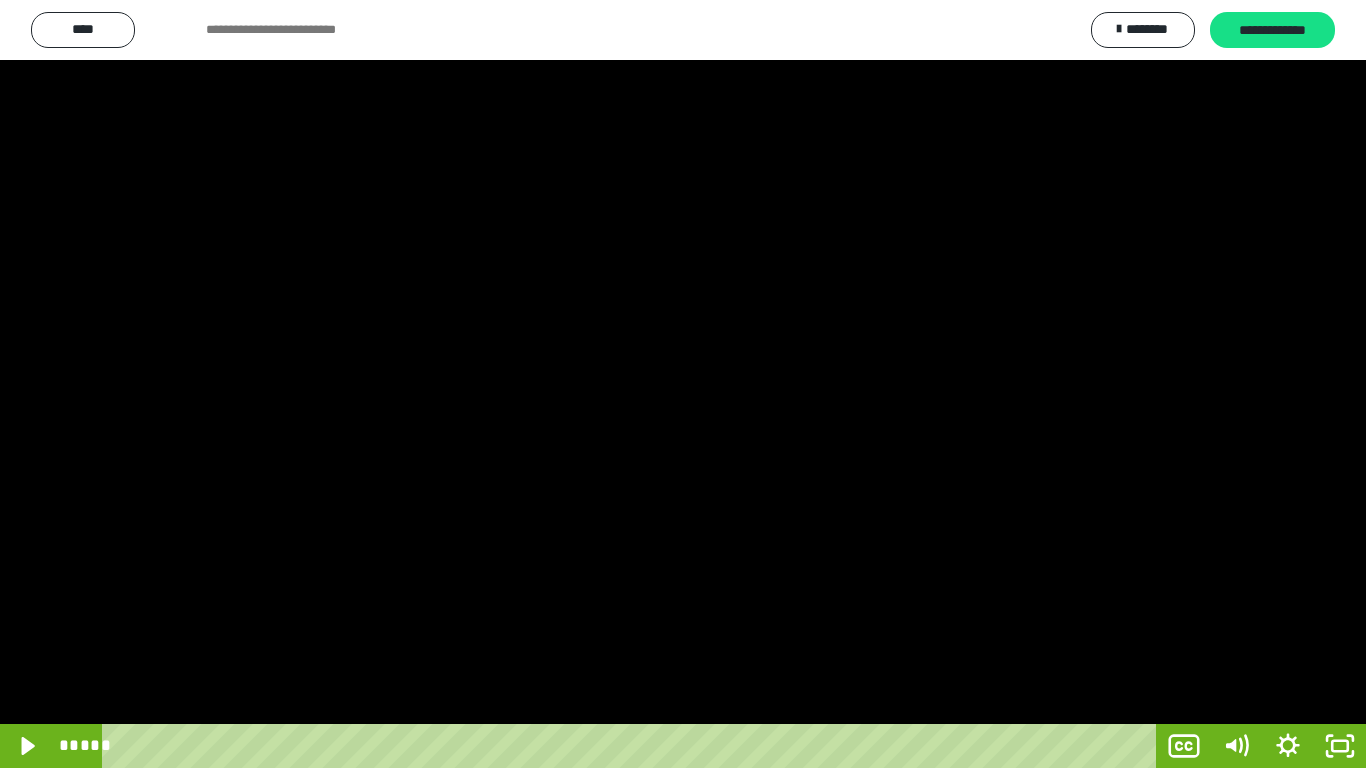 click at bounding box center (683, 384) 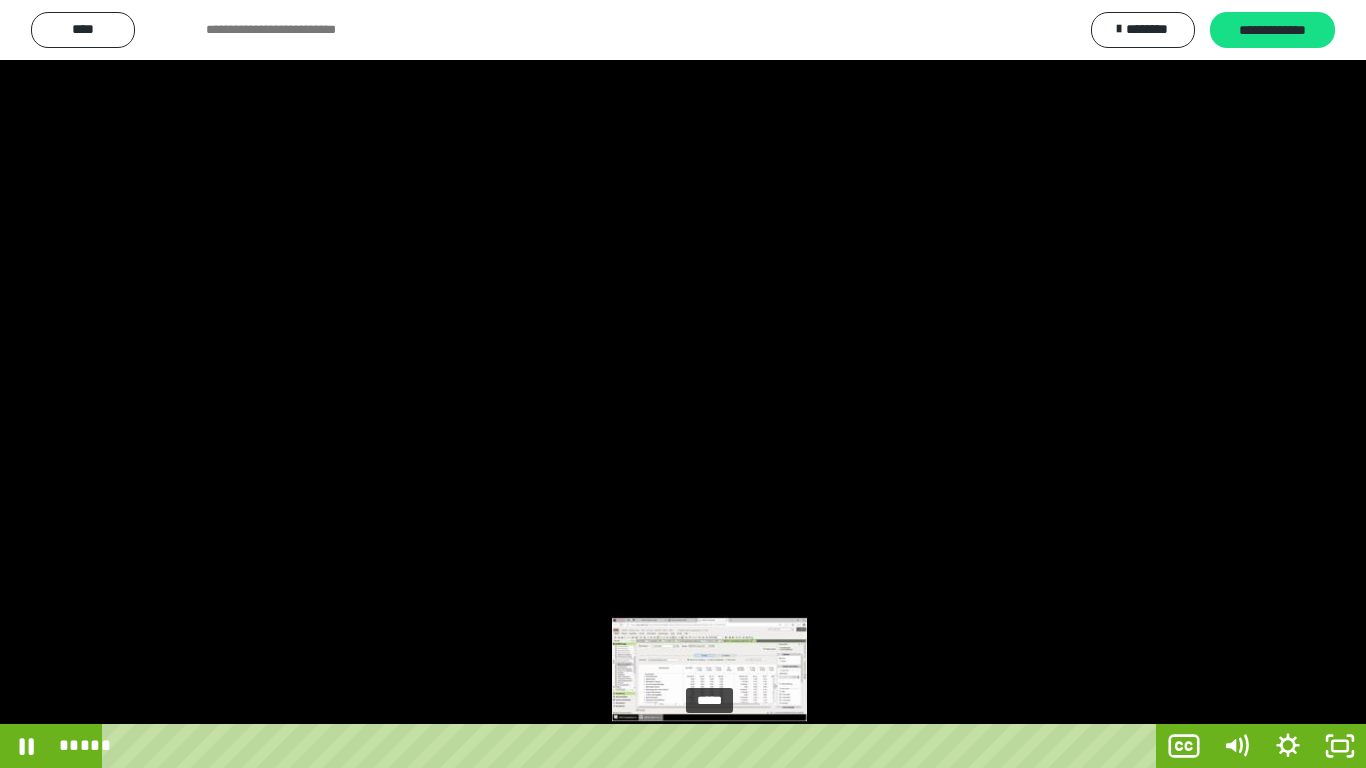 click on "*****" at bounding box center (633, 746) 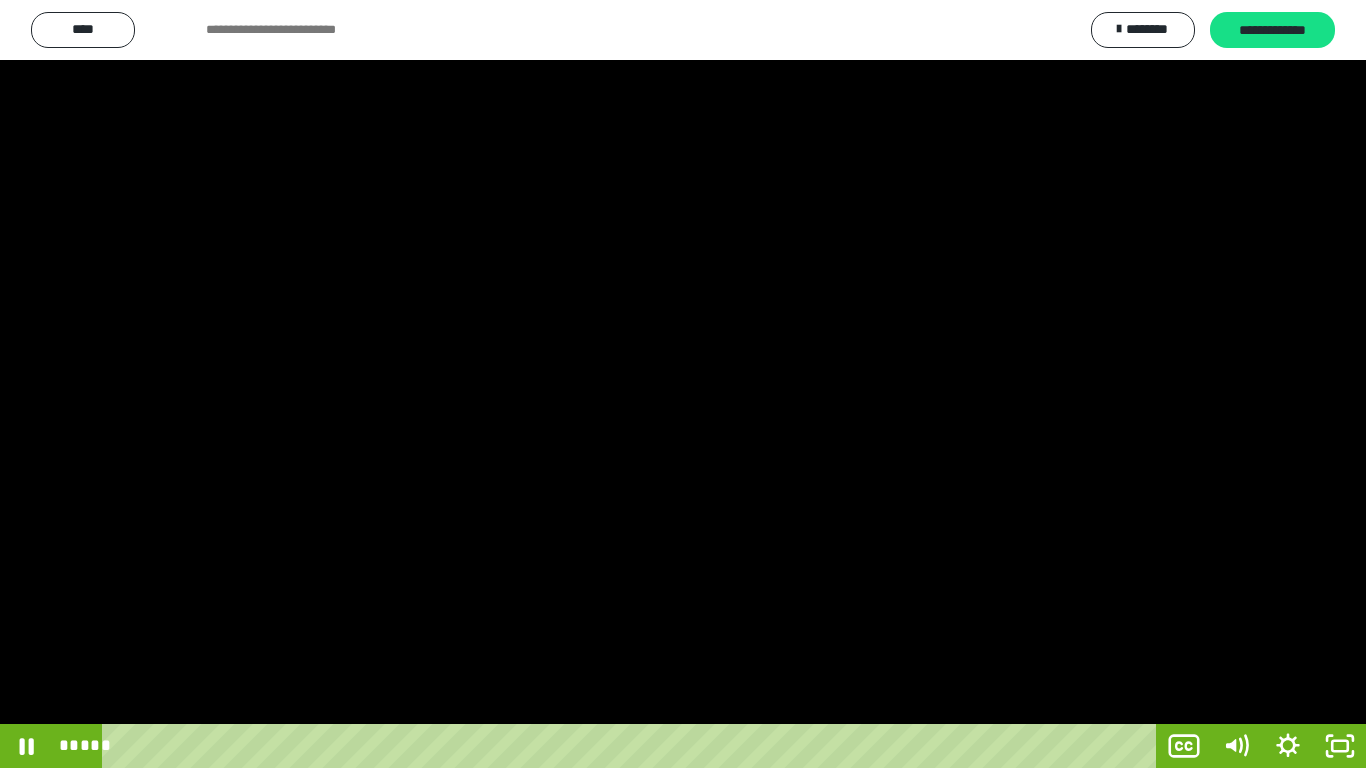 click at bounding box center (683, 384) 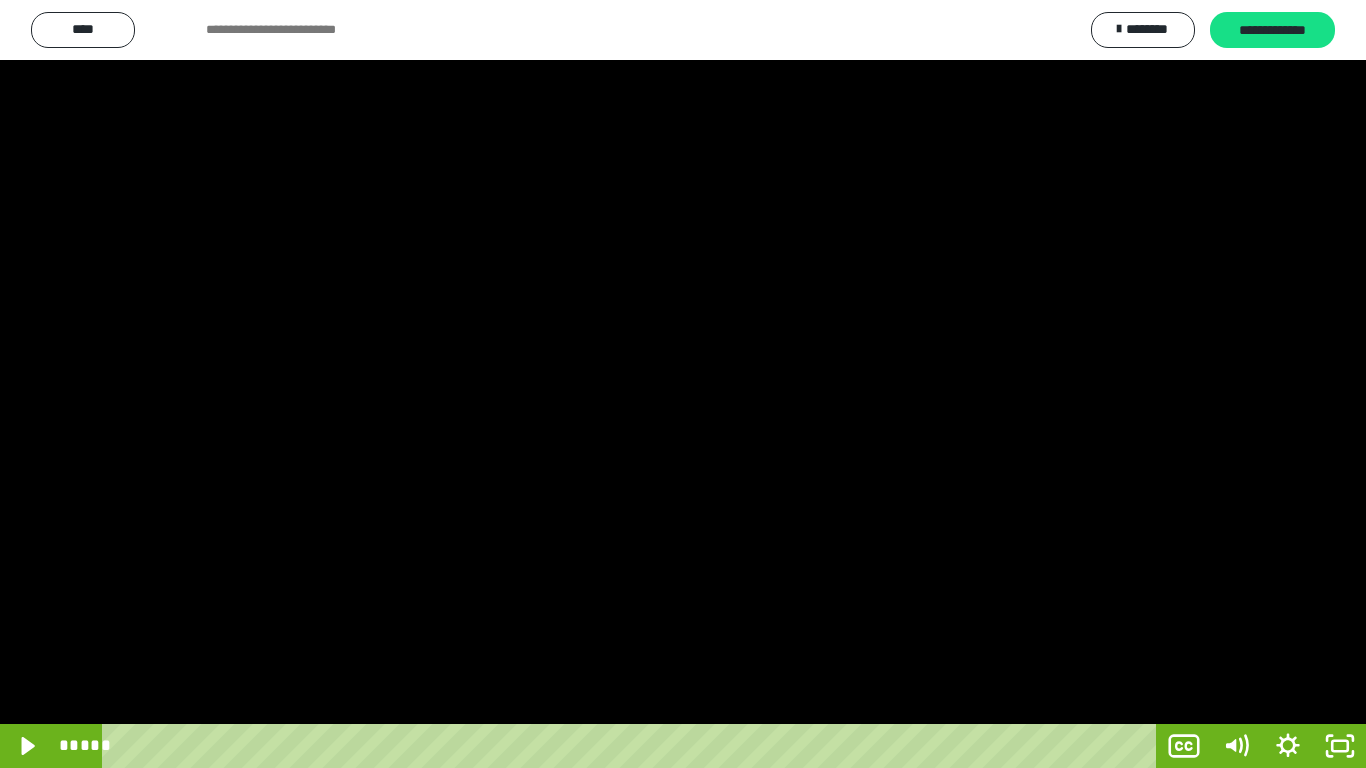 click at bounding box center (683, 384) 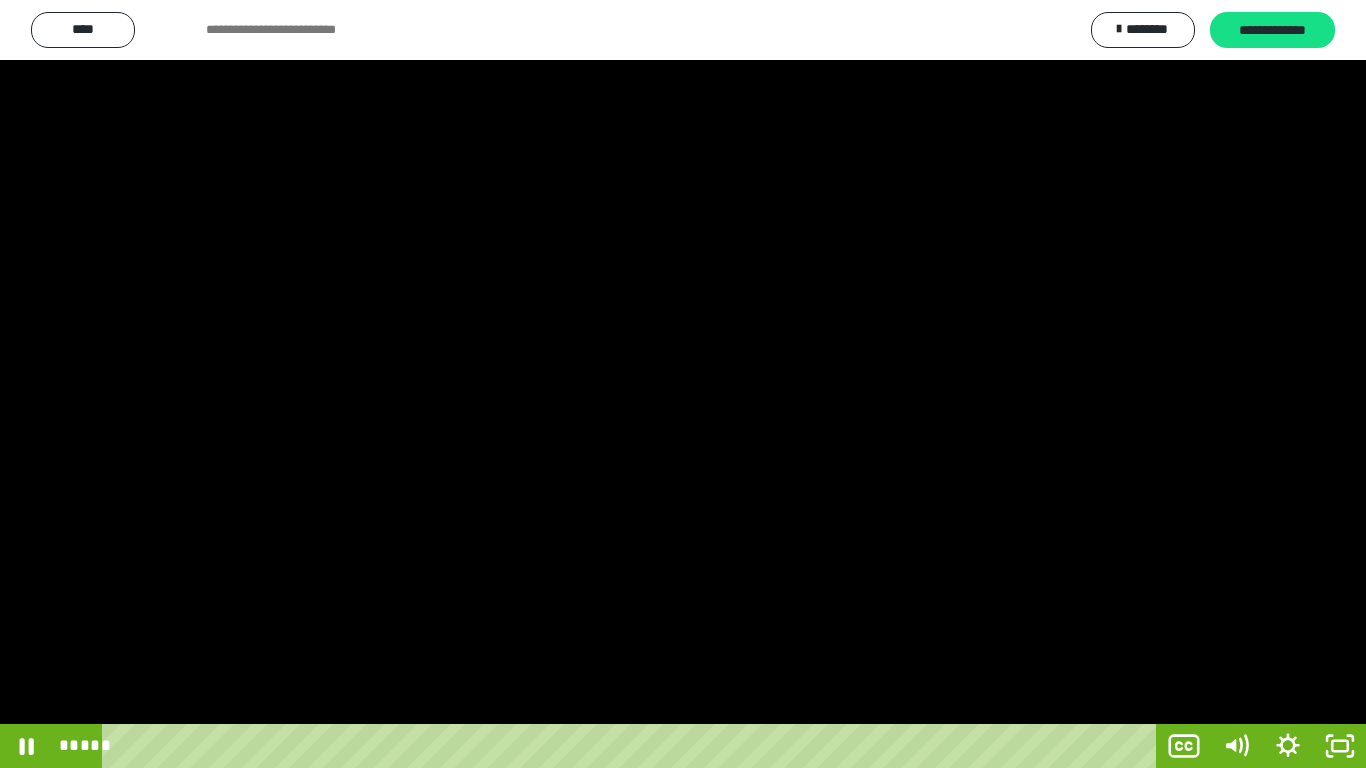 click at bounding box center [683, 384] 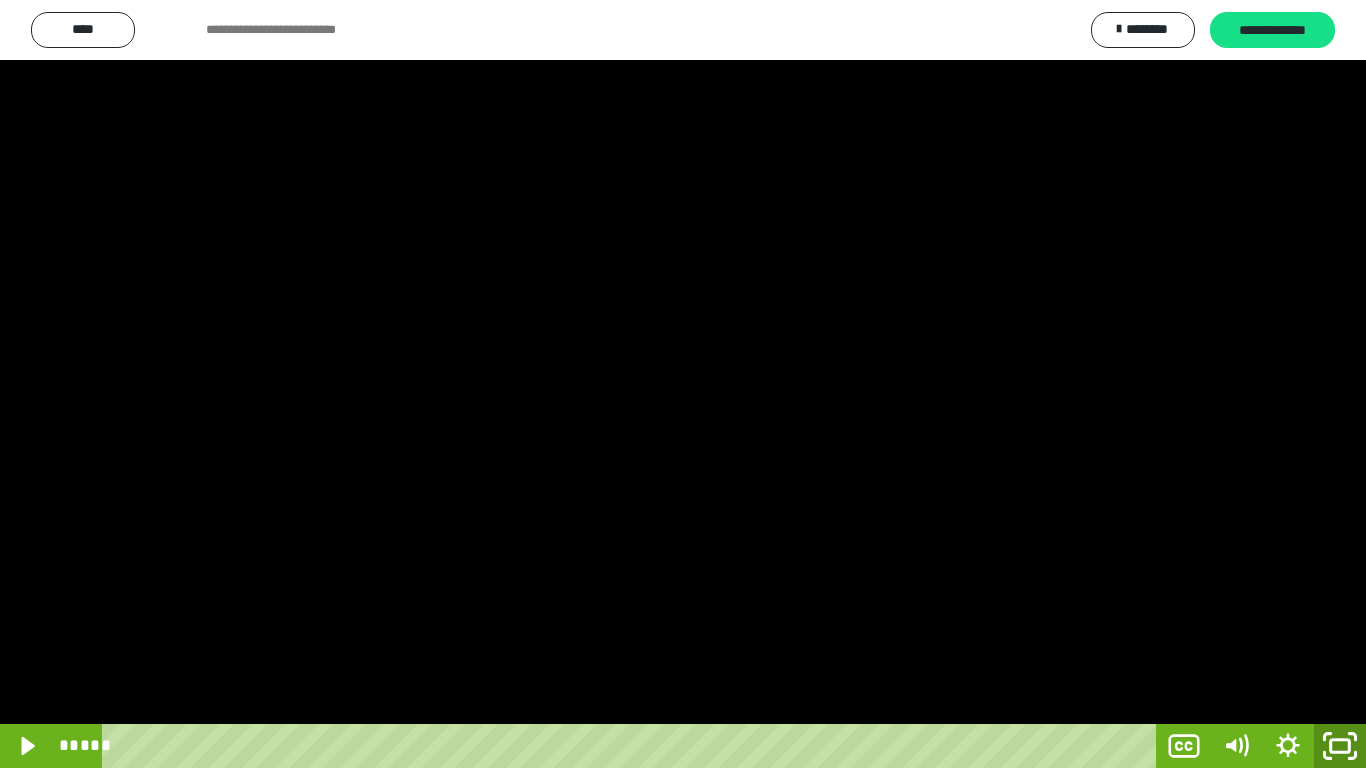 click 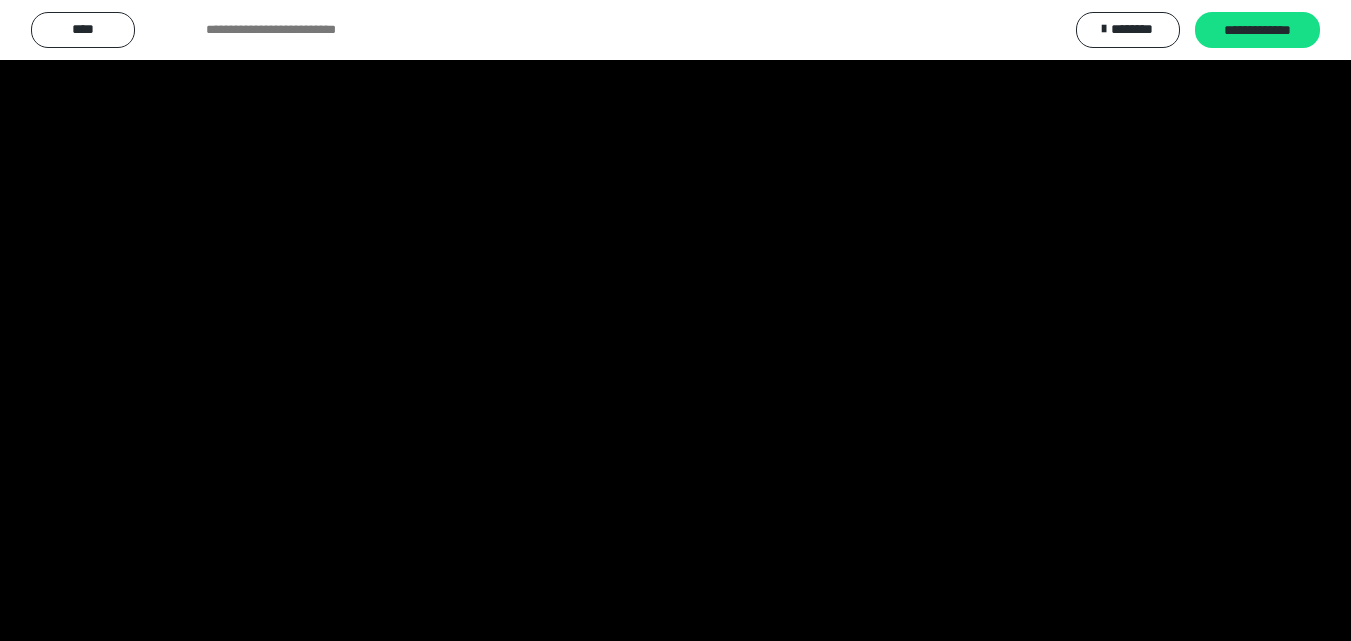 scroll, scrollTop: 4049, scrollLeft: 0, axis: vertical 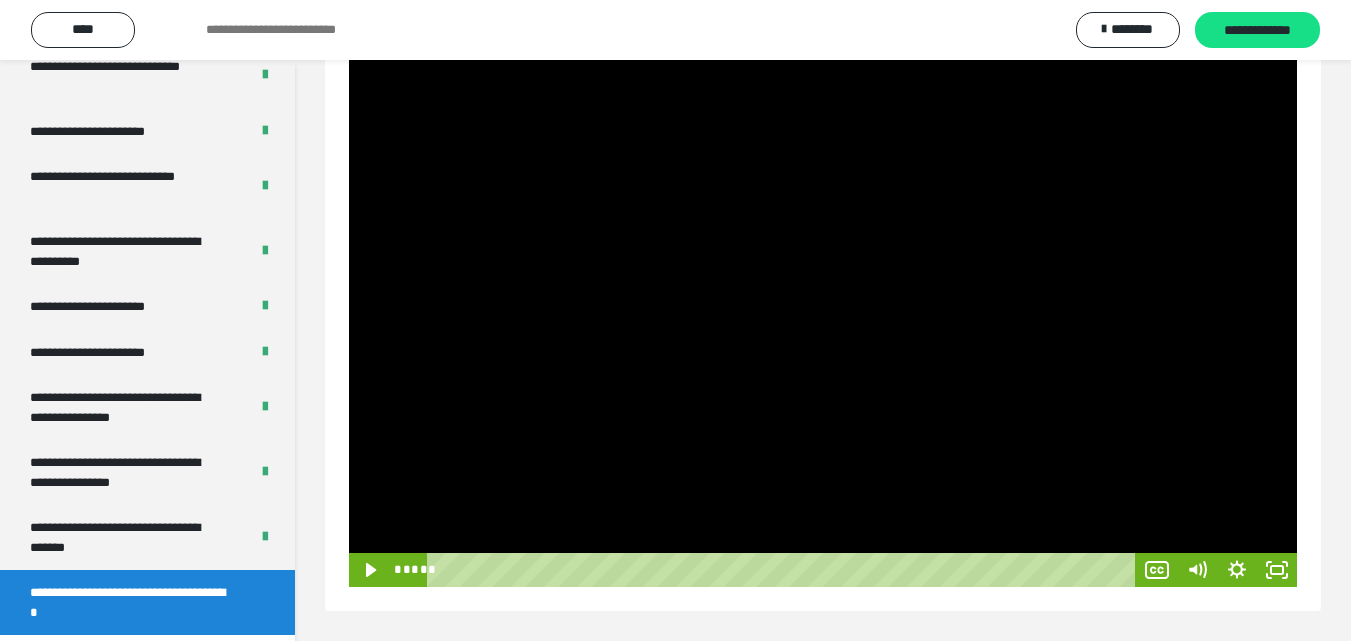 click at bounding box center [823, 320] 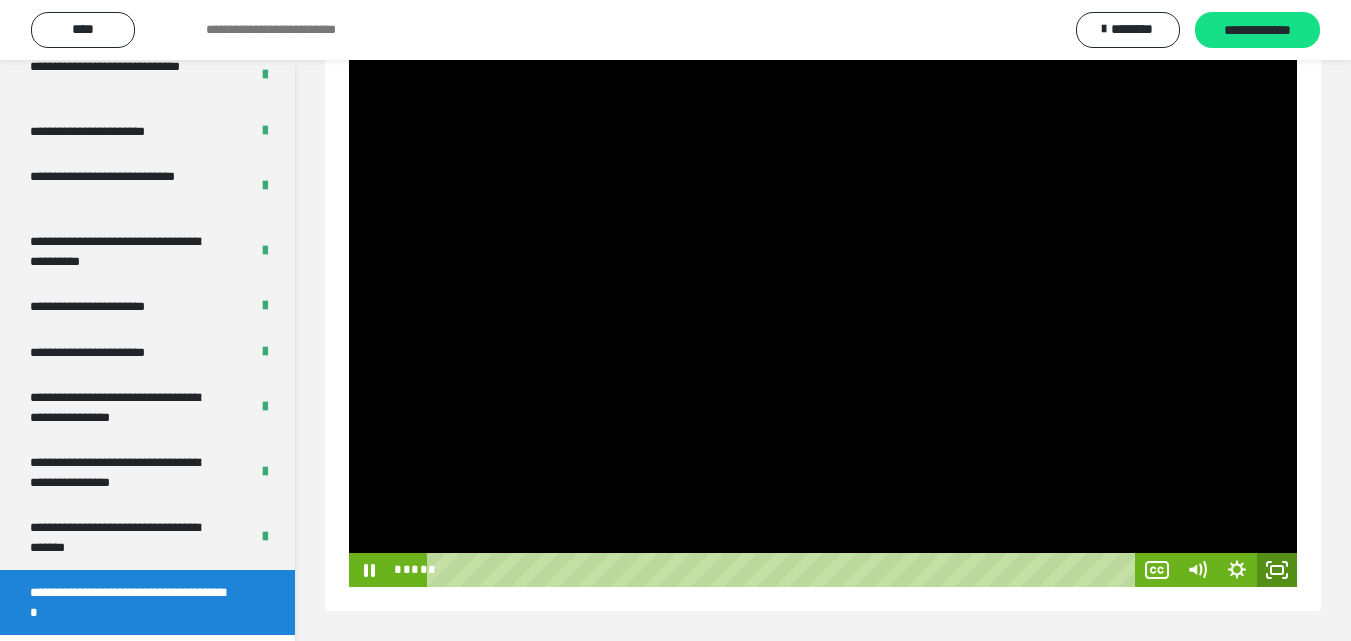 click 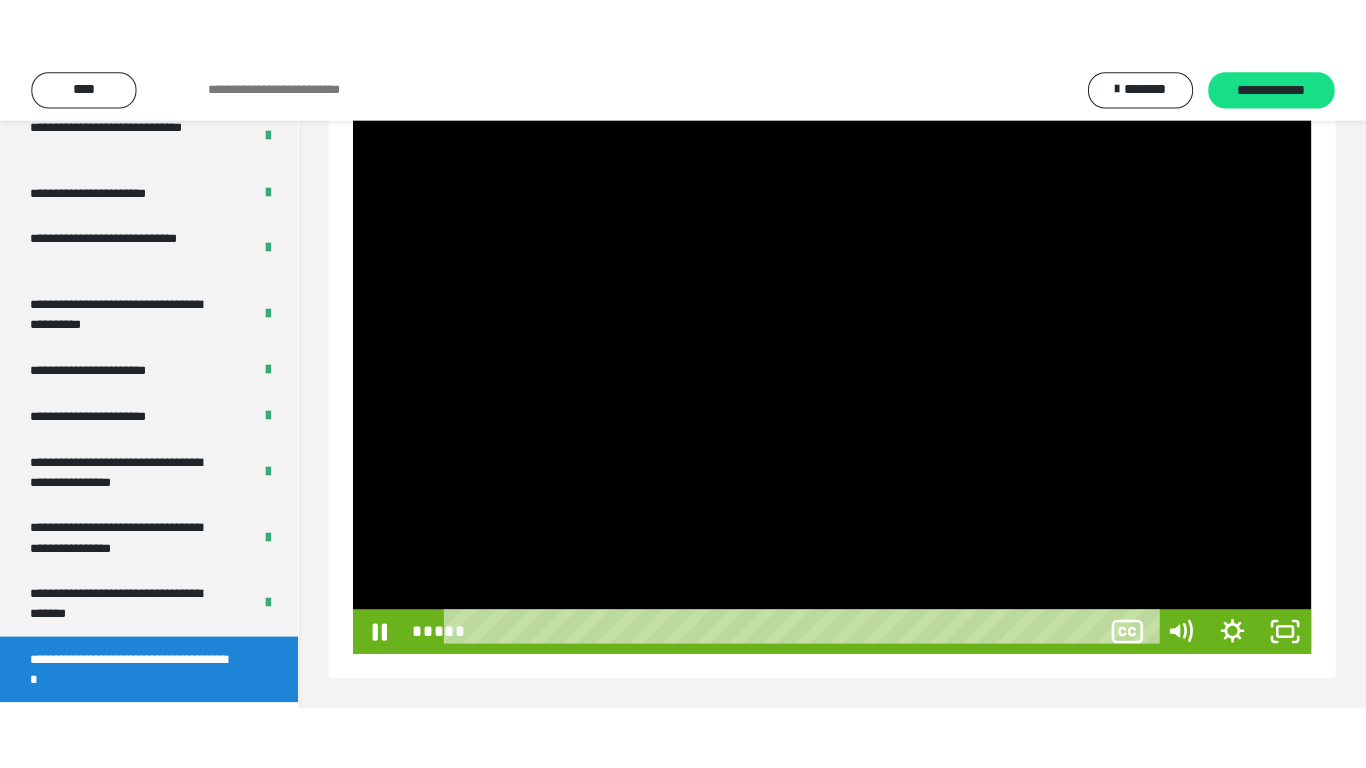 scroll, scrollTop: 171, scrollLeft: 0, axis: vertical 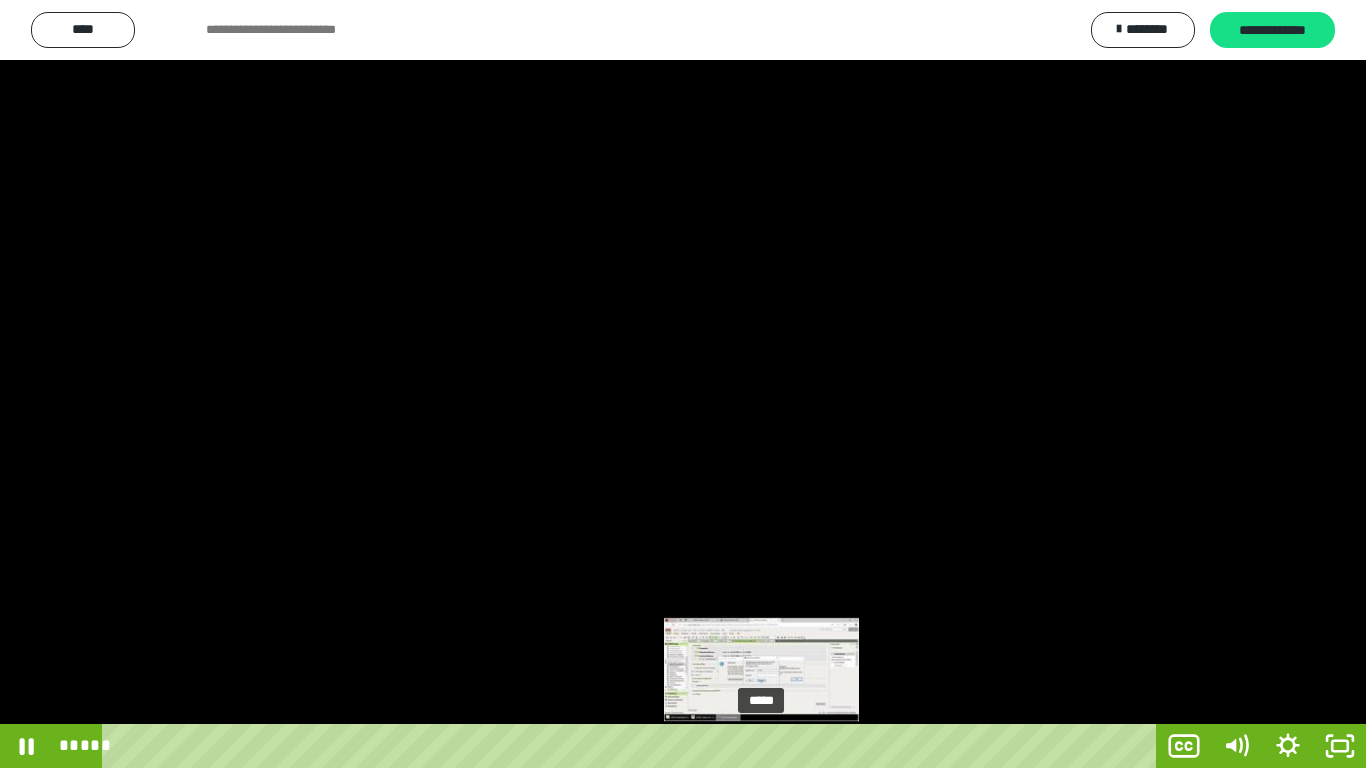 click on "*****" at bounding box center [633, 746] 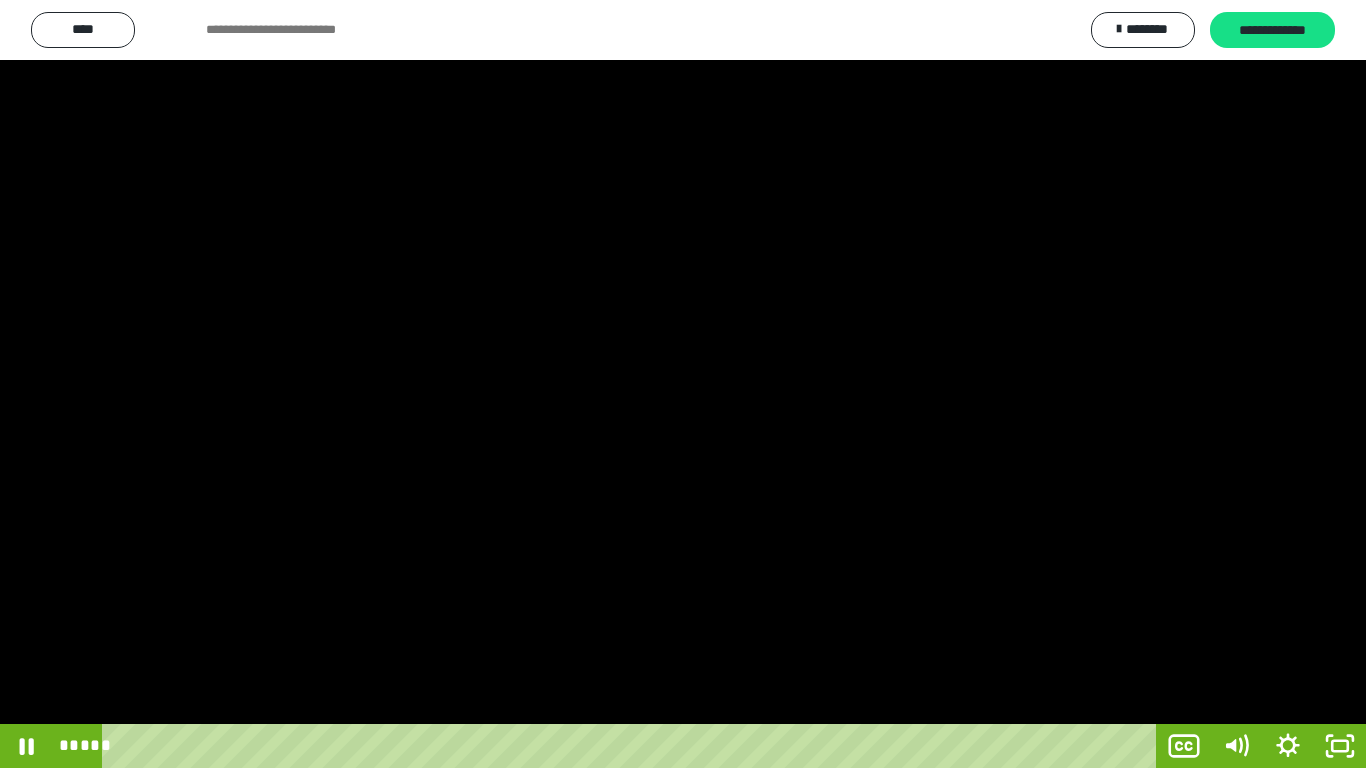 click at bounding box center [683, 384] 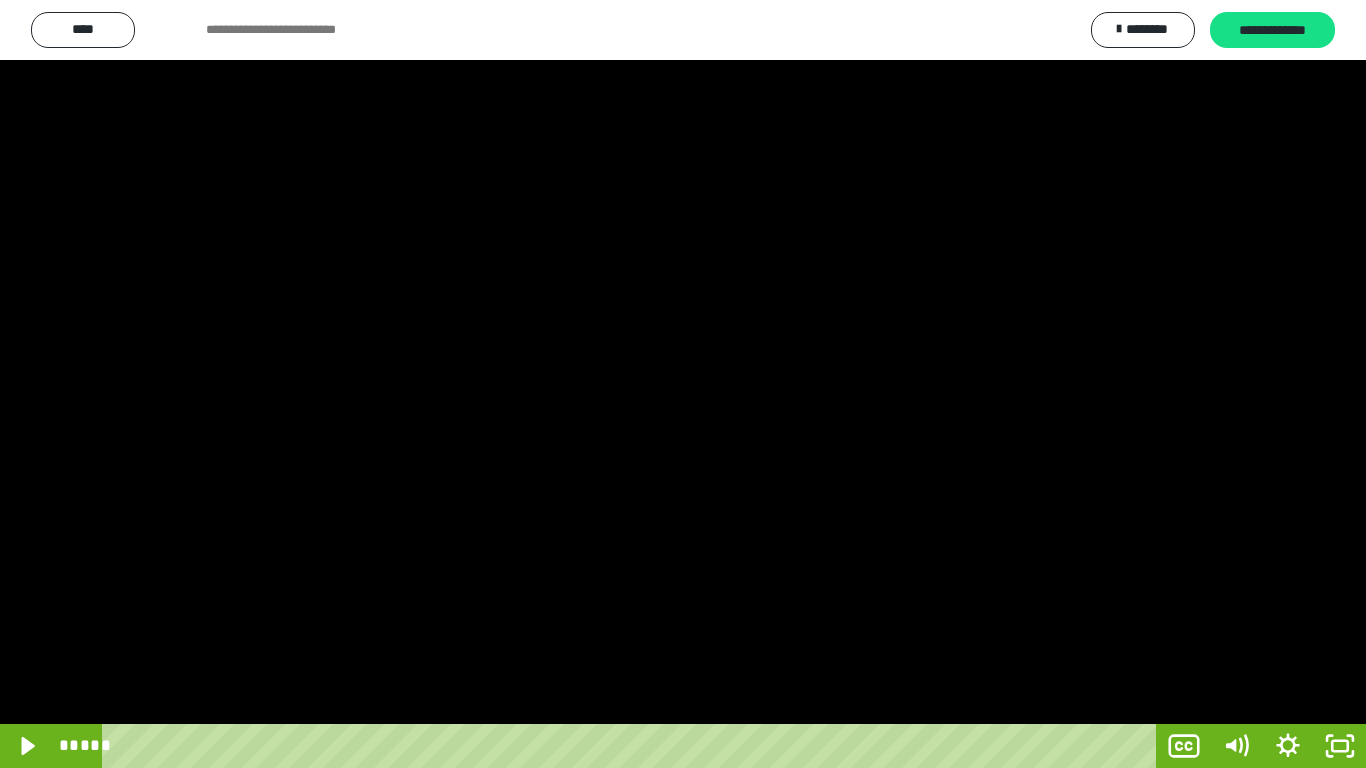 click at bounding box center [683, 384] 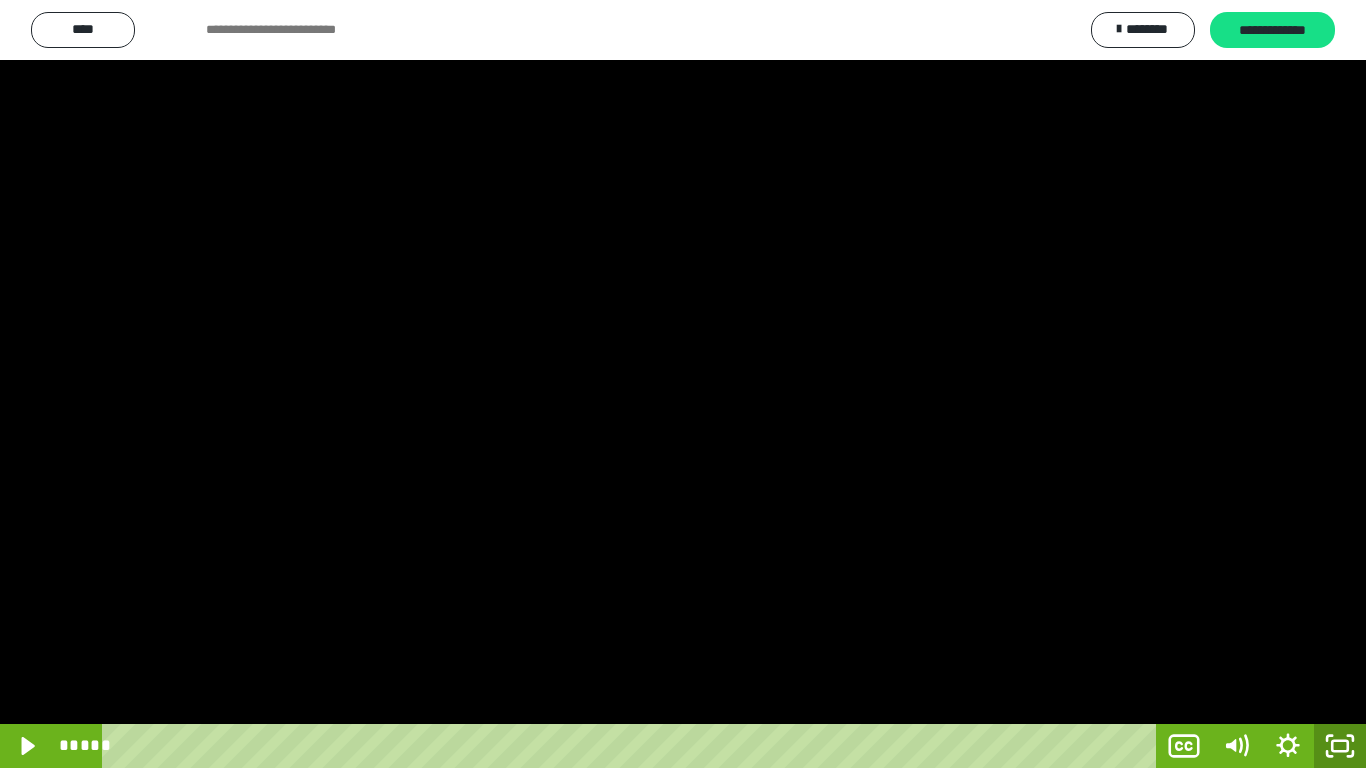 click 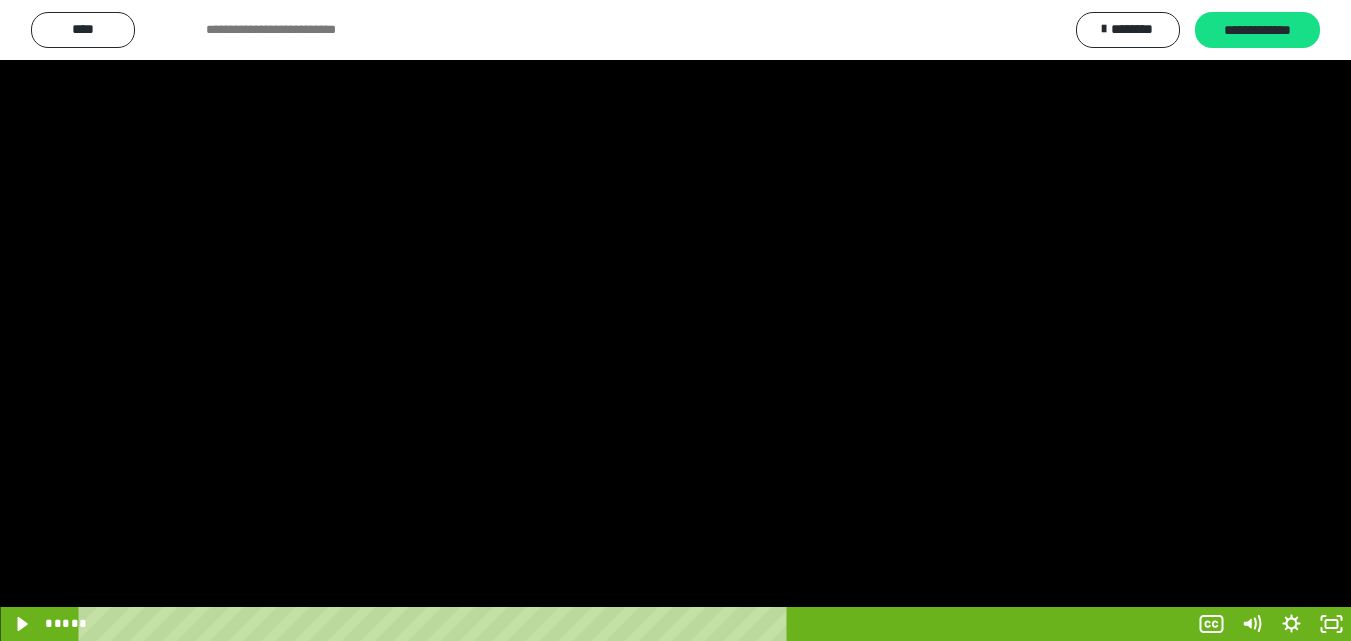 scroll, scrollTop: 4049, scrollLeft: 0, axis: vertical 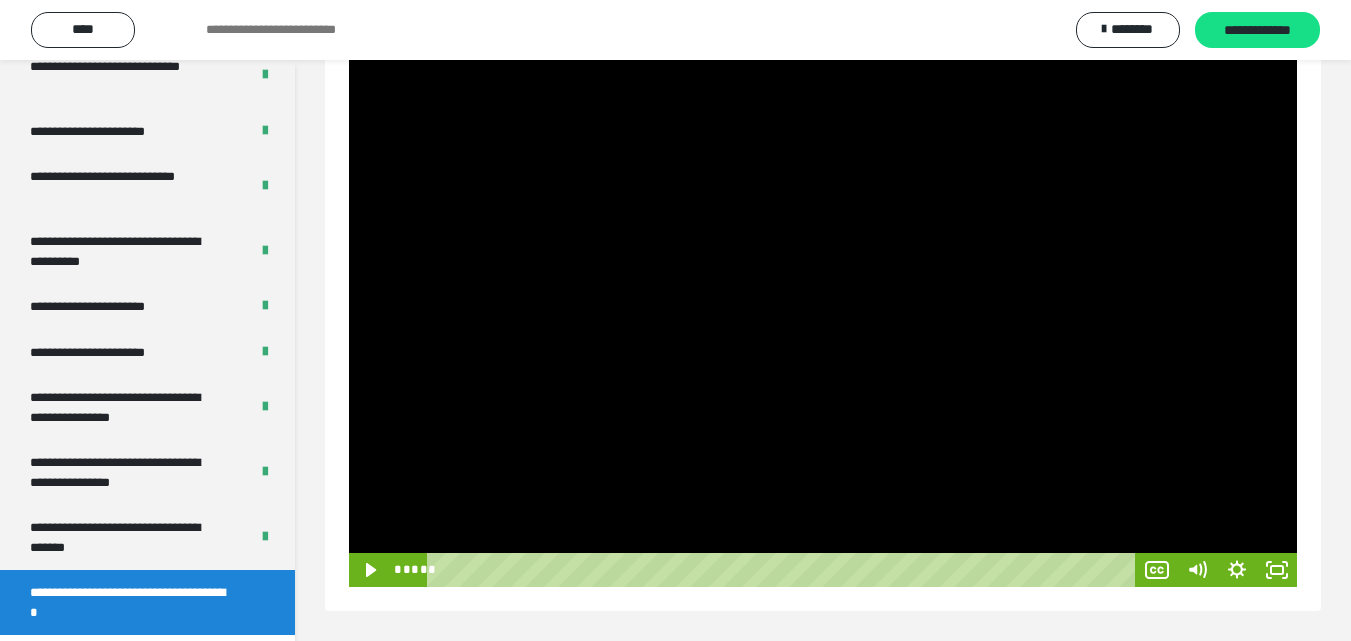 click on "**********" at bounding box center (132, 602) 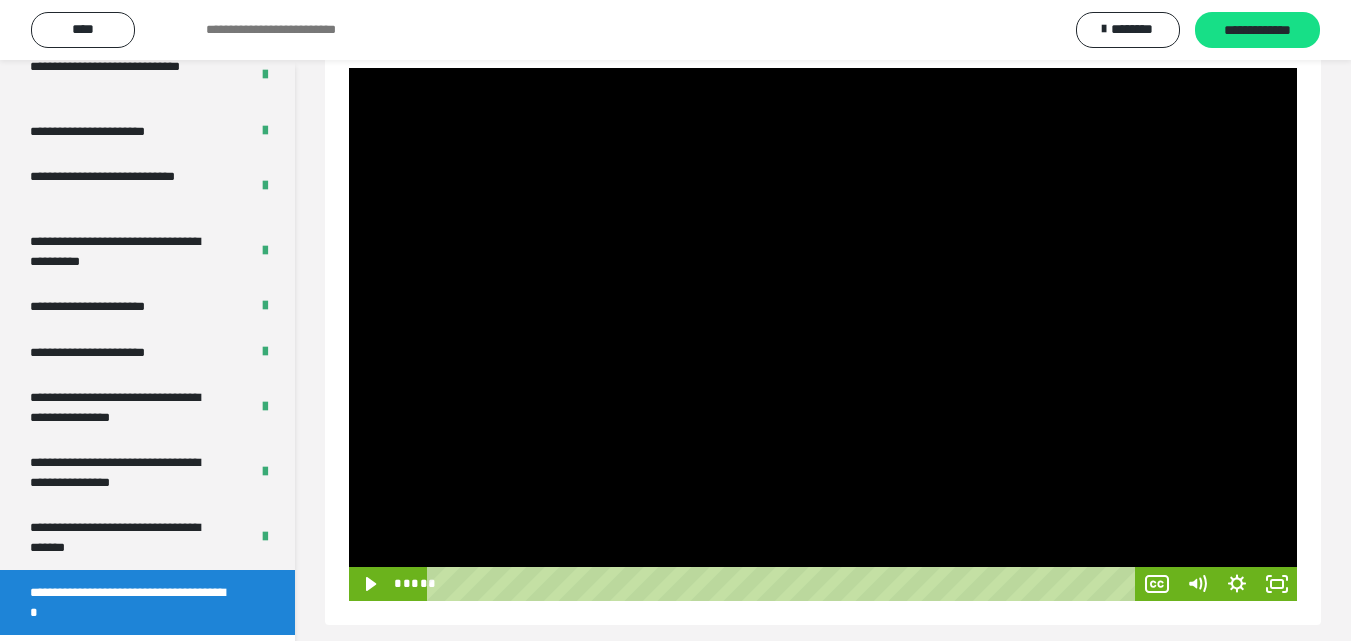 scroll, scrollTop: 288, scrollLeft: 0, axis: vertical 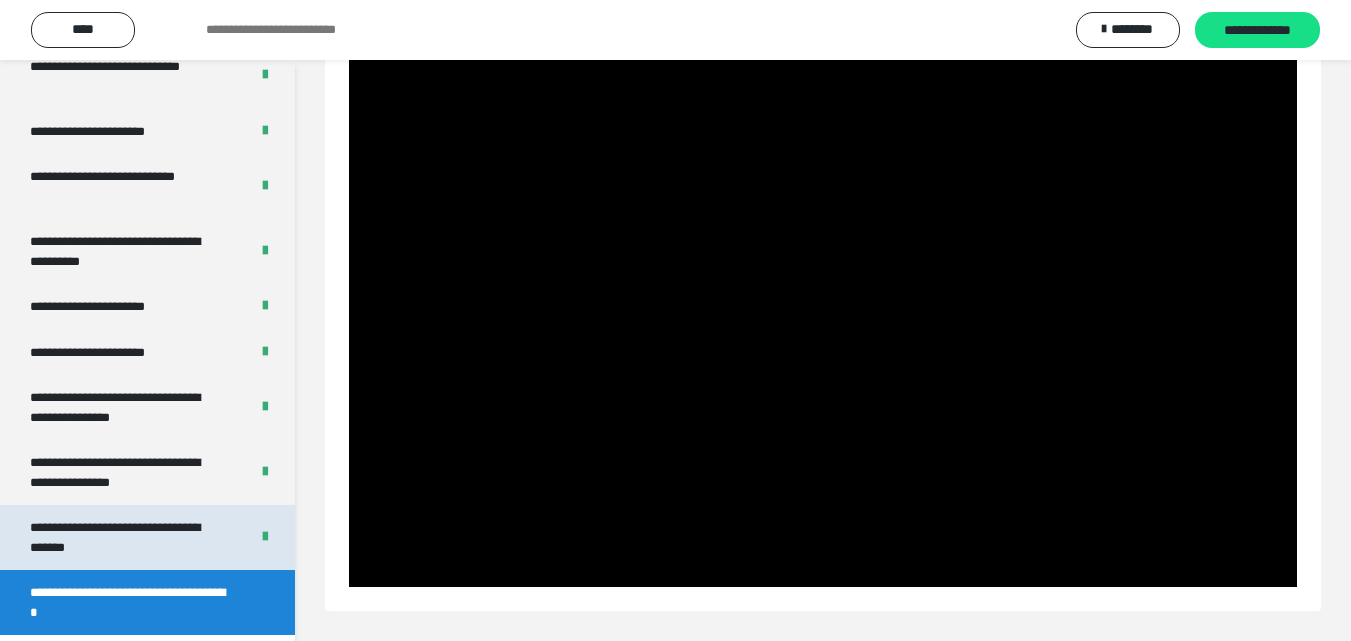 click on "**********" at bounding box center [124, 537] 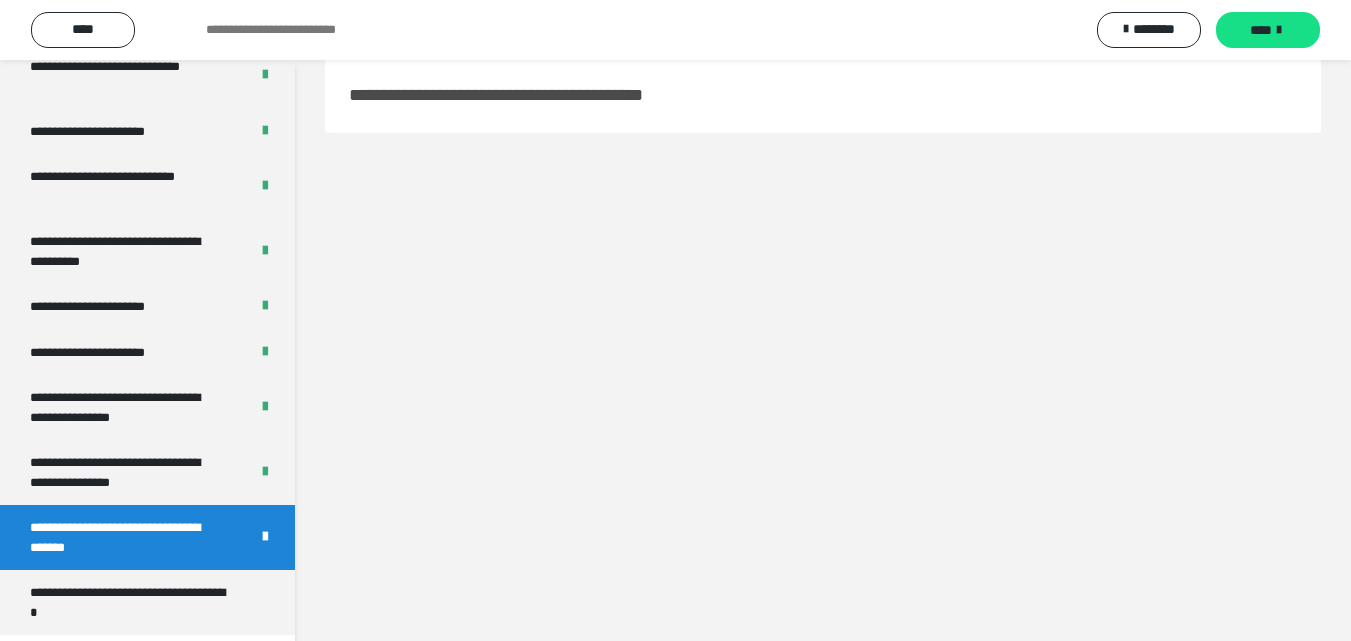 scroll, scrollTop: 60, scrollLeft: 0, axis: vertical 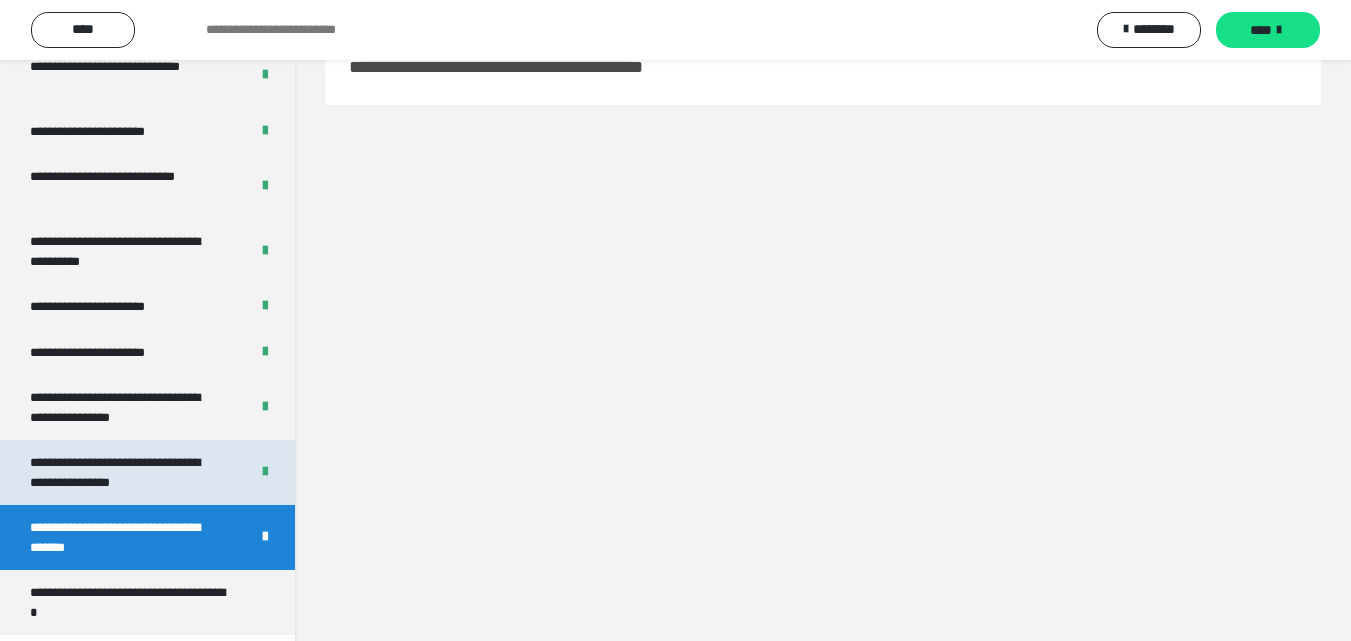 click on "**********" at bounding box center (124, 472) 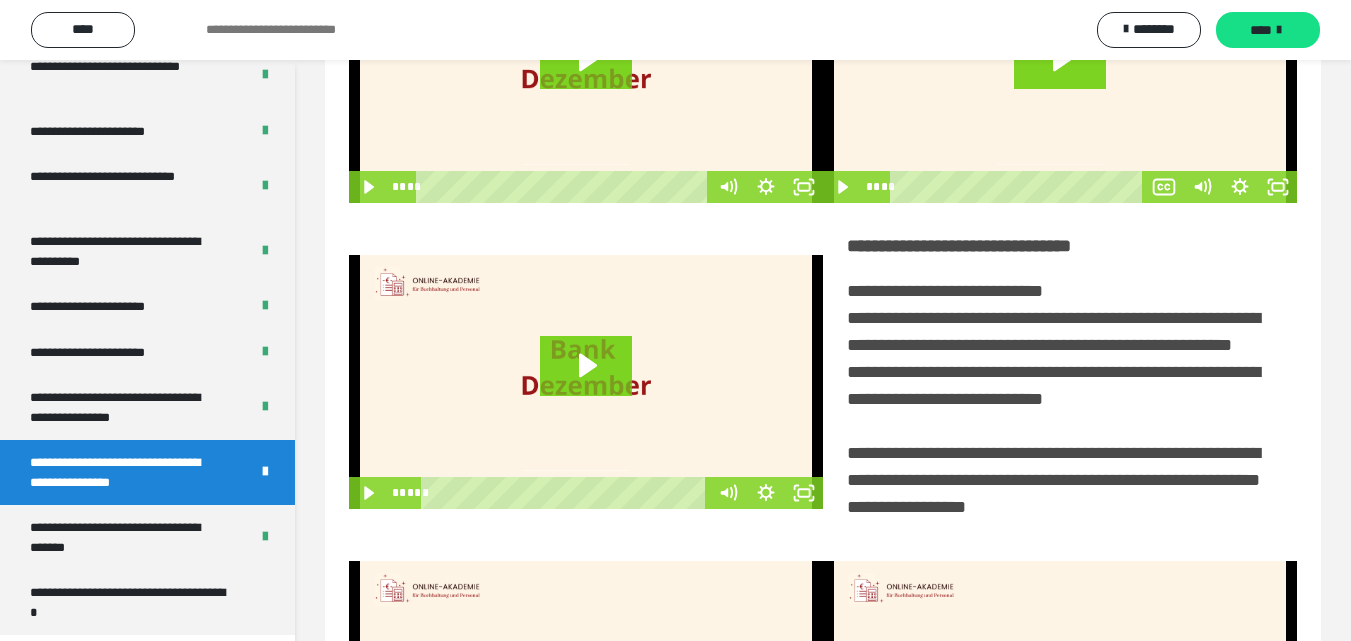 scroll, scrollTop: 0, scrollLeft: 0, axis: both 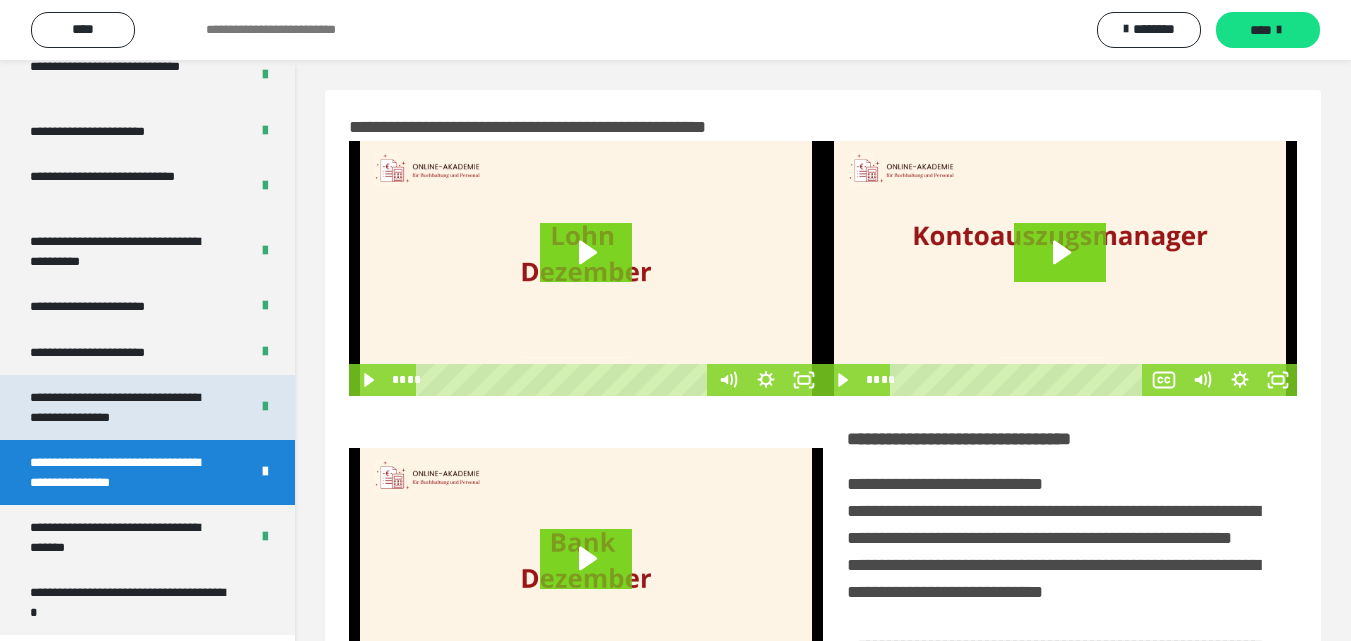 click on "**********" at bounding box center (124, 407) 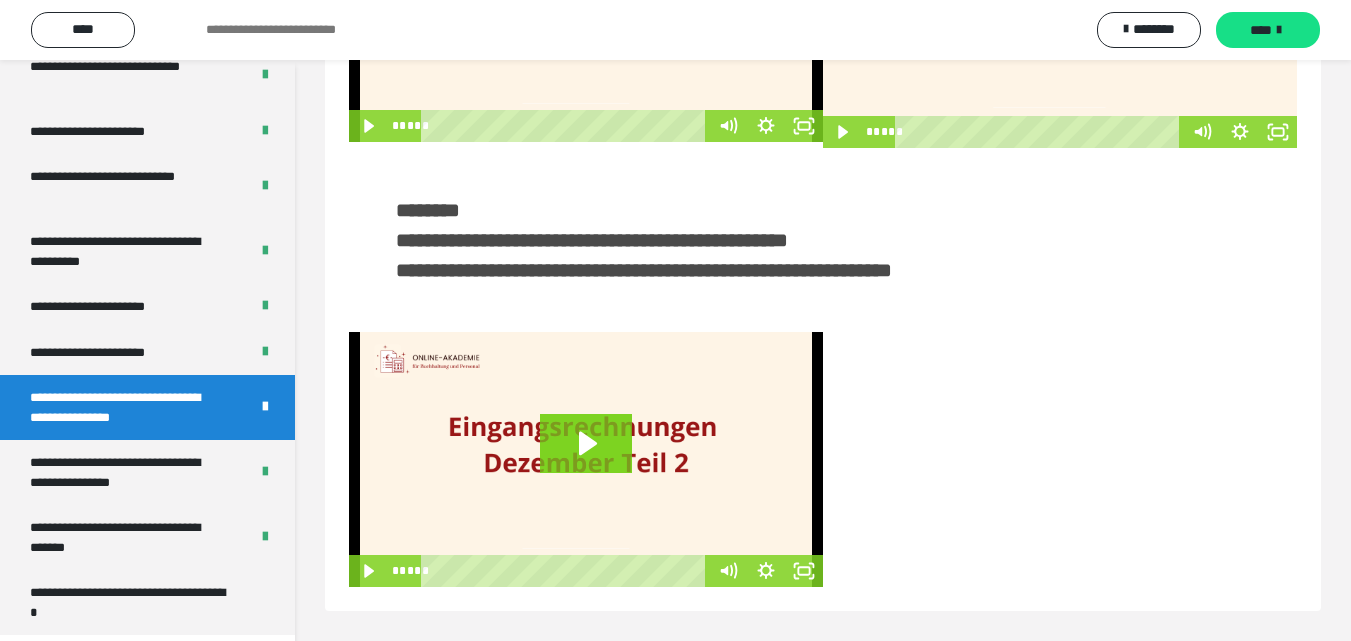 scroll, scrollTop: 127, scrollLeft: 0, axis: vertical 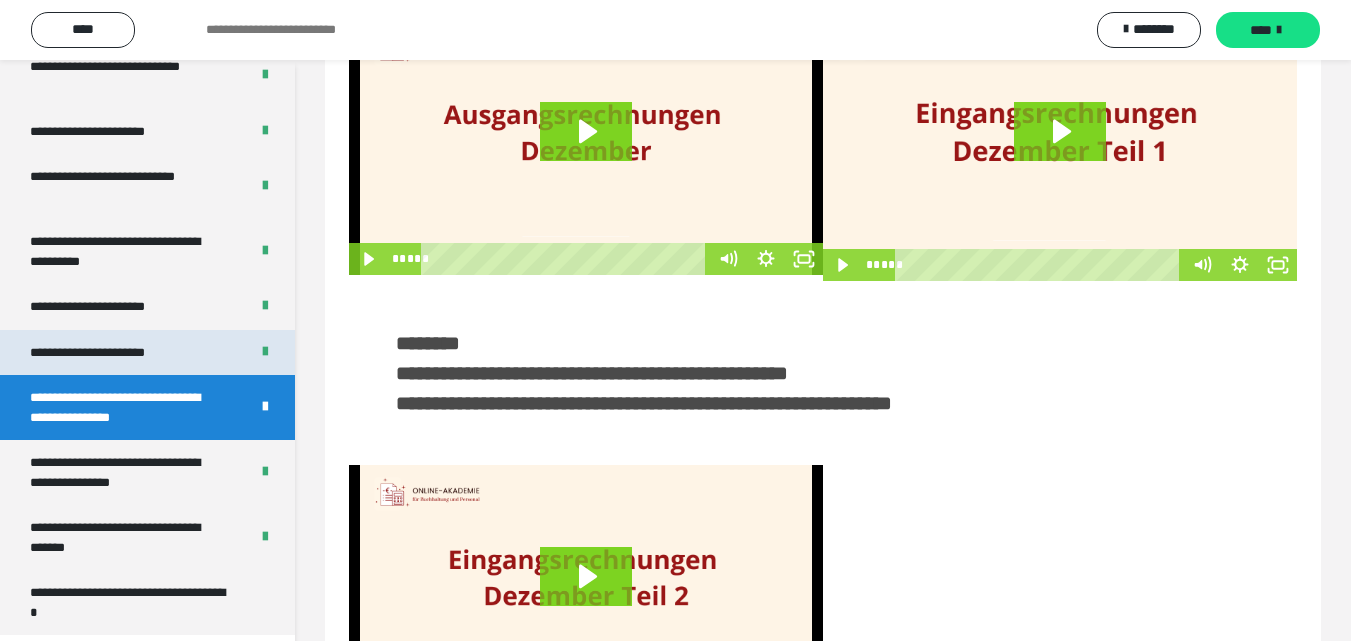 click on "**********" at bounding box center [111, 353] 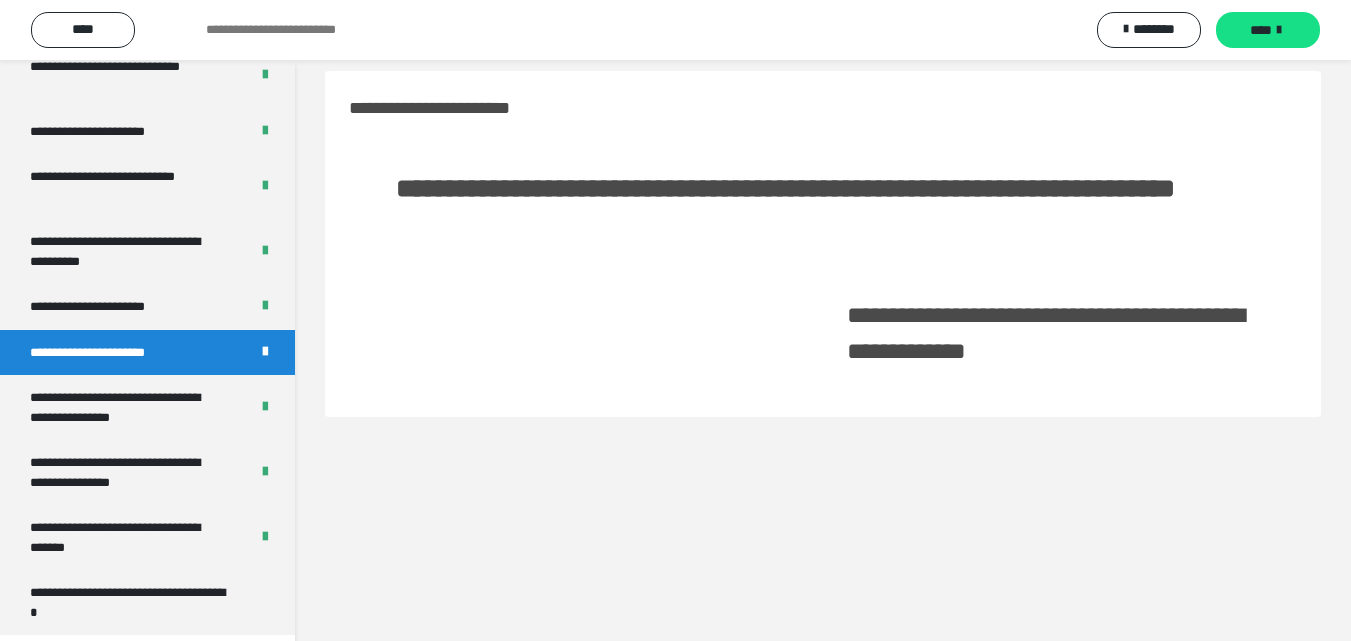 scroll, scrollTop: 0, scrollLeft: 0, axis: both 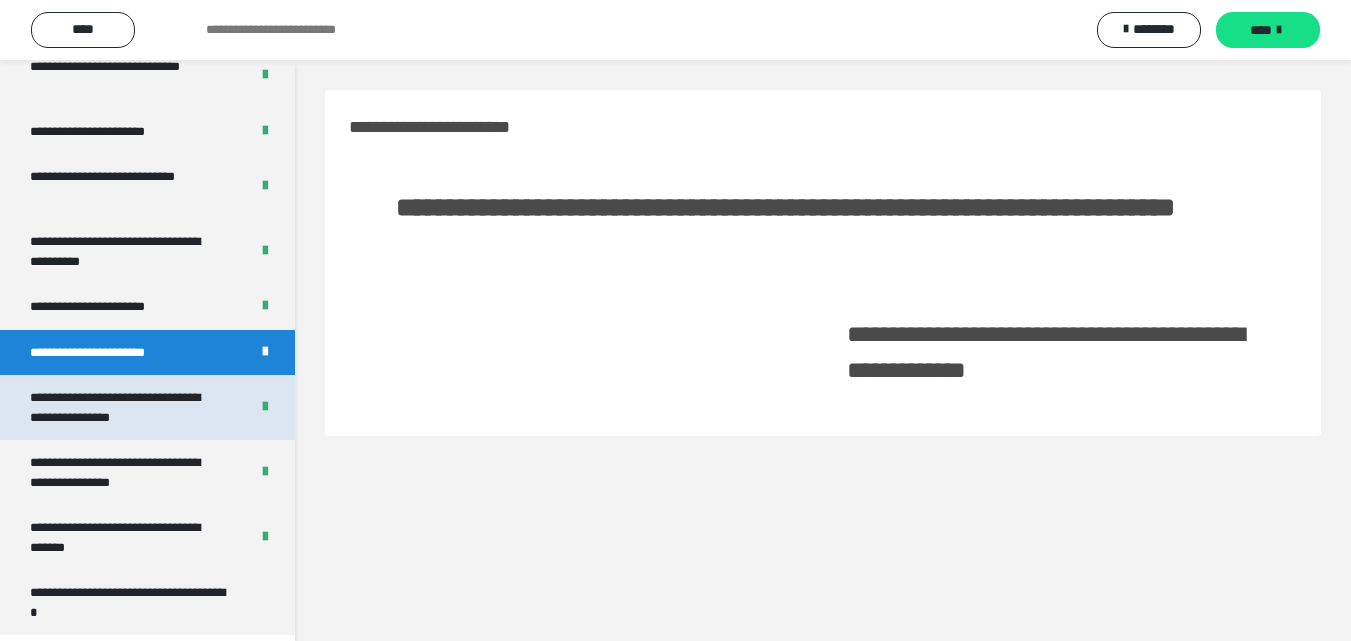click on "**********" at bounding box center (124, 407) 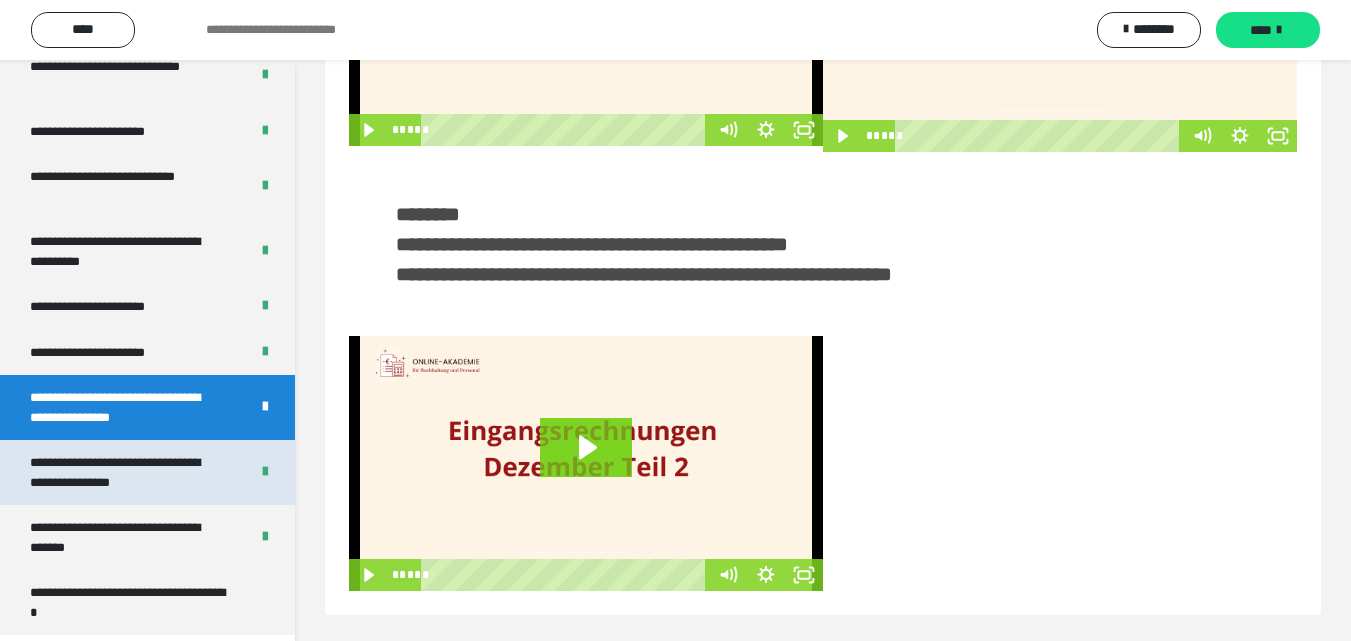 scroll, scrollTop: 260, scrollLeft: 0, axis: vertical 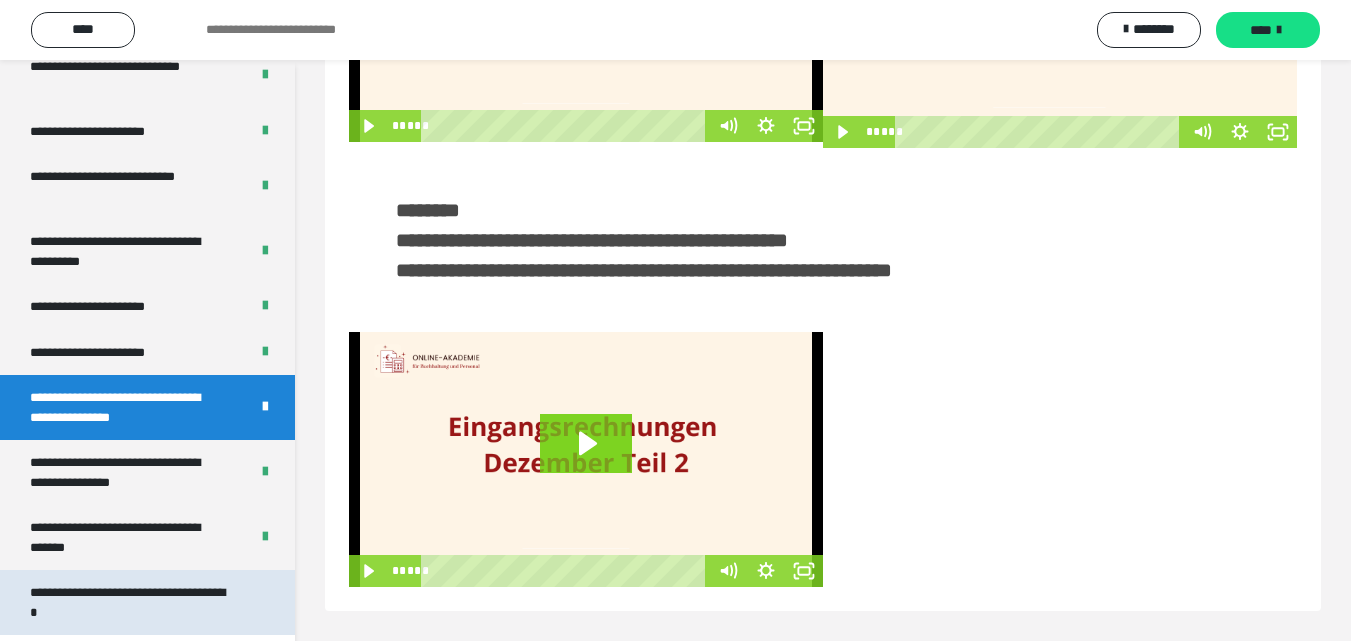 click on "**********" at bounding box center (132, 602) 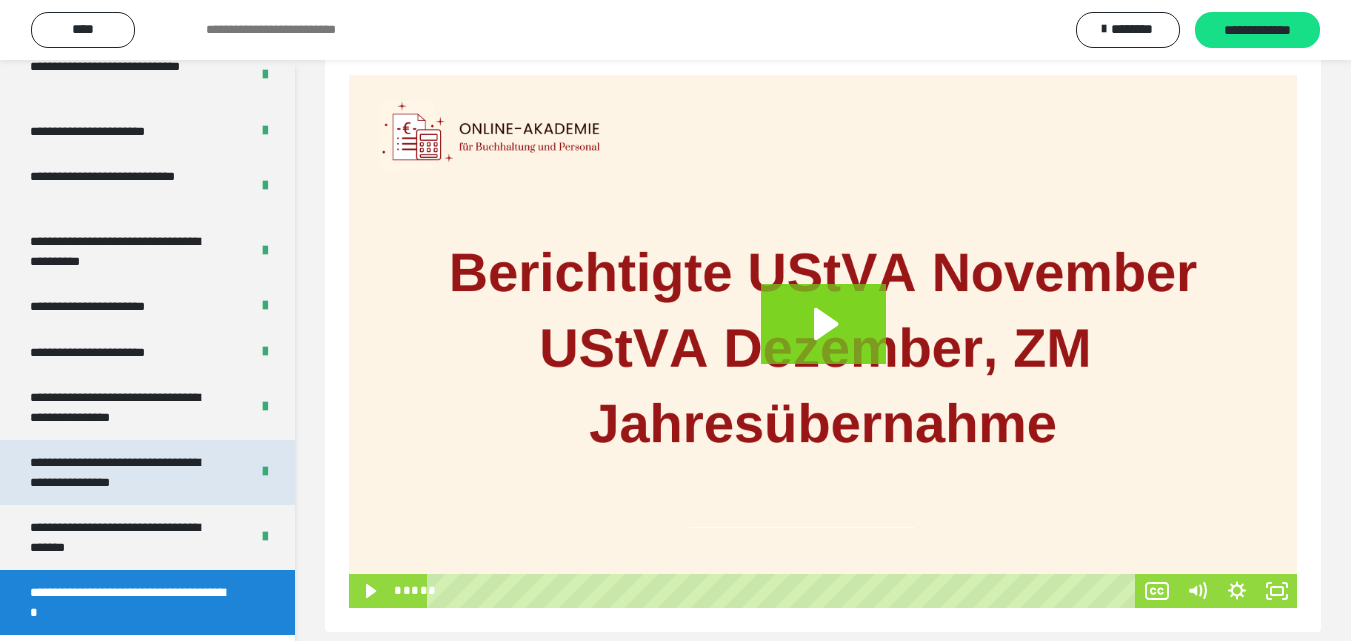 scroll, scrollTop: 288, scrollLeft: 0, axis: vertical 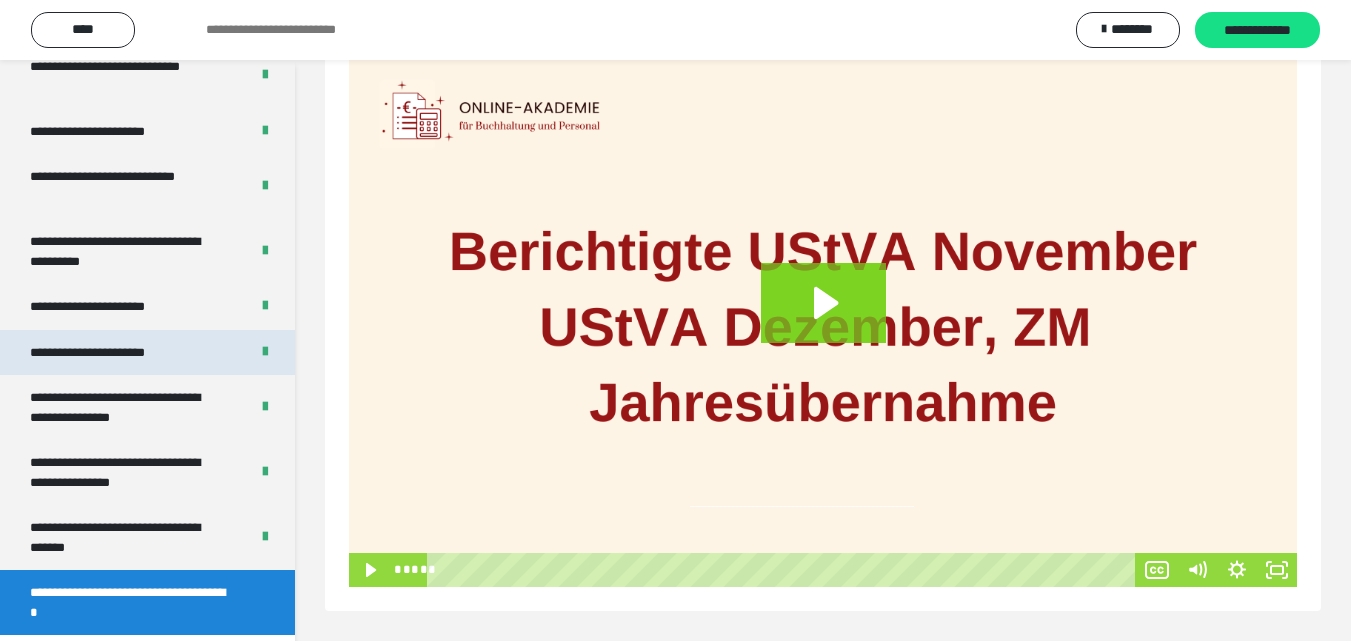 click on "**********" at bounding box center (111, 353) 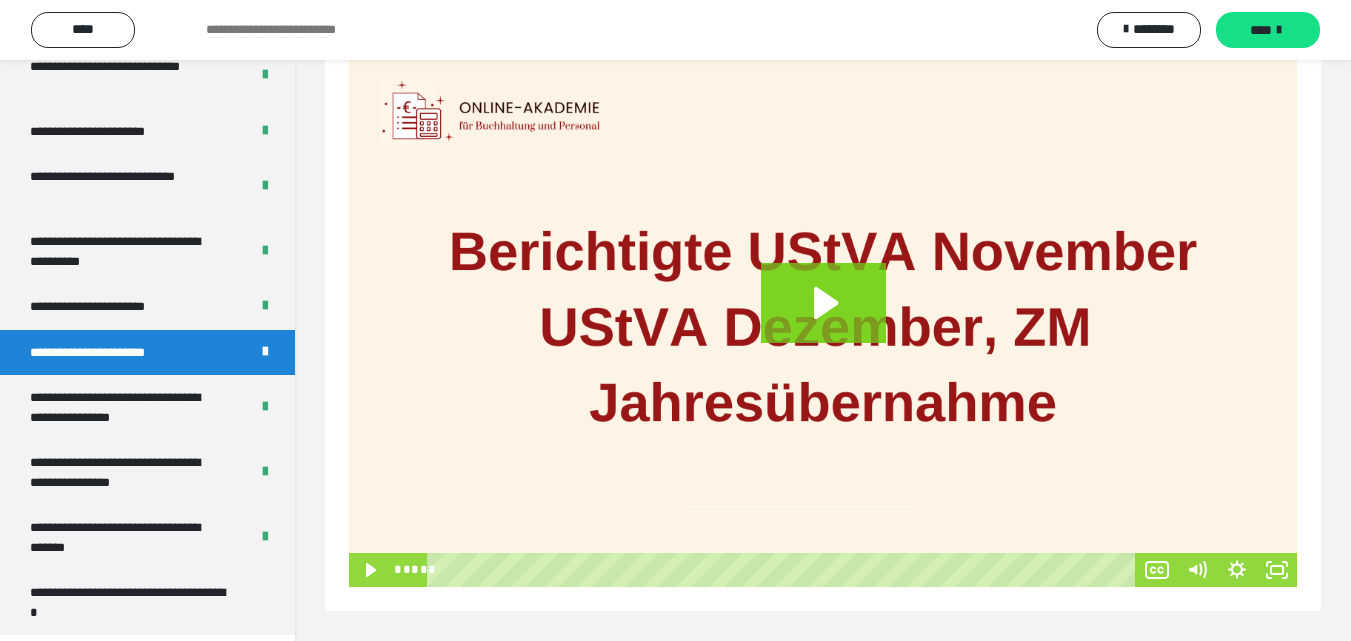click on "**********" at bounding box center (111, 353) 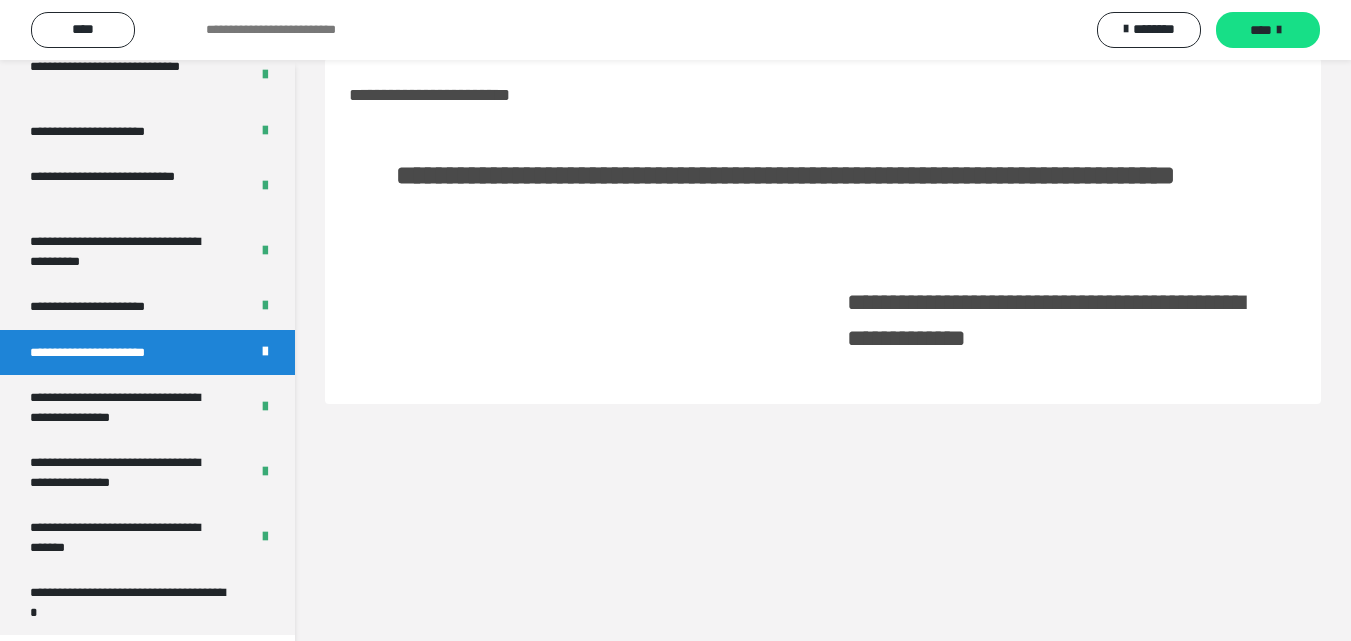 scroll, scrollTop: 60, scrollLeft: 0, axis: vertical 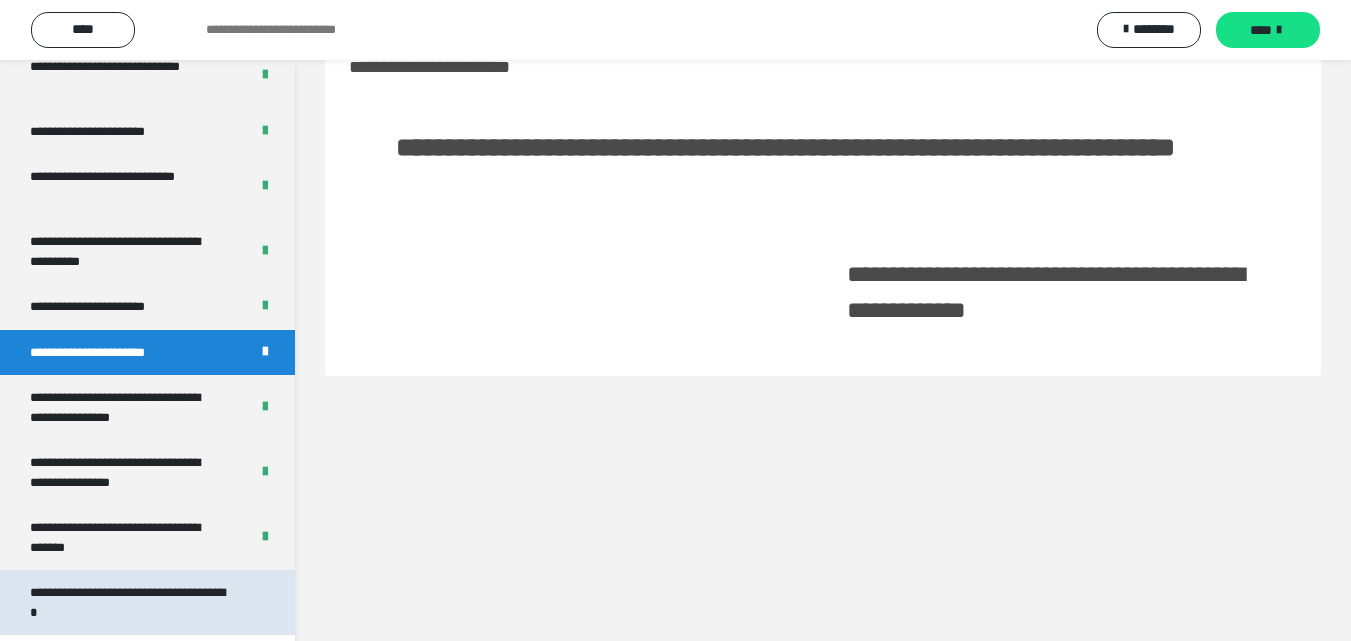 click on "**********" at bounding box center [132, 602] 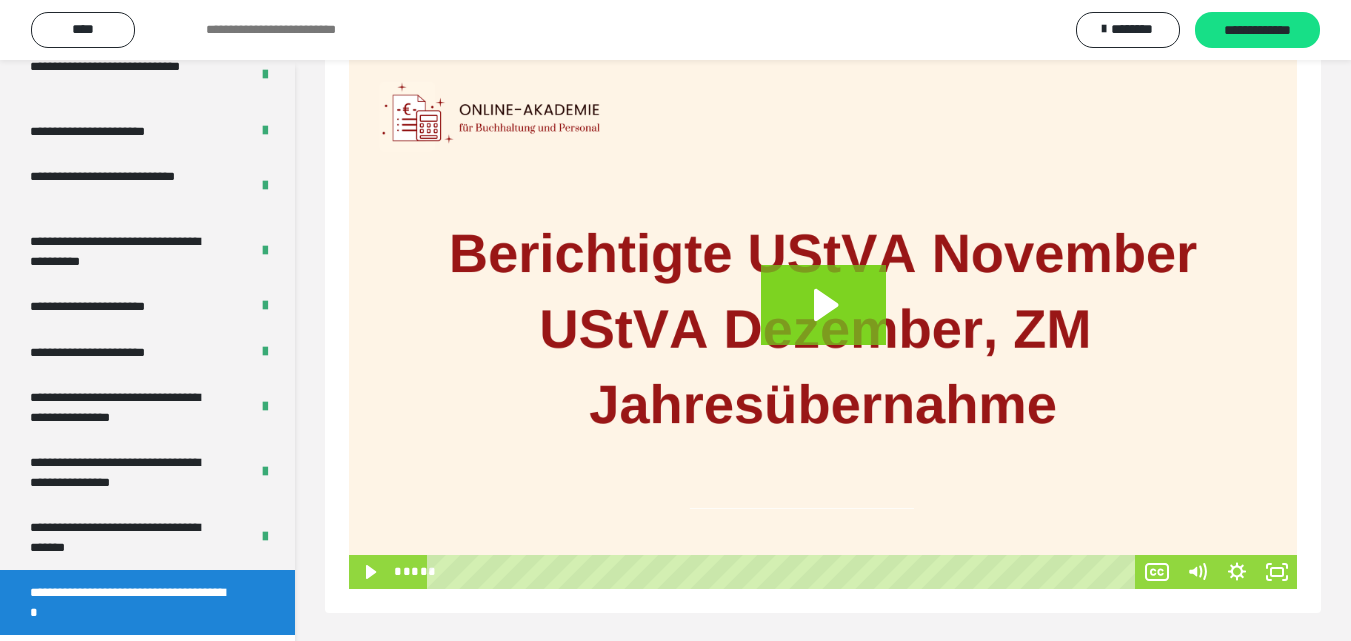 scroll, scrollTop: 288, scrollLeft: 0, axis: vertical 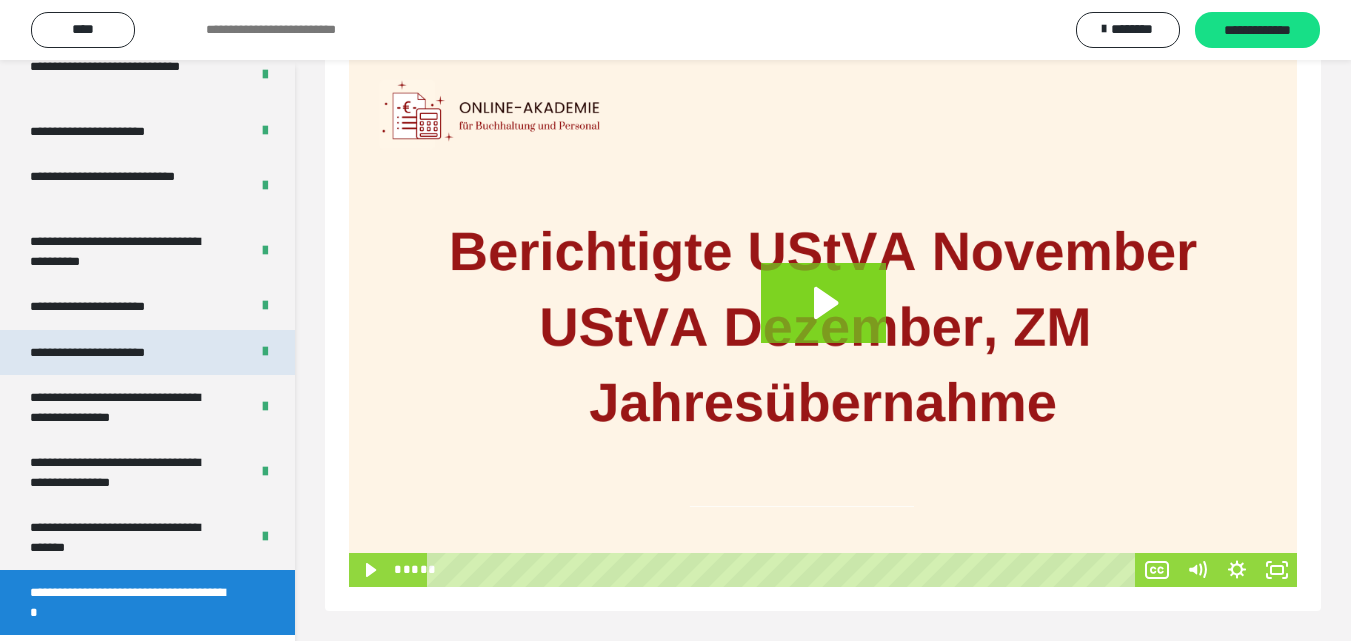 click on "**********" at bounding box center [111, 353] 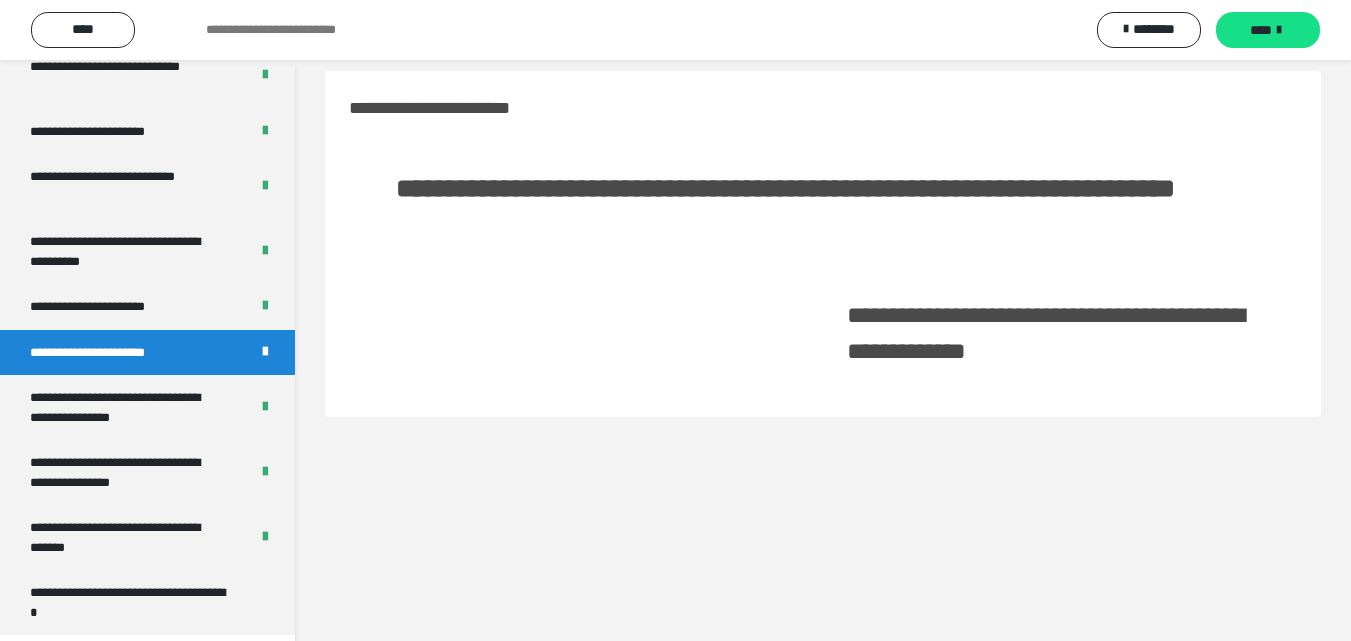 scroll, scrollTop: 0, scrollLeft: 0, axis: both 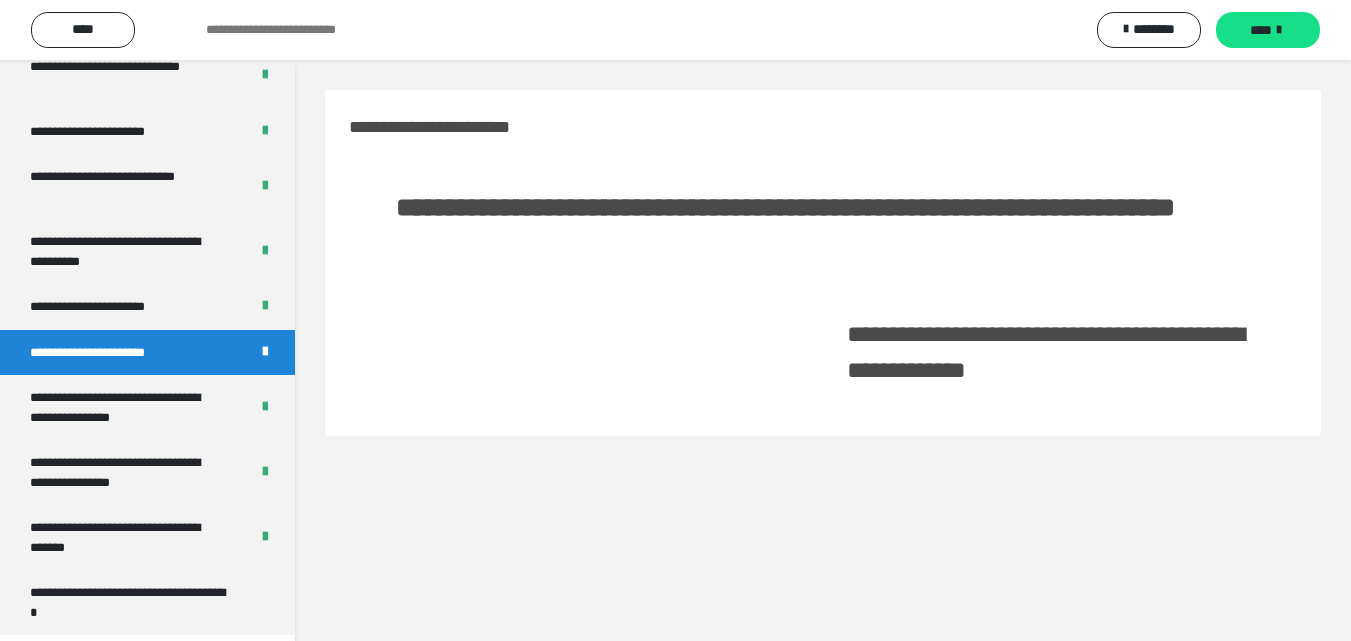 click at bounding box center (586, 351) 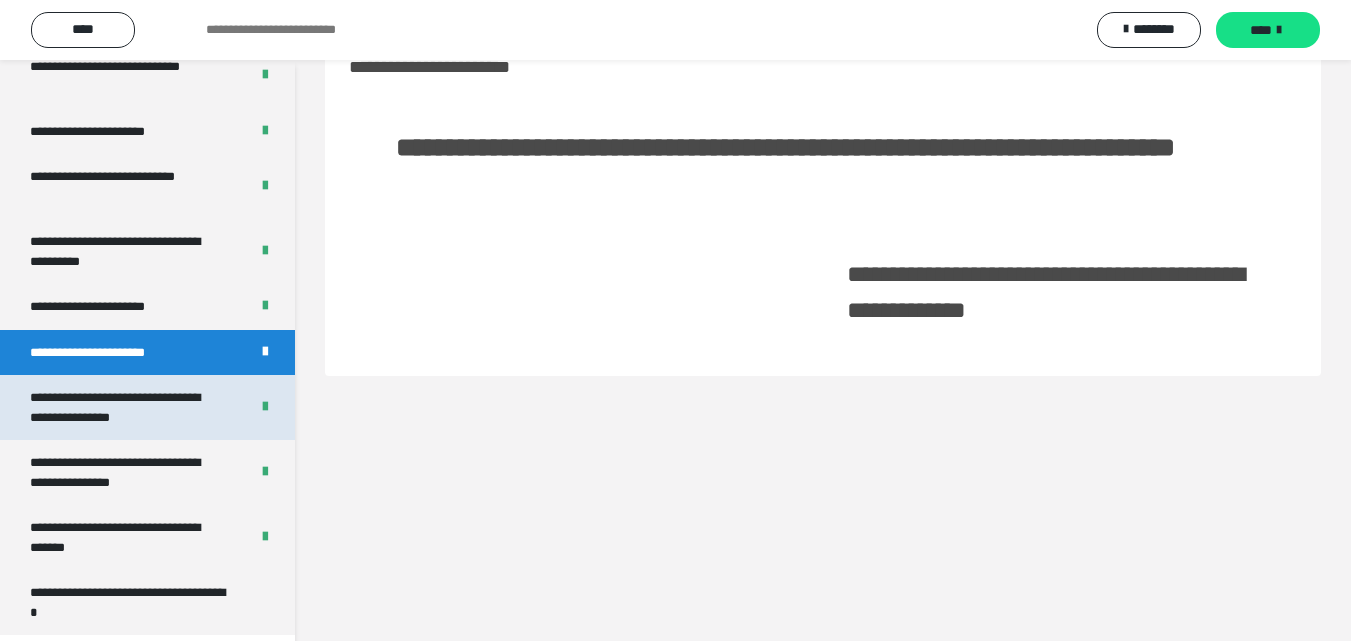 click on "**********" at bounding box center [124, 407] 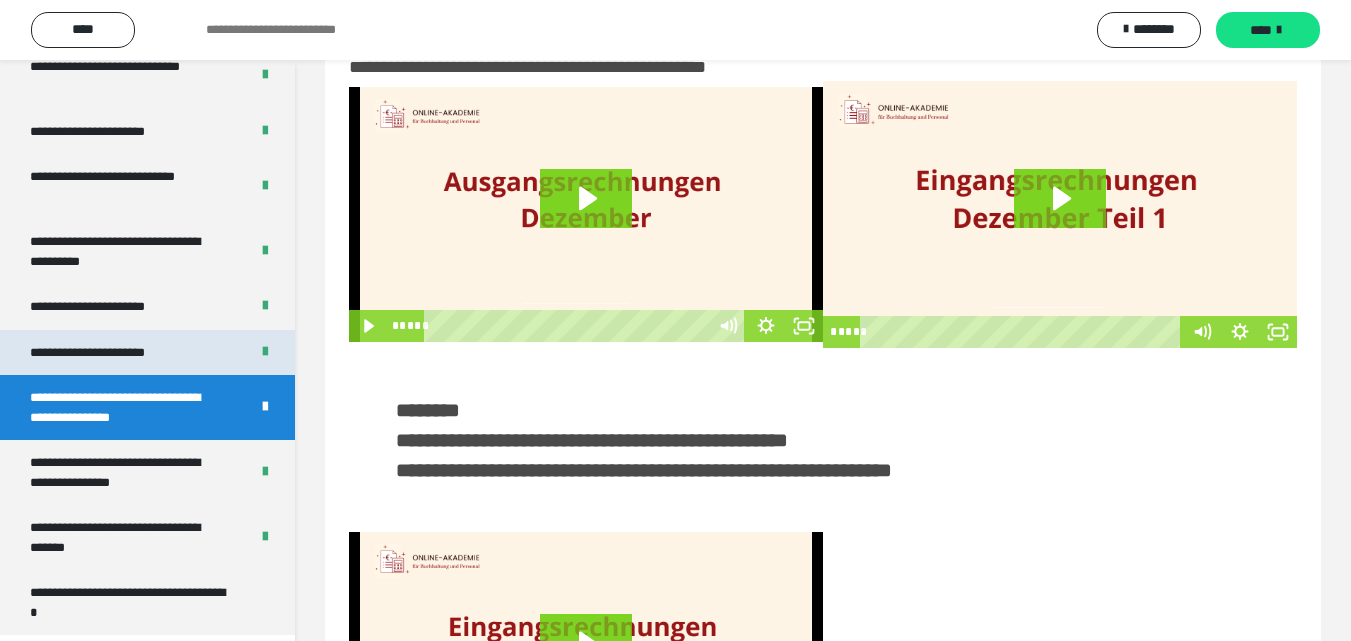 click on "**********" at bounding box center [111, 353] 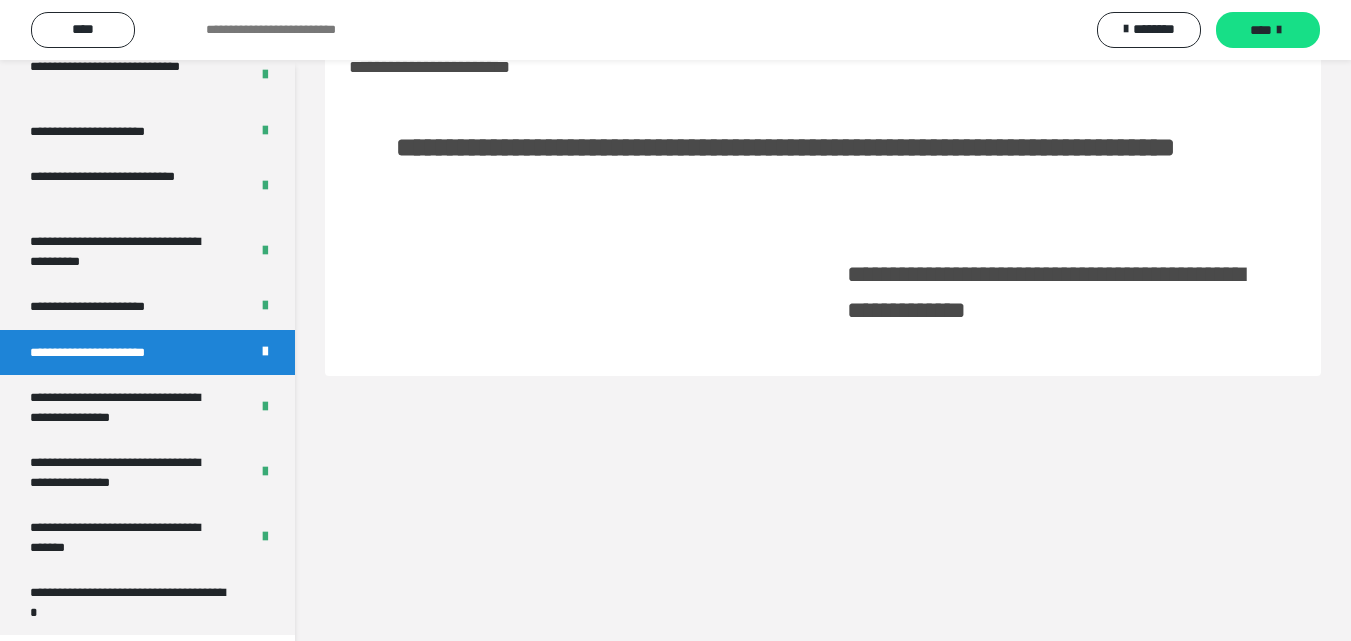 click at bounding box center [586, 291] 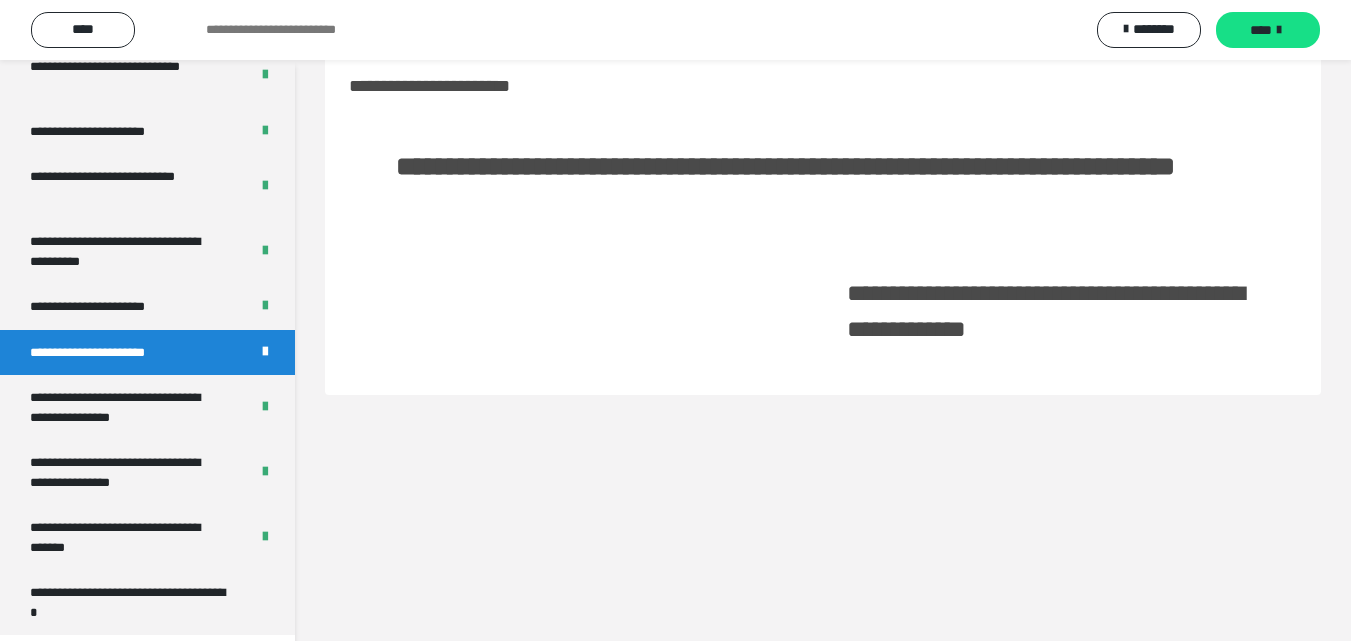 scroll, scrollTop: 60, scrollLeft: 0, axis: vertical 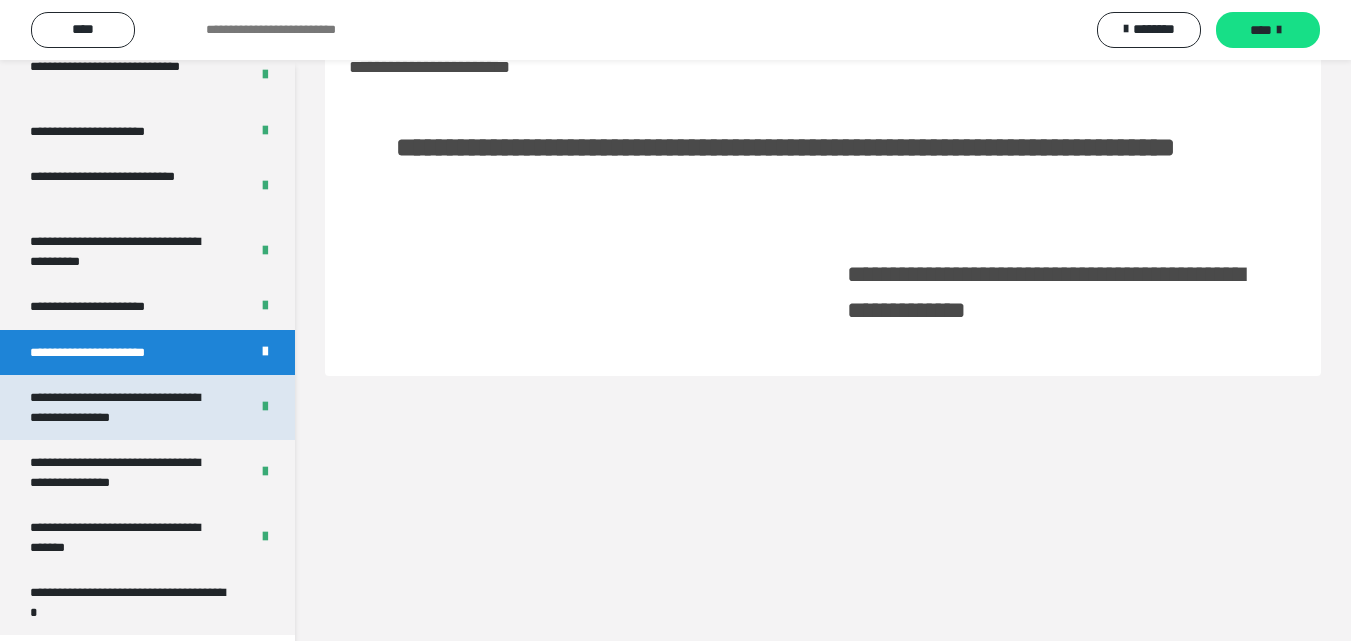 click on "**********" at bounding box center (124, 407) 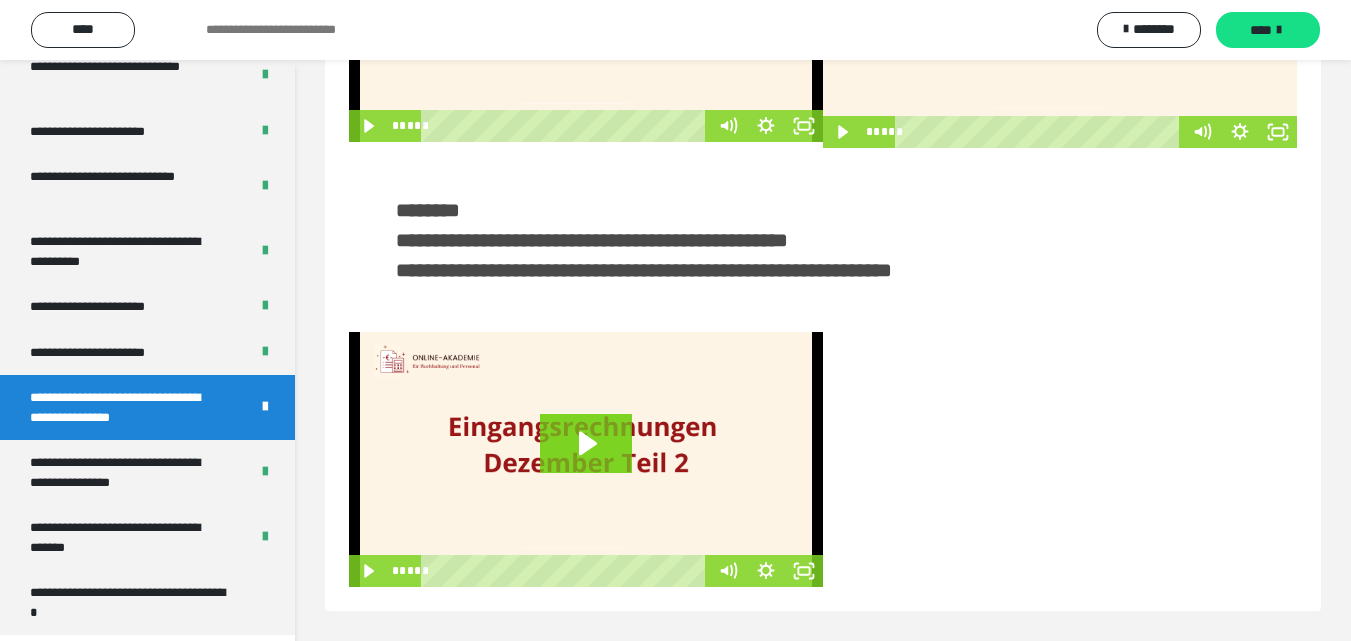 scroll, scrollTop: 0, scrollLeft: 0, axis: both 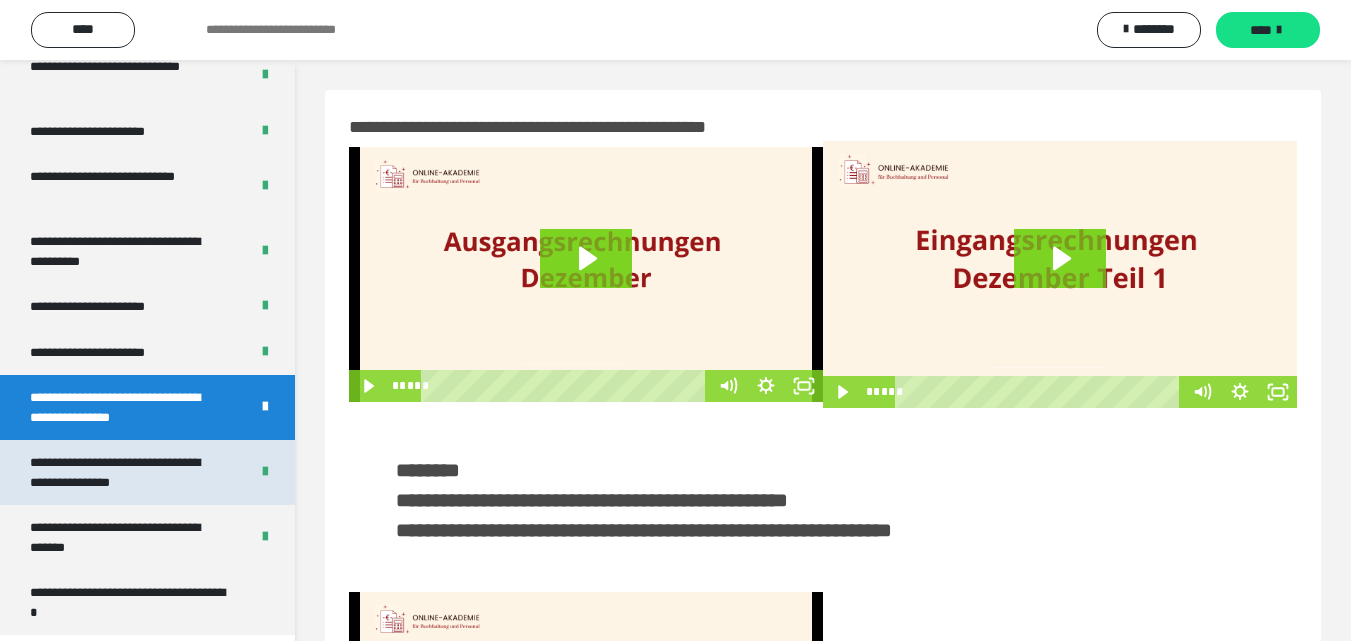 click on "**********" at bounding box center [124, 472] 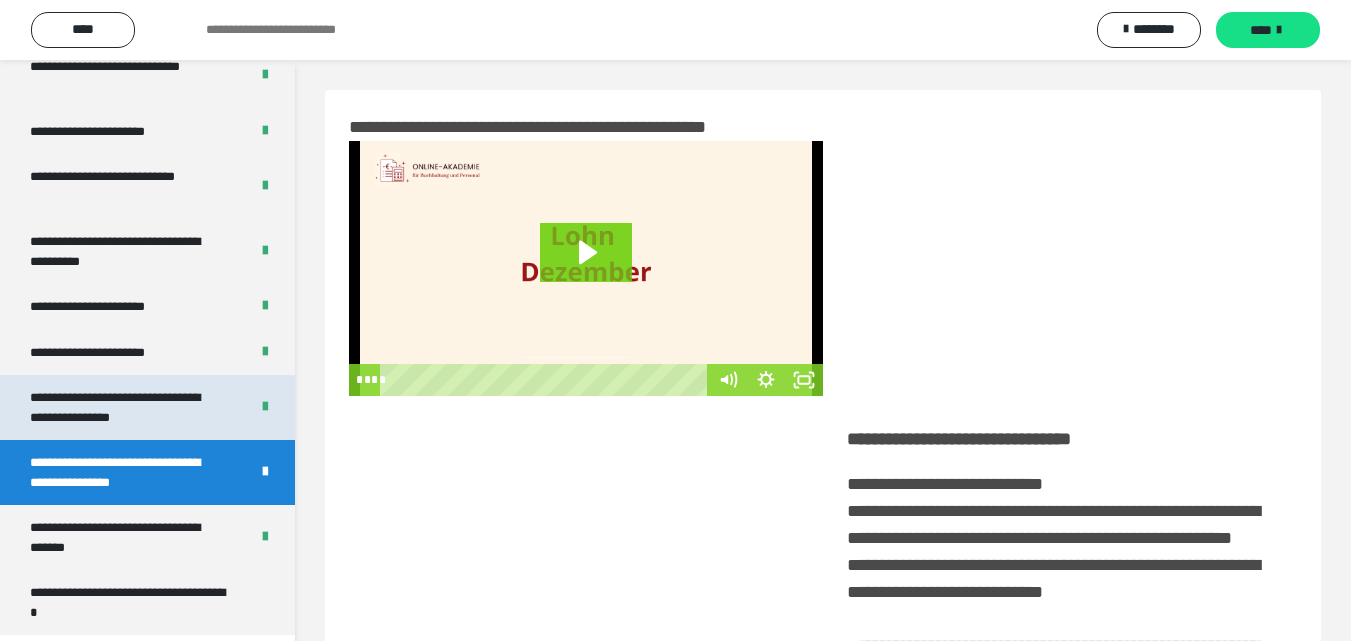 click on "**********" at bounding box center (124, 407) 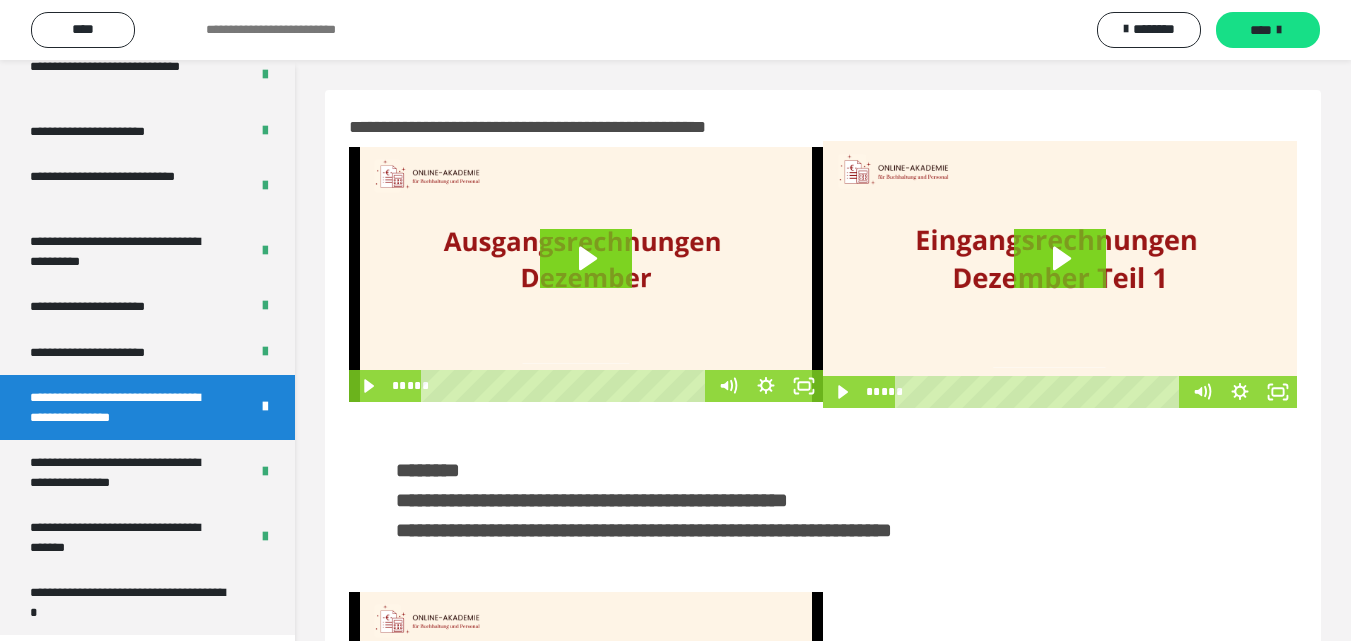 click on "**********" at bounding box center (822, 500) 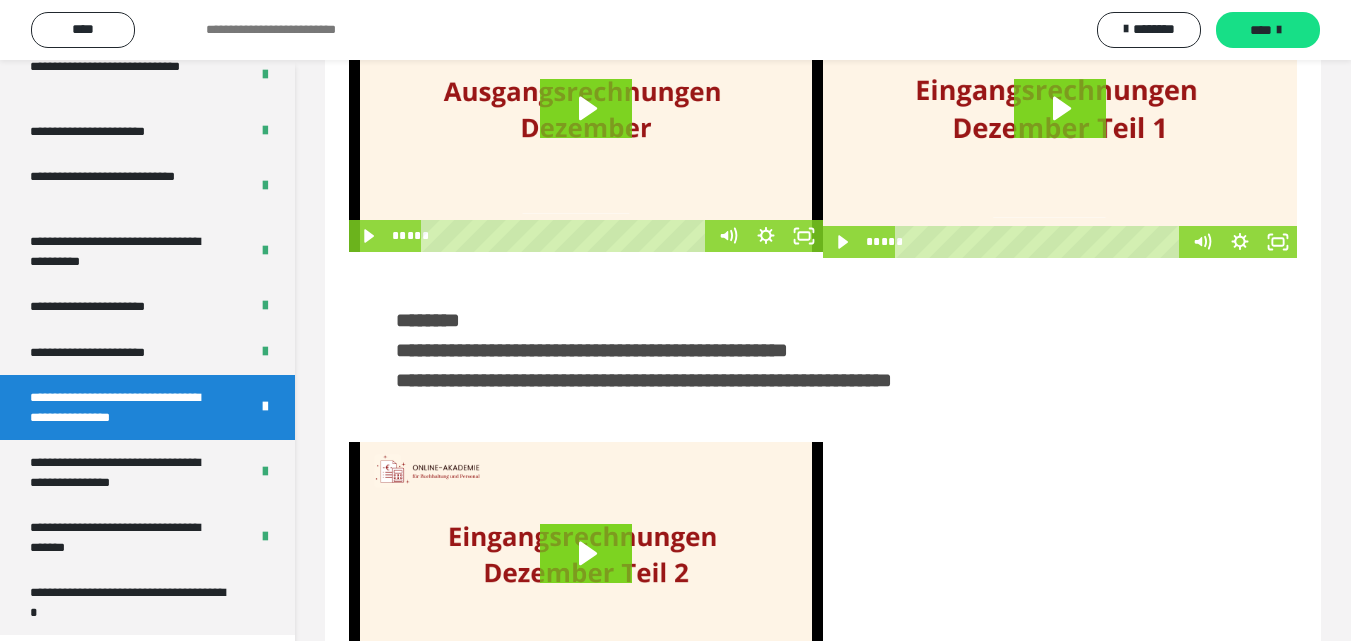 scroll, scrollTop: 0, scrollLeft: 0, axis: both 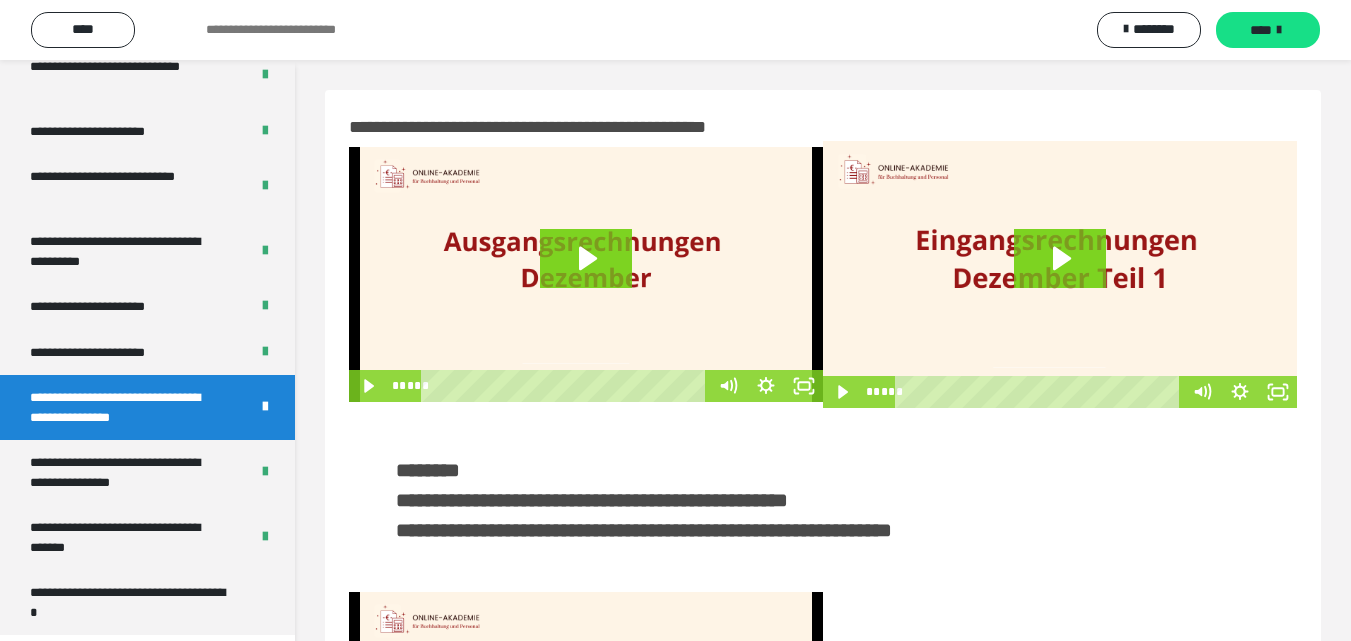 click on "**********" at bounding box center [823, 500] 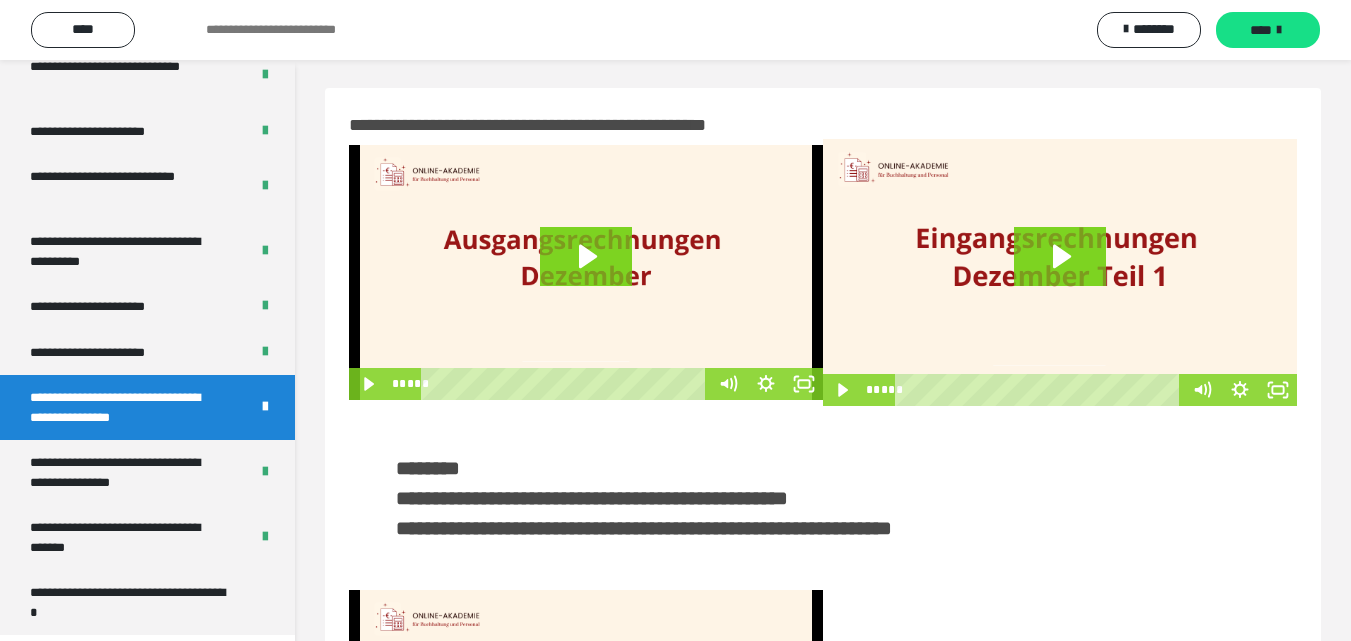 scroll, scrollTop: 0, scrollLeft: 0, axis: both 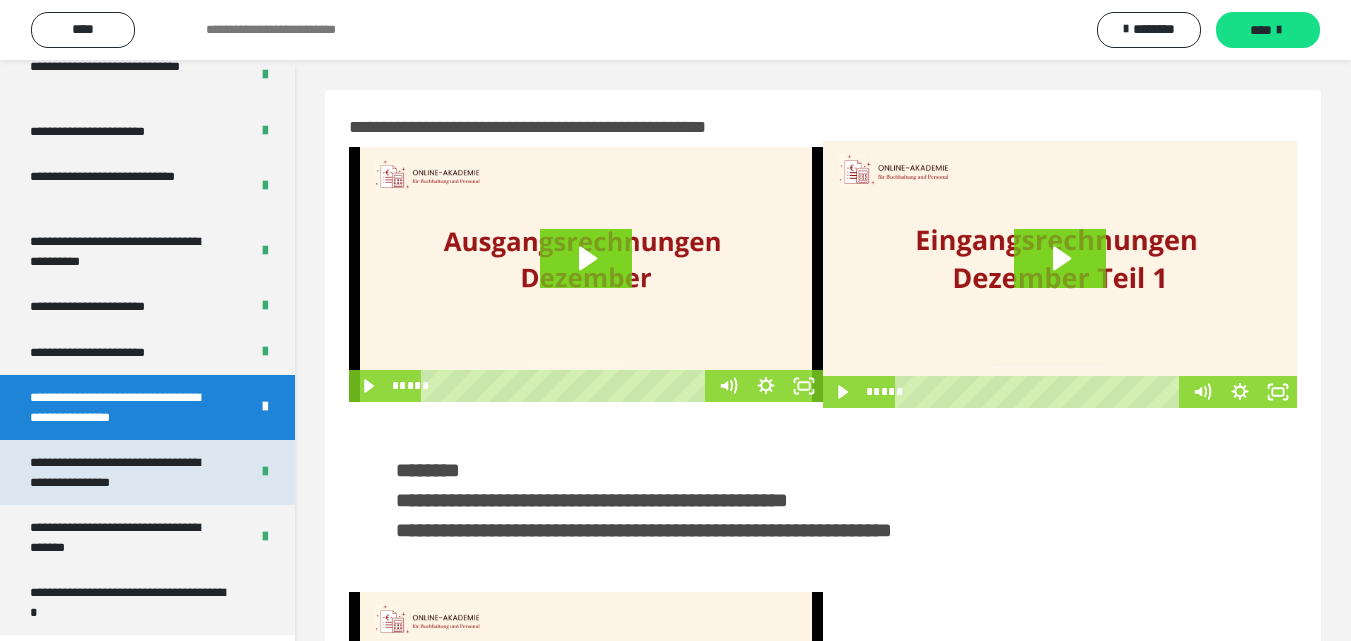 click on "**********" at bounding box center [124, 472] 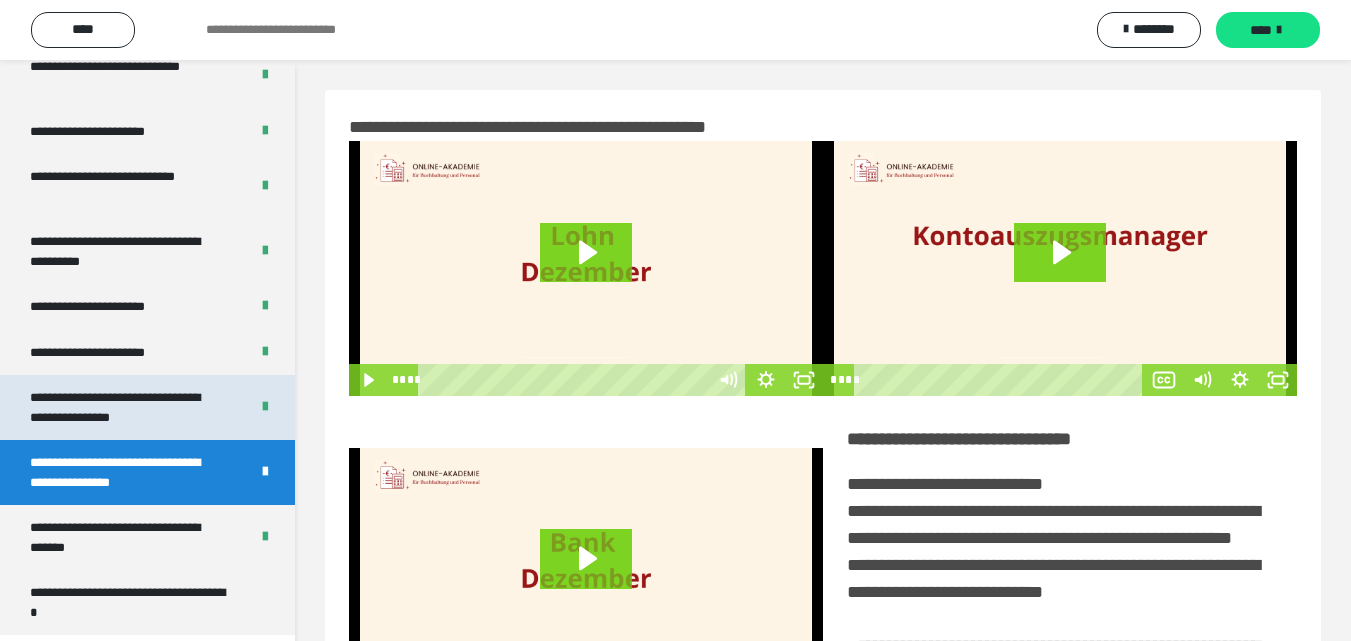 click on "**********" at bounding box center (124, 407) 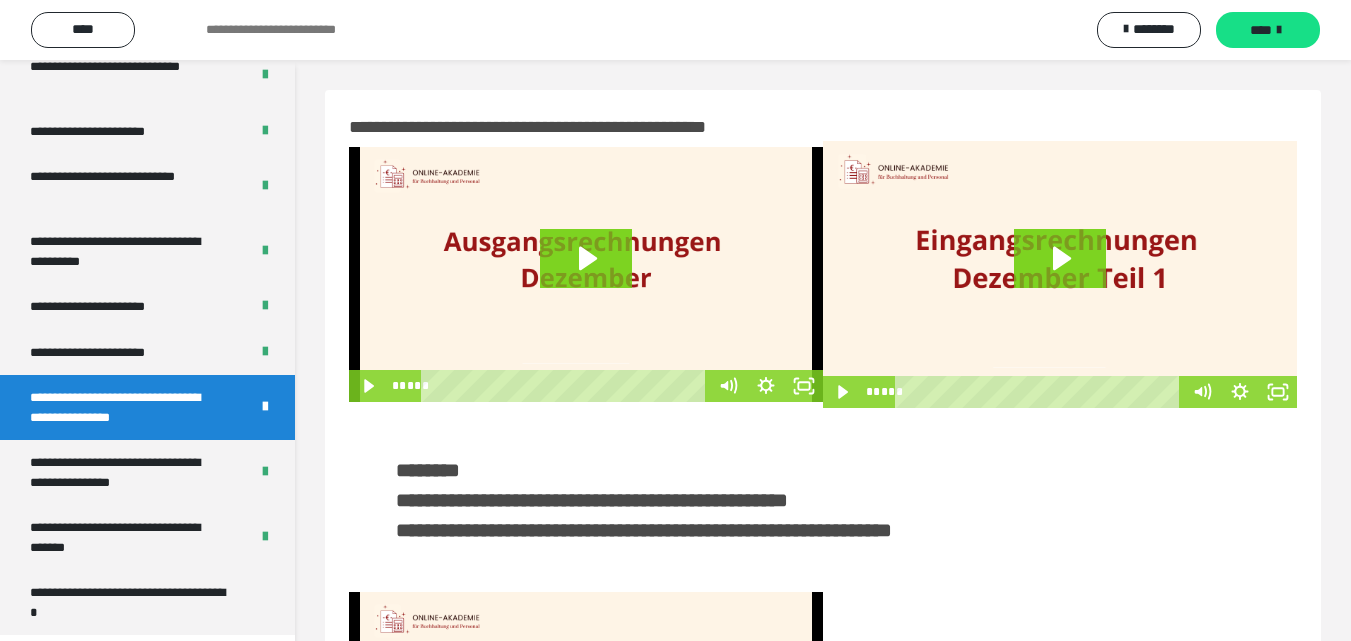 click on "**********" at bounding box center (823, 500) 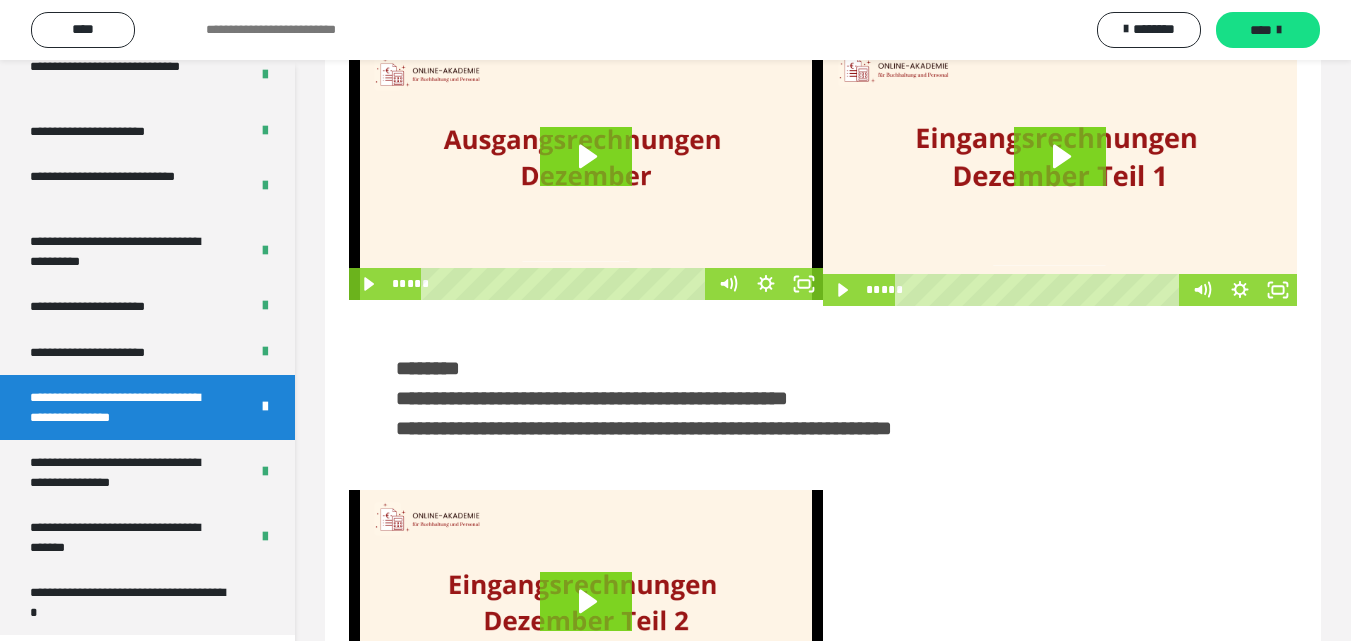 scroll, scrollTop: 260, scrollLeft: 0, axis: vertical 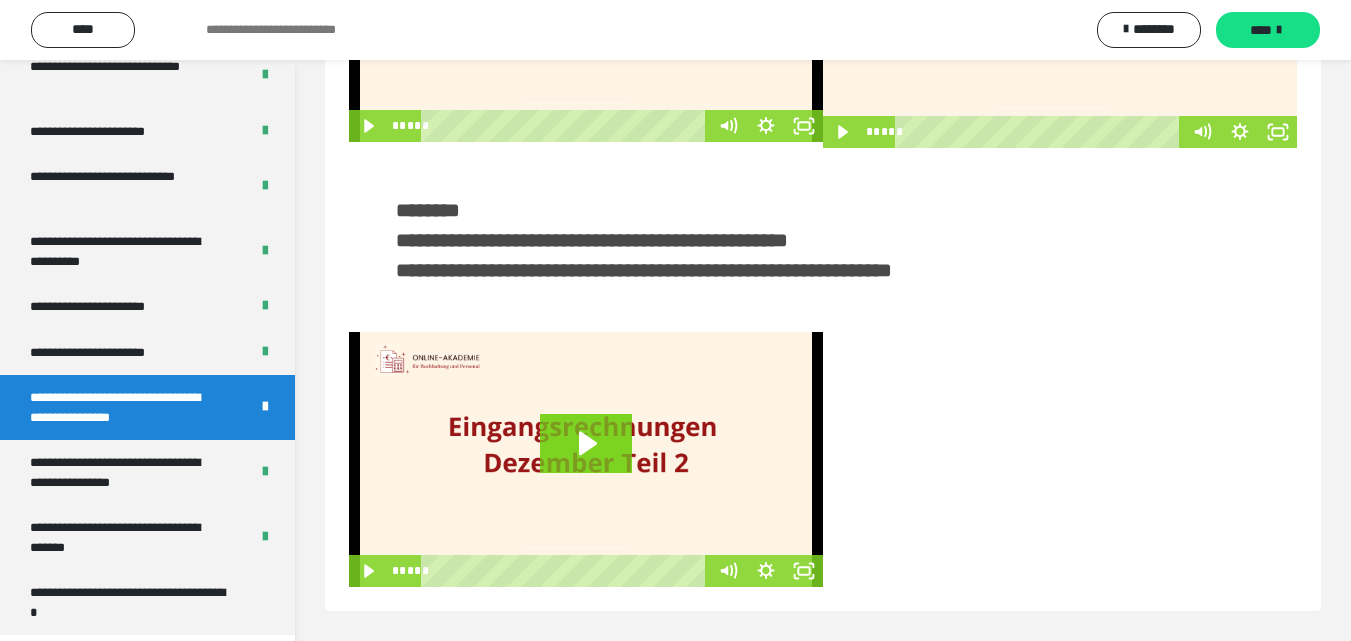 click at bounding box center [1060, 459] 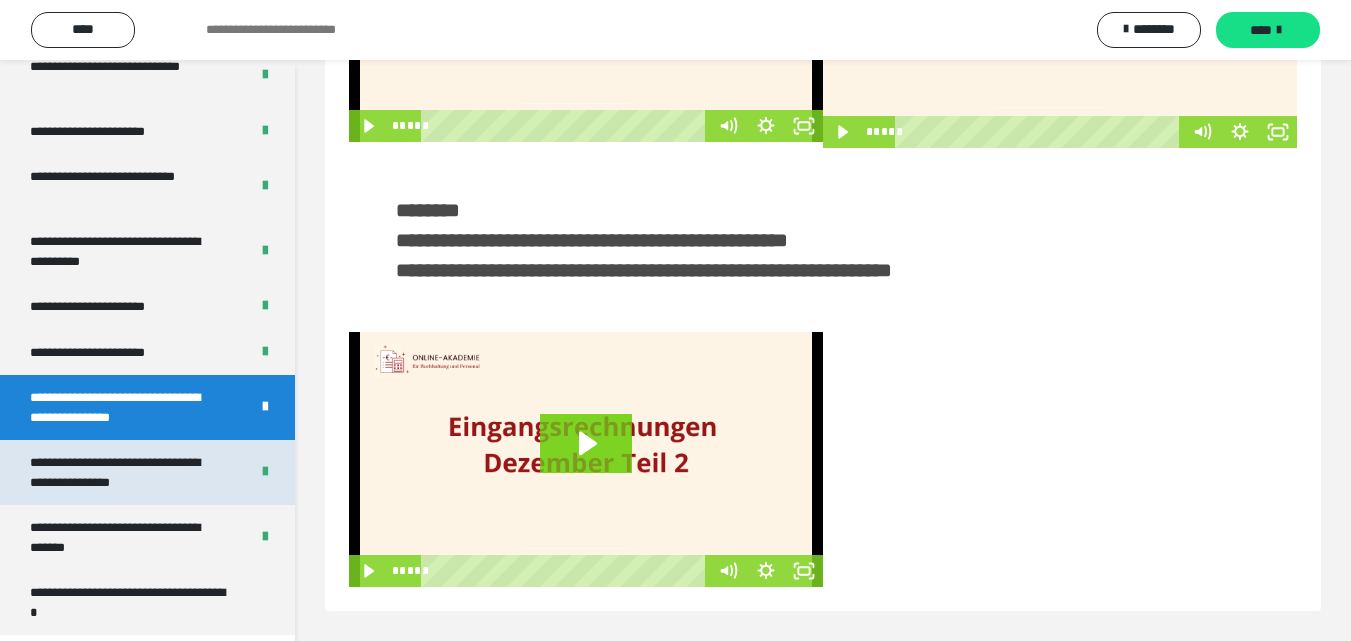 click on "**********" at bounding box center (124, 472) 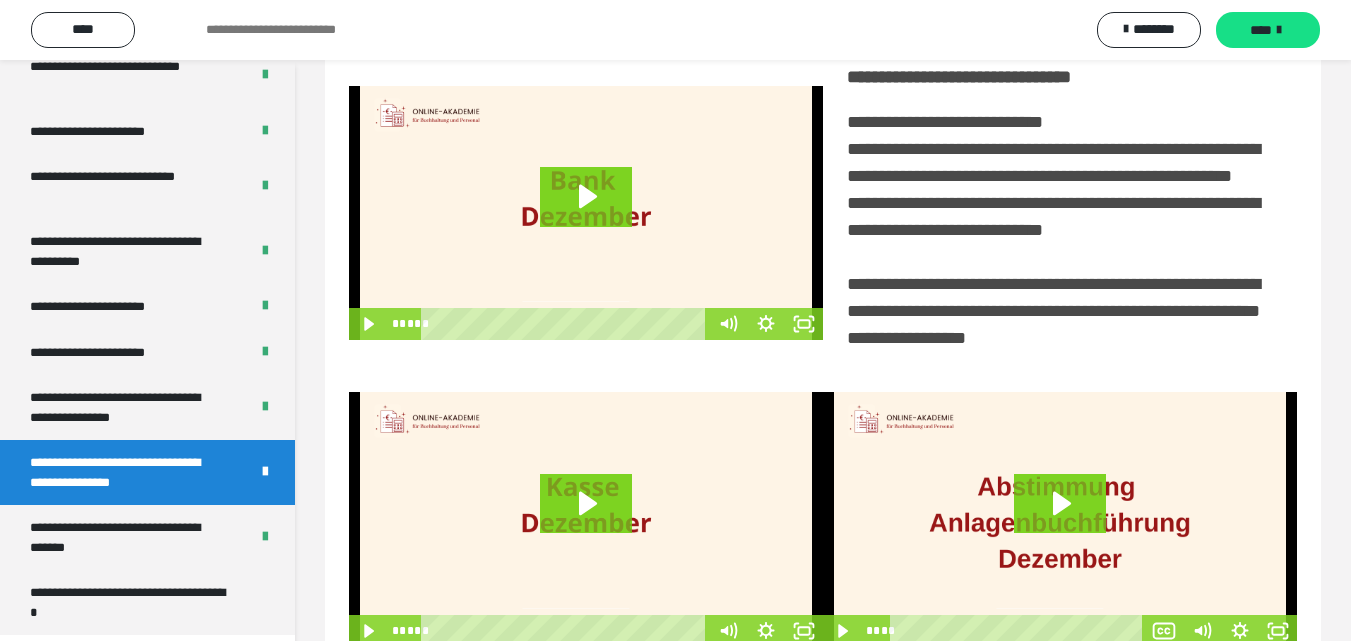 scroll, scrollTop: 0, scrollLeft: 0, axis: both 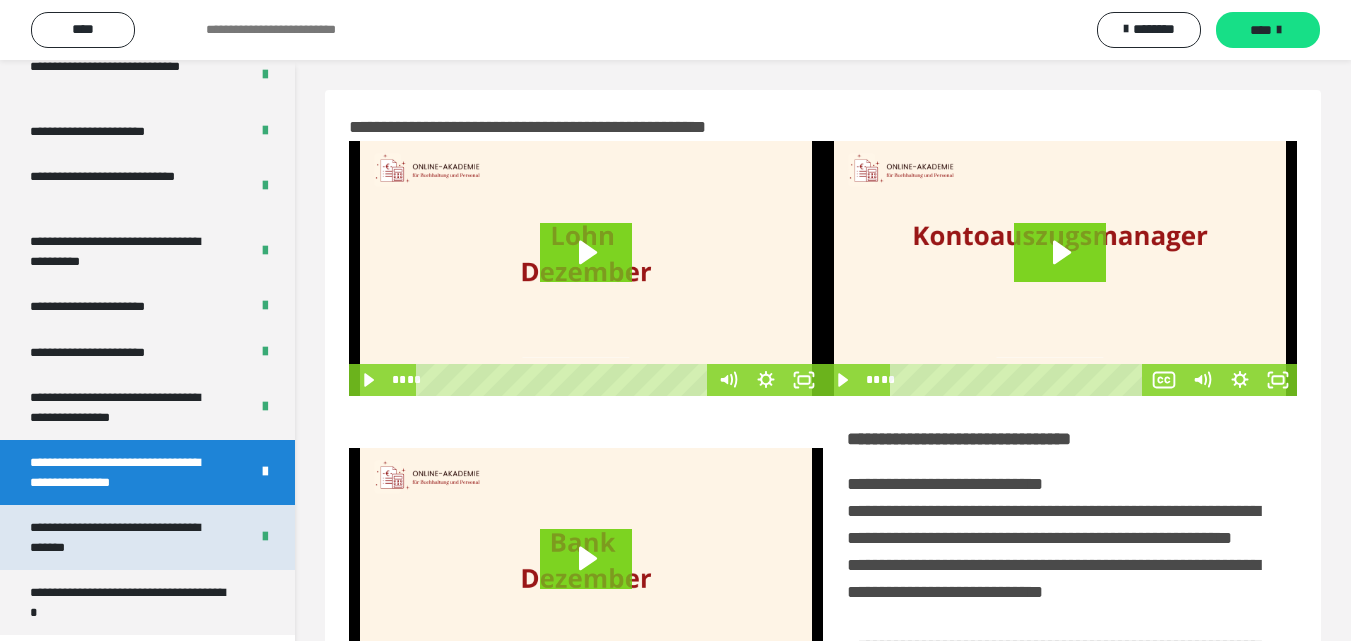 click on "**********" at bounding box center [124, 537] 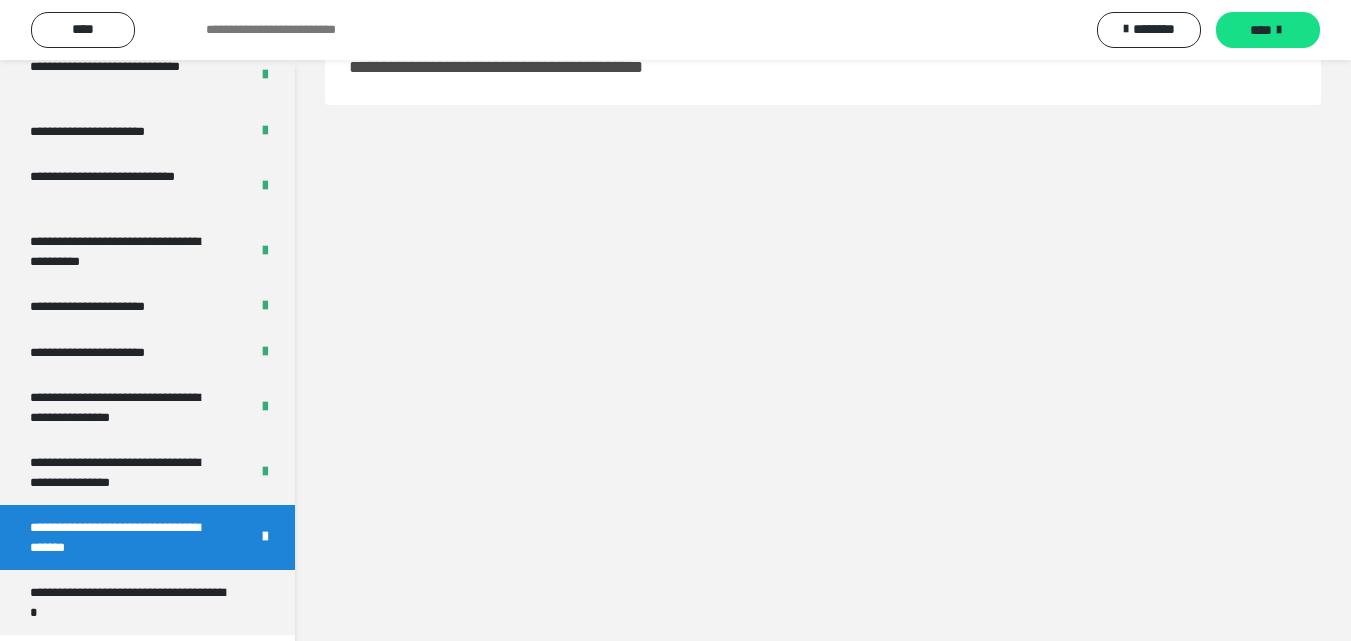 scroll, scrollTop: 0, scrollLeft: 0, axis: both 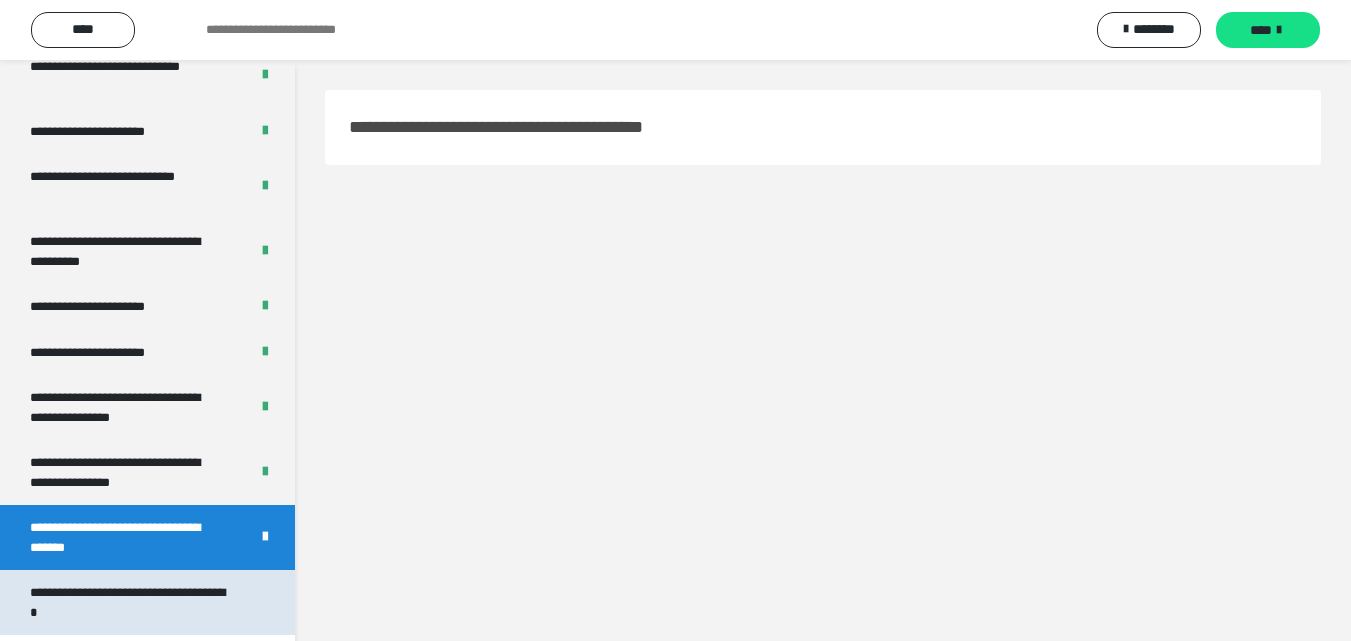 click on "**********" at bounding box center [132, 602] 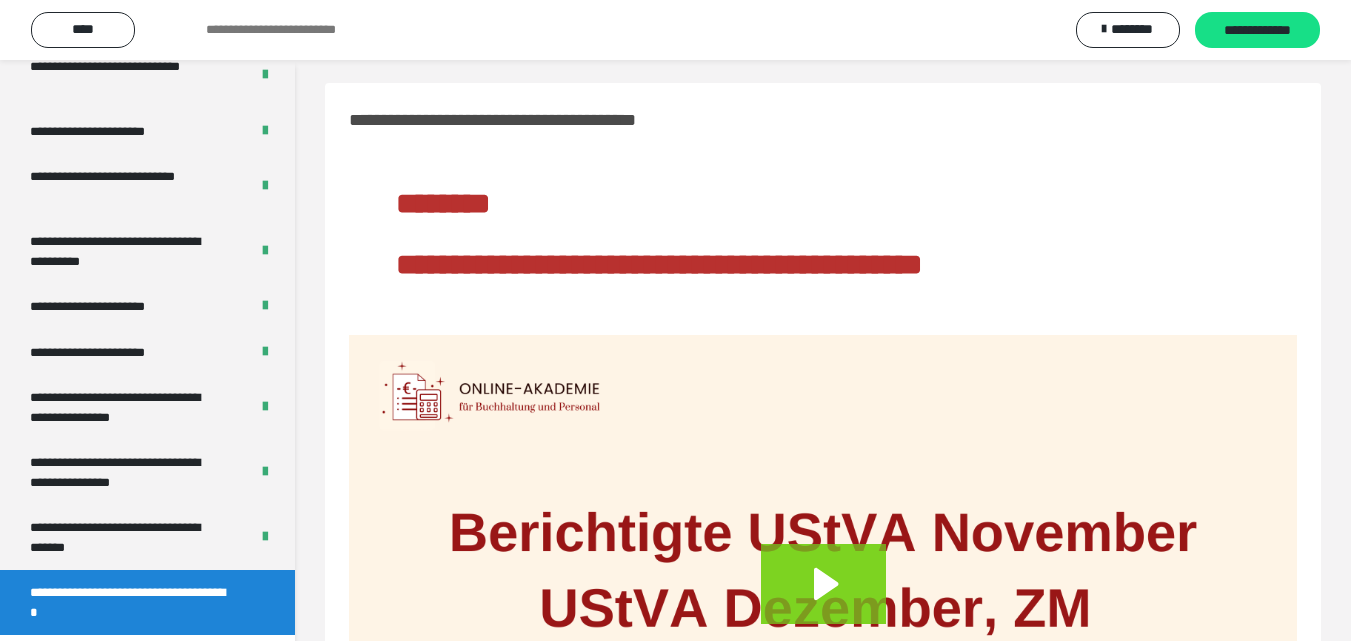 scroll, scrollTop: 0, scrollLeft: 0, axis: both 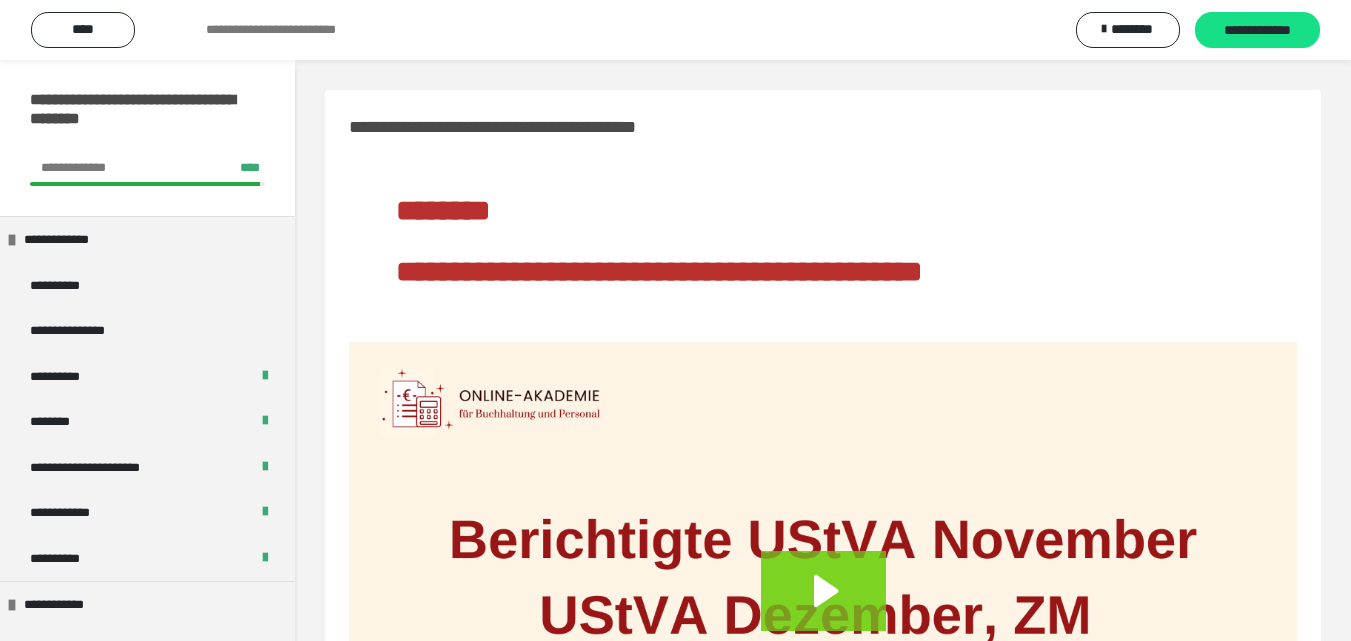 click on "**********" at bounding box center [823, 241] 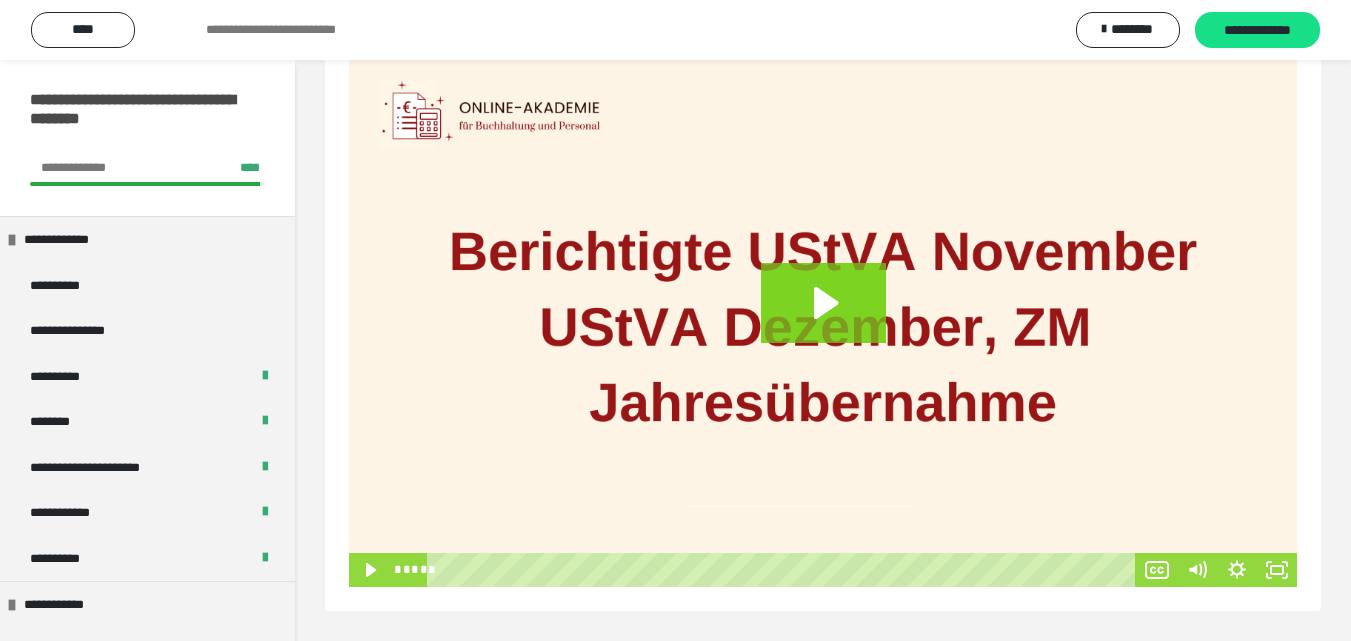 scroll, scrollTop: 0, scrollLeft: 0, axis: both 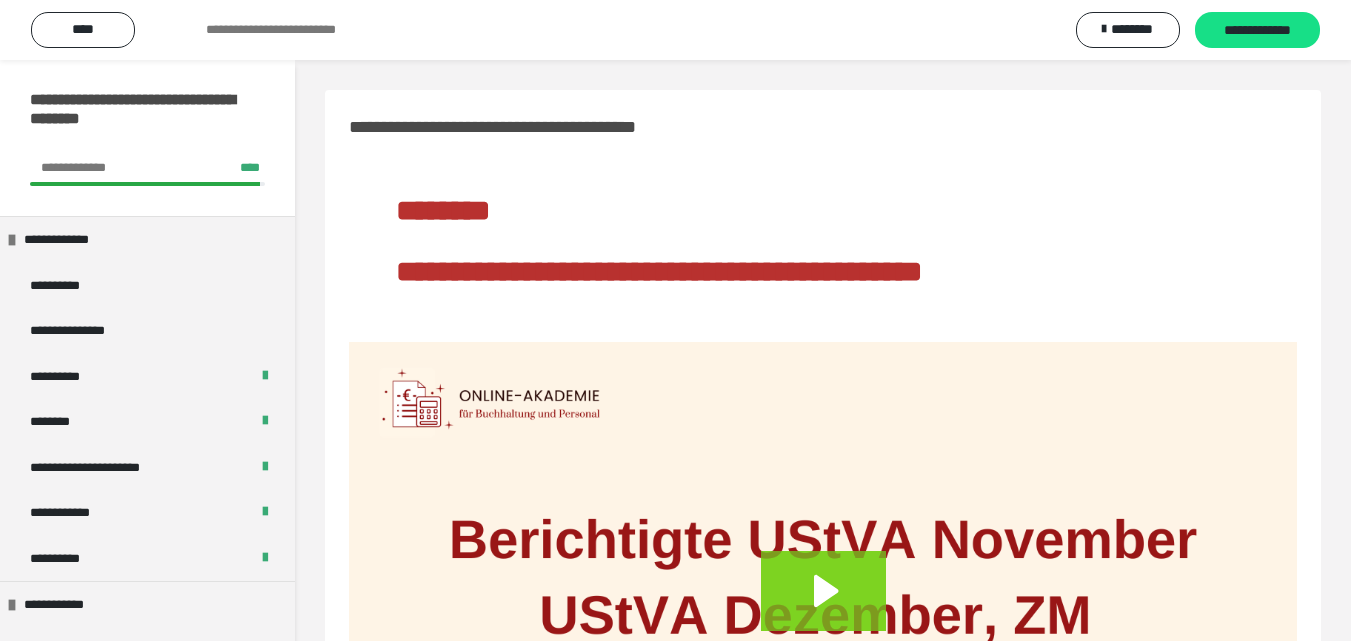 click on "********" at bounding box center (822, 210) 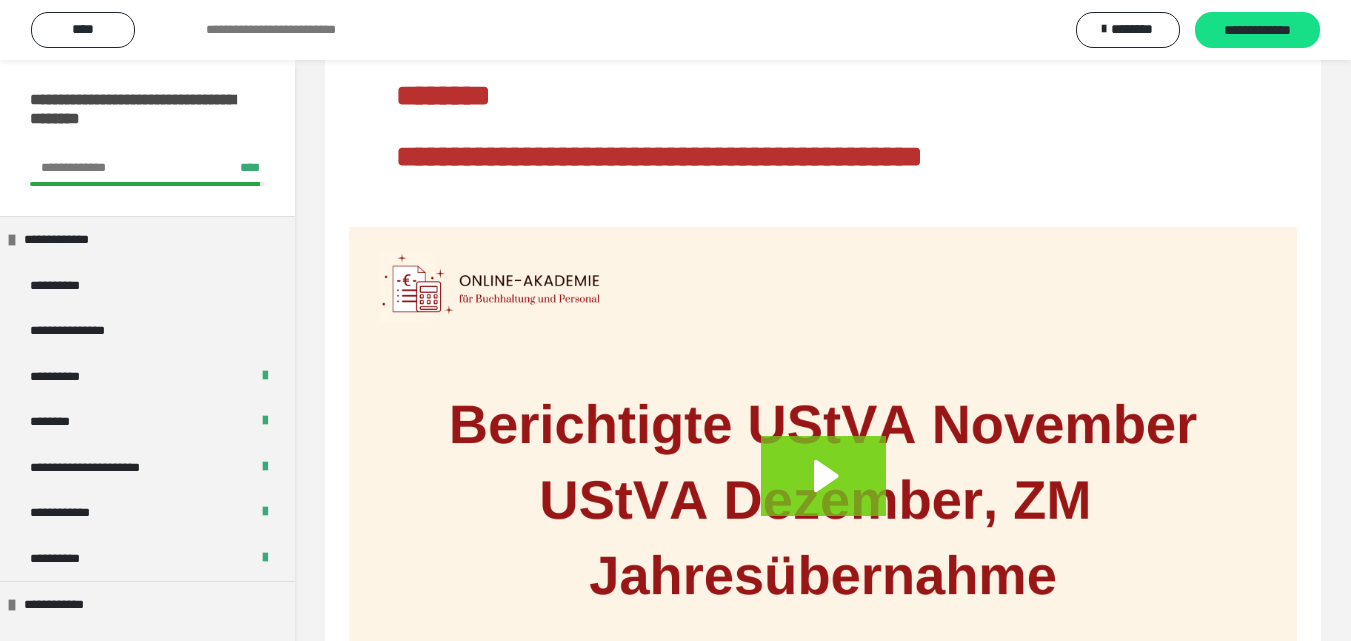 scroll, scrollTop: 0, scrollLeft: 0, axis: both 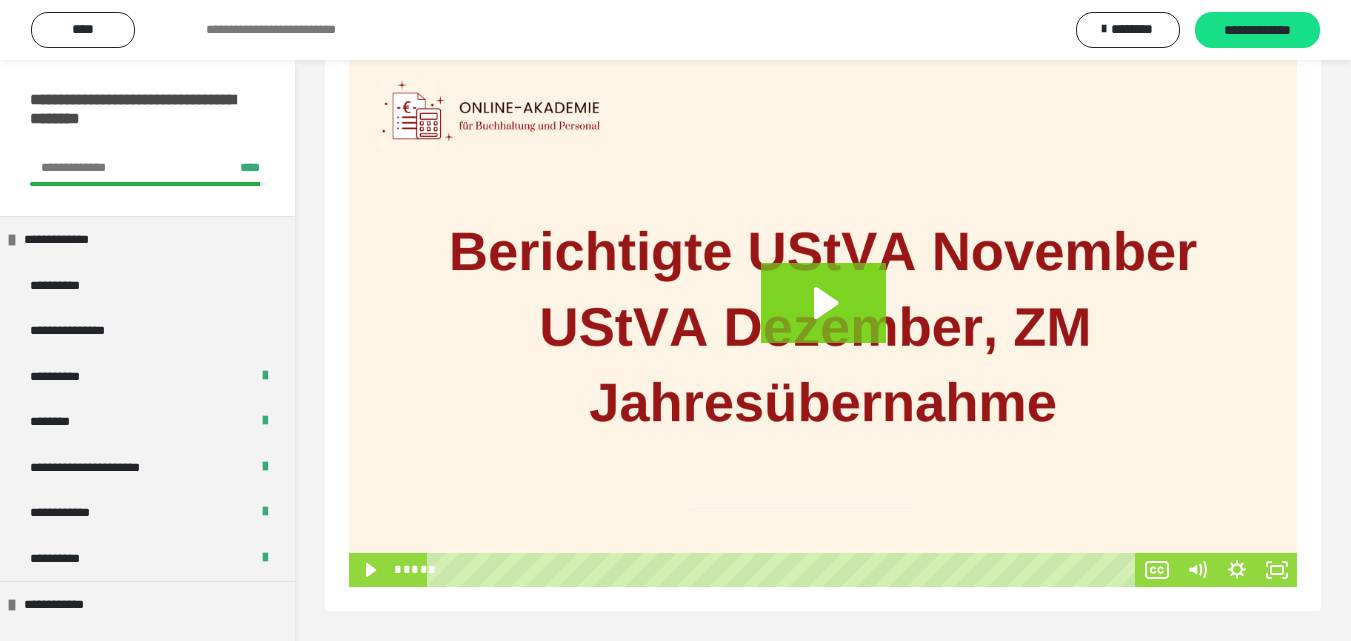 click on "**********" at bounding box center (675, 30) 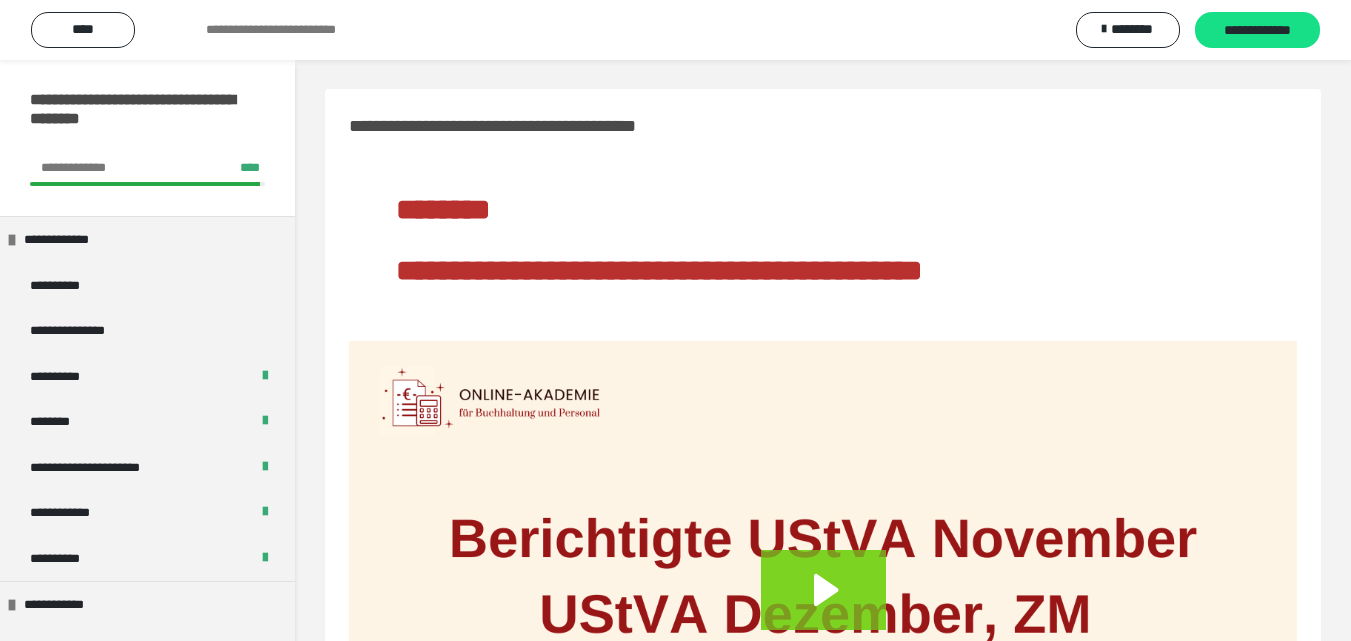 scroll, scrollTop: 0, scrollLeft: 0, axis: both 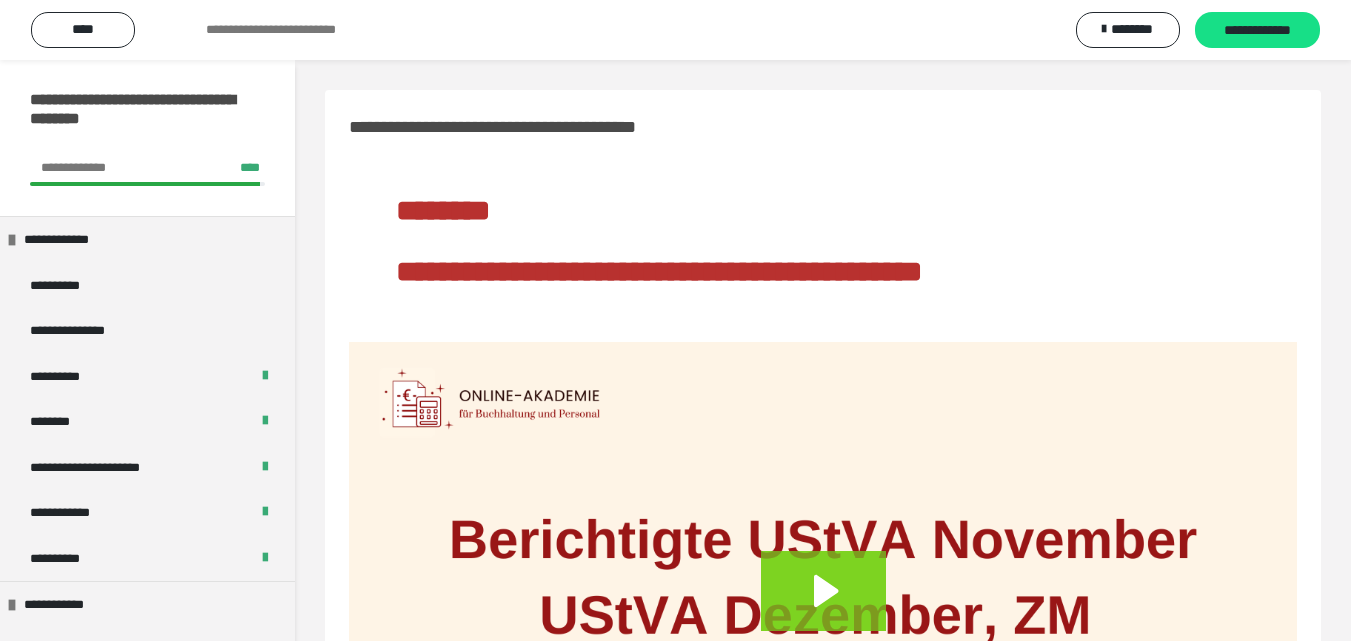 click on "**********" at bounding box center (675, 30) 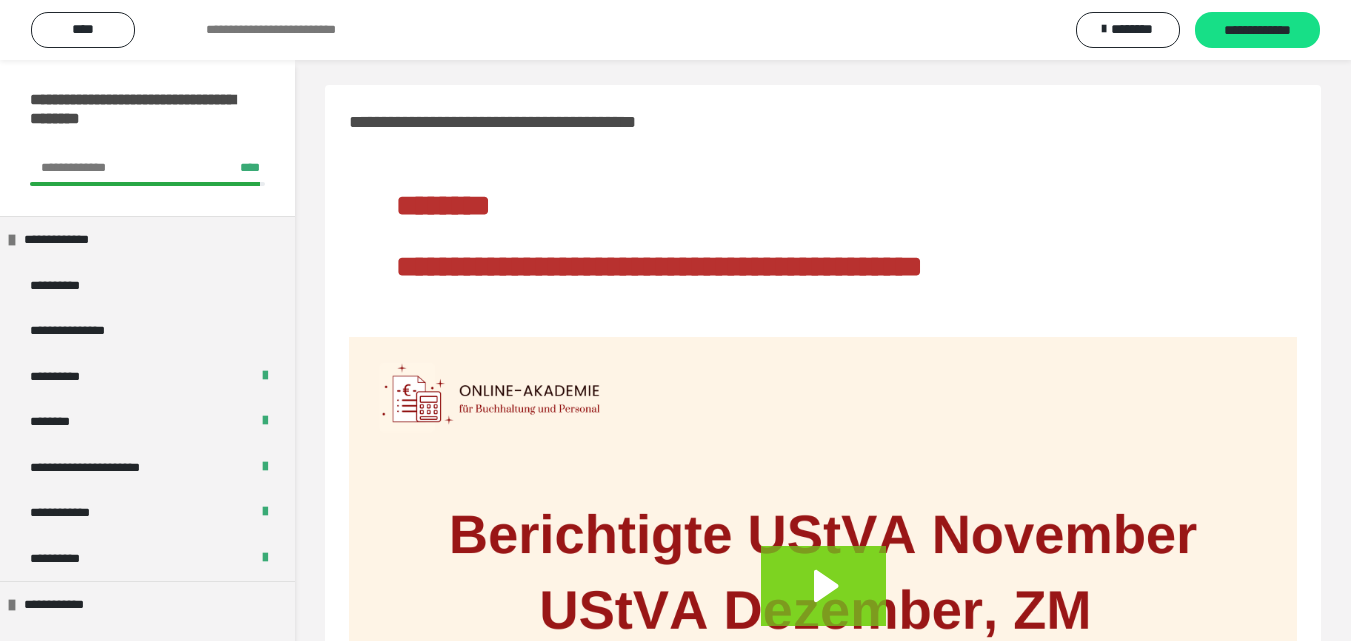 scroll, scrollTop: 0, scrollLeft: 0, axis: both 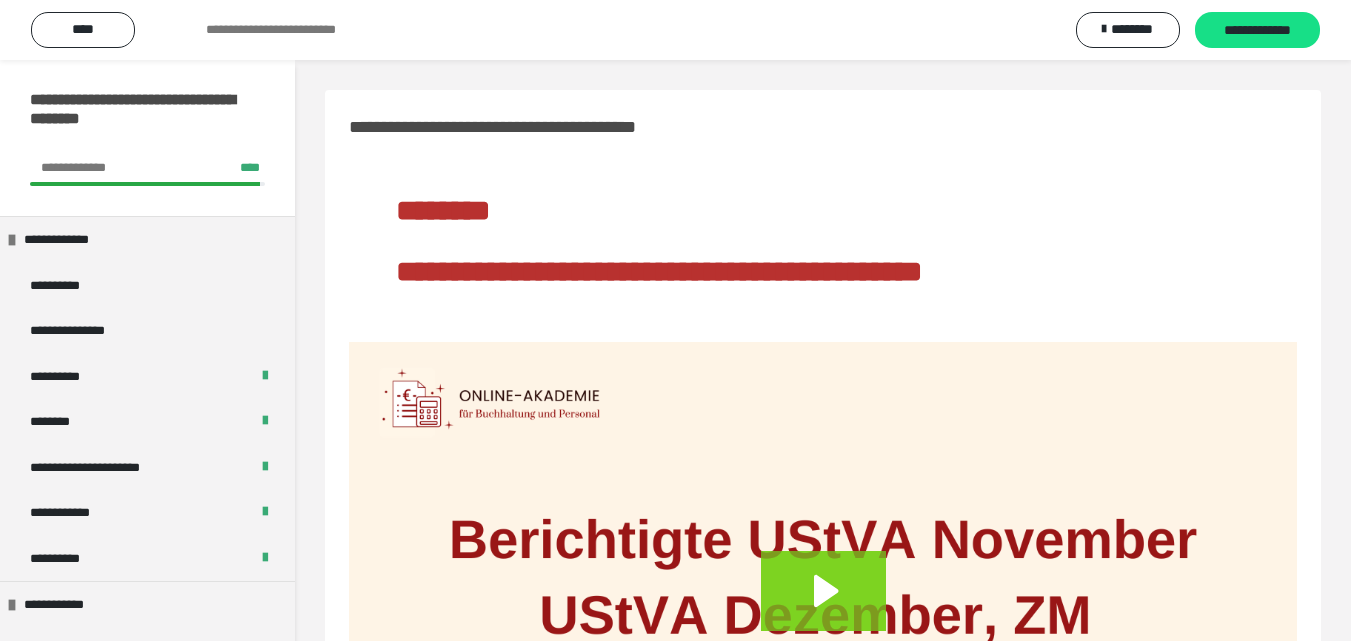 click on "********" at bounding box center [822, 210] 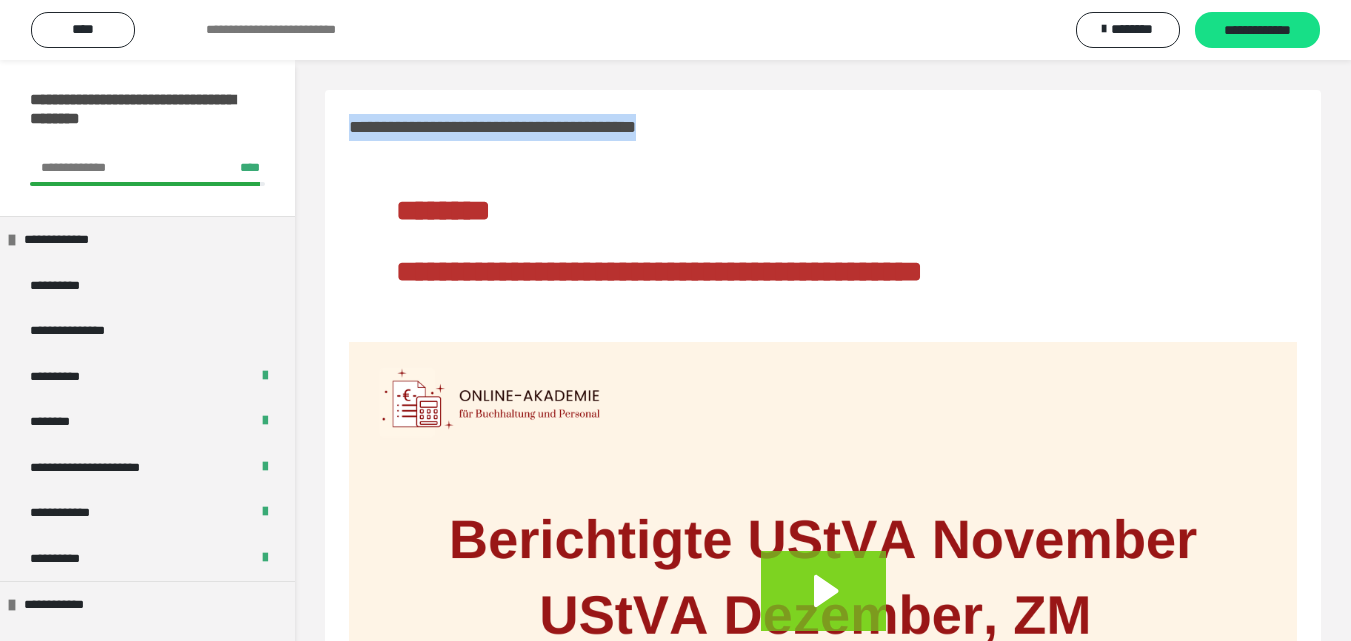 drag, startPoint x: 758, startPoint y: 132, endPoint x: 354, endPoint y: 112, distance: 404.49475 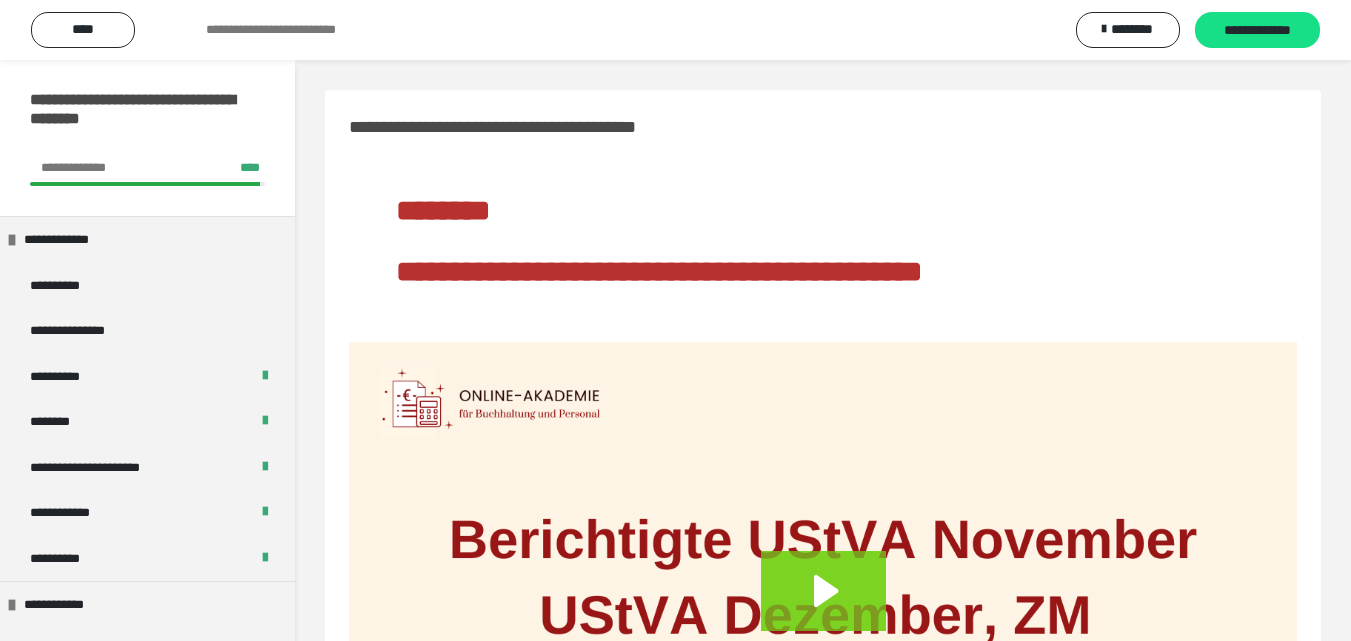 click on "********" at bounding box center (822, 210) 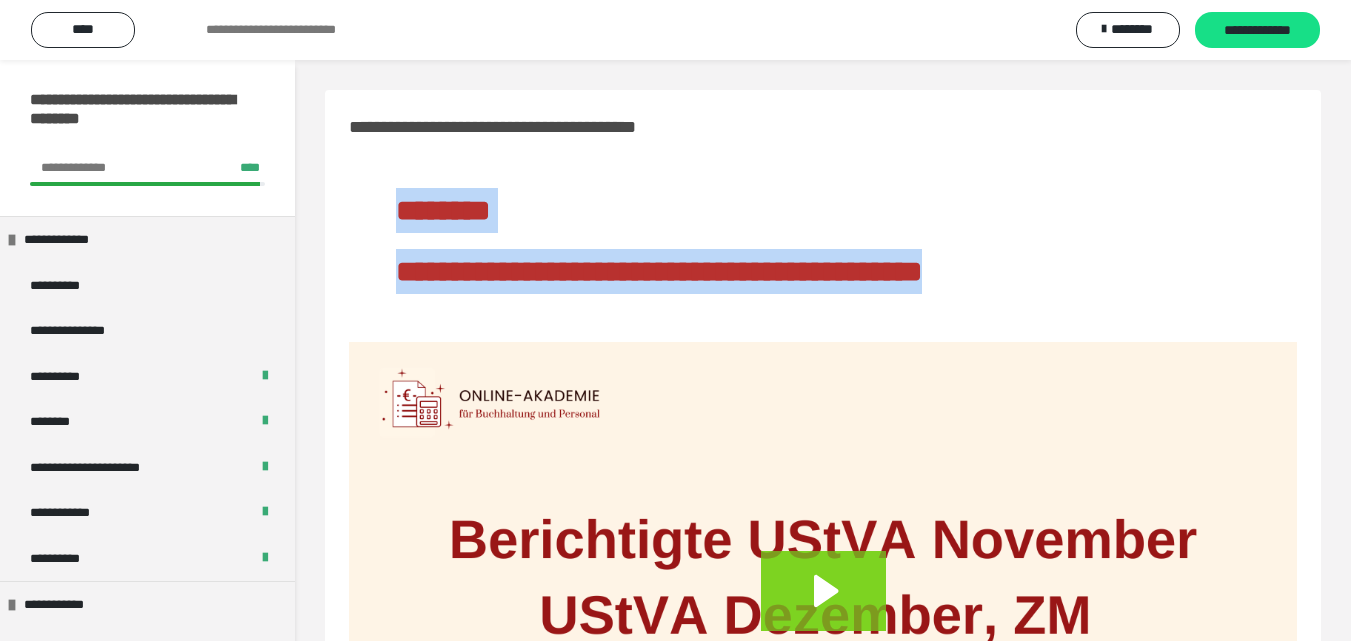 drag, startPoint x: 398, startPoint y: 211, endPoint x: 1188, endPoint y: 274, distance: 792.50806 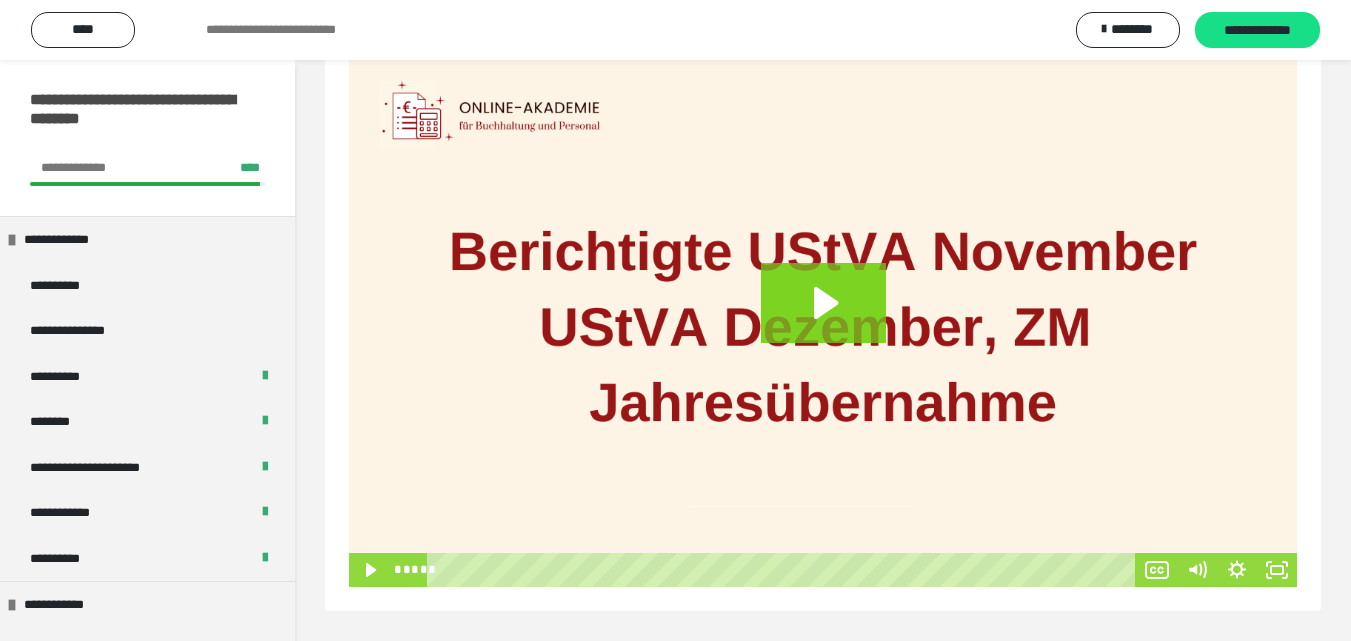 scroll, scrollTop: 0, scrollLeft: 0, axis: both 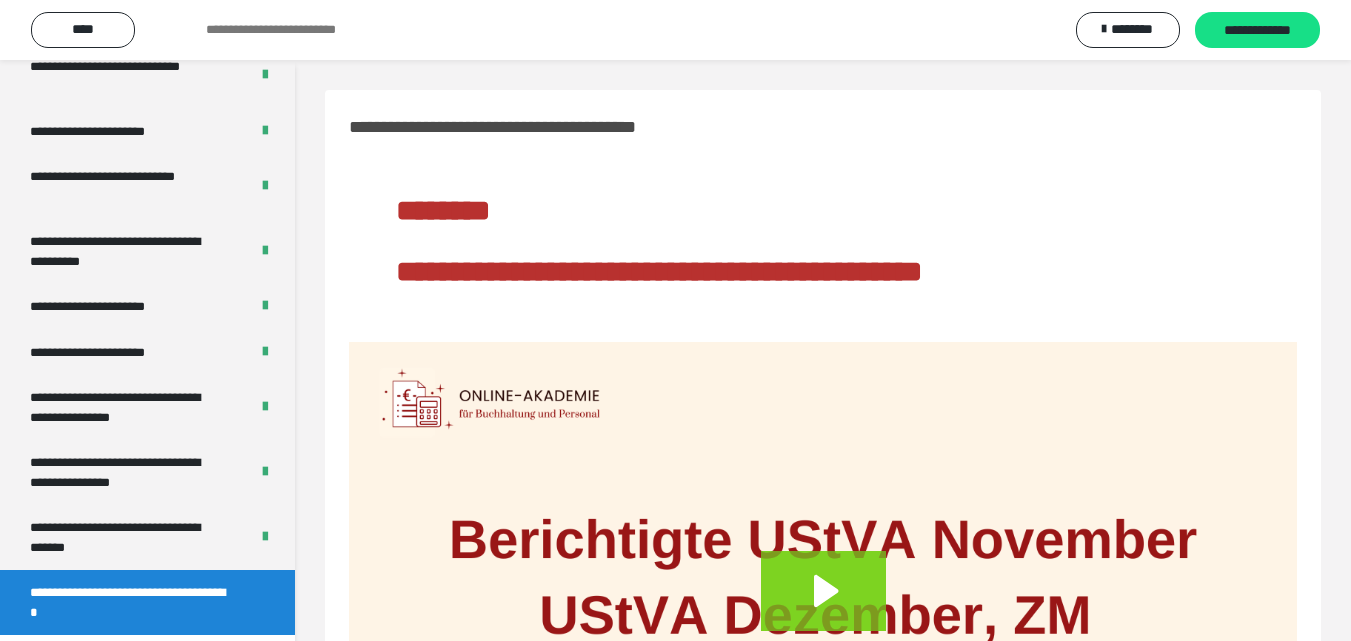 click on "********" at bounding box center [822, 210] 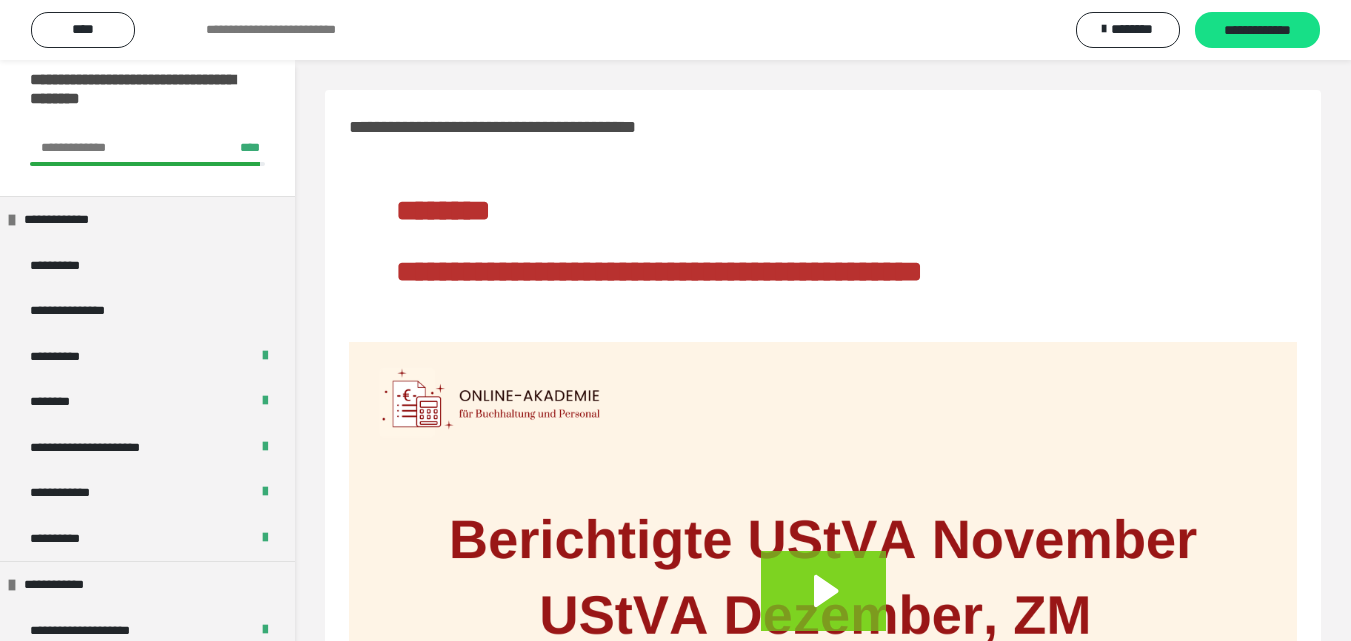 scroll, scrollTop: 0, scrollLeft: 0, axis: both 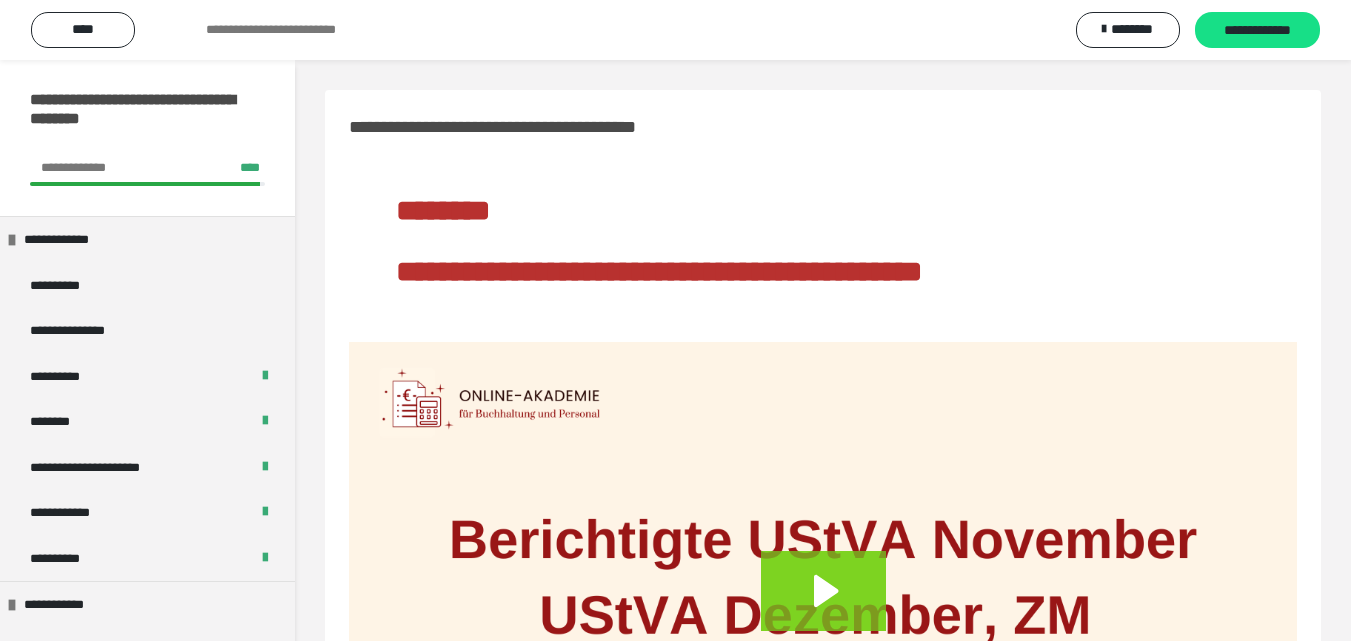 click on "********" at bounding box center [822, 210] 